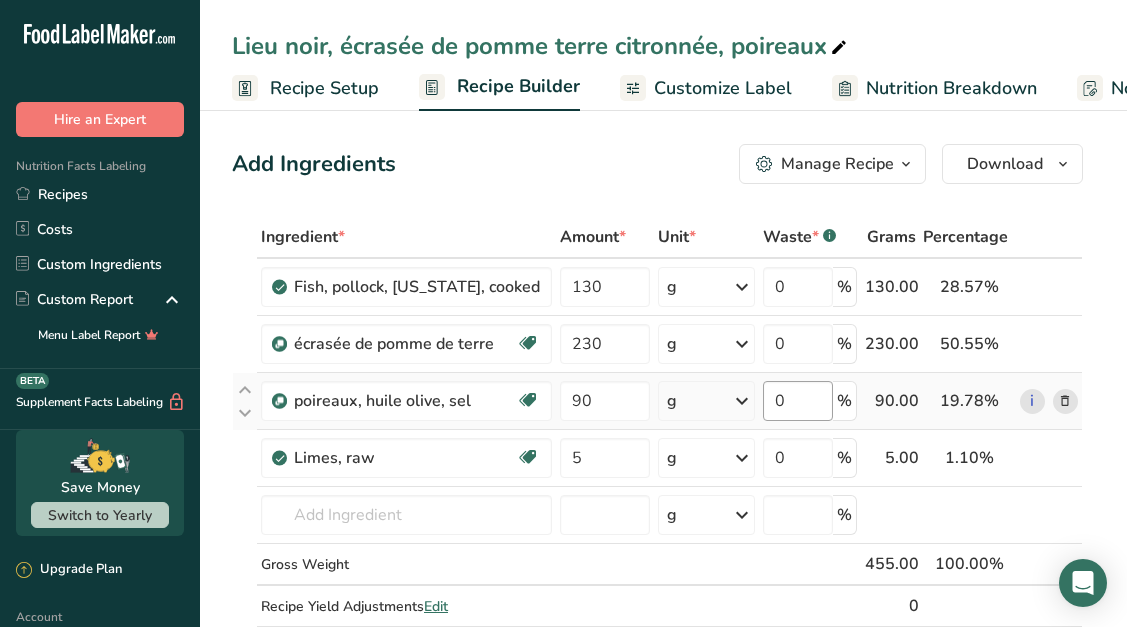 scroll, scrollTop: 0, scrollLeft: 0, axis: both 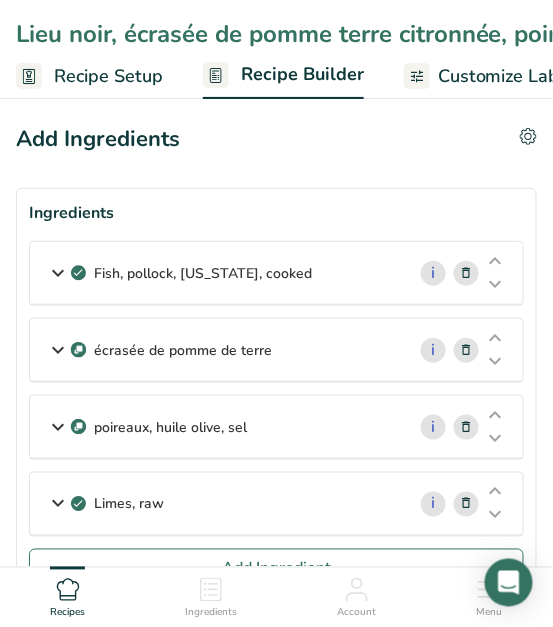 click on "écrasée de pomme de terre" at bounding box center [217, 350] 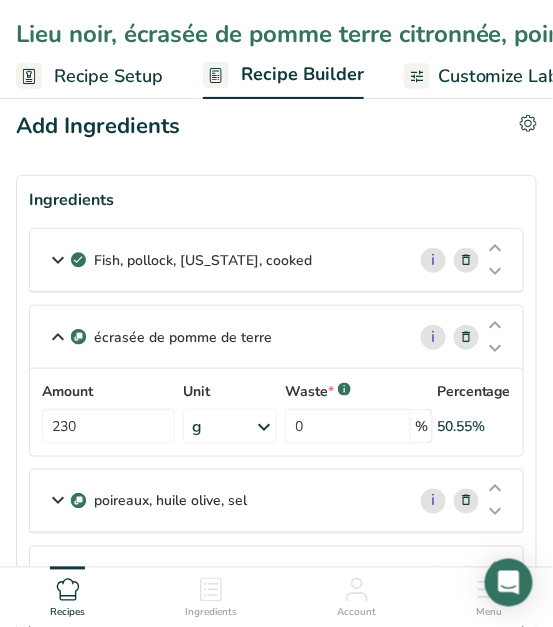 scroll, scrollTop: 9, scrollLeft: 0, axis: vertical 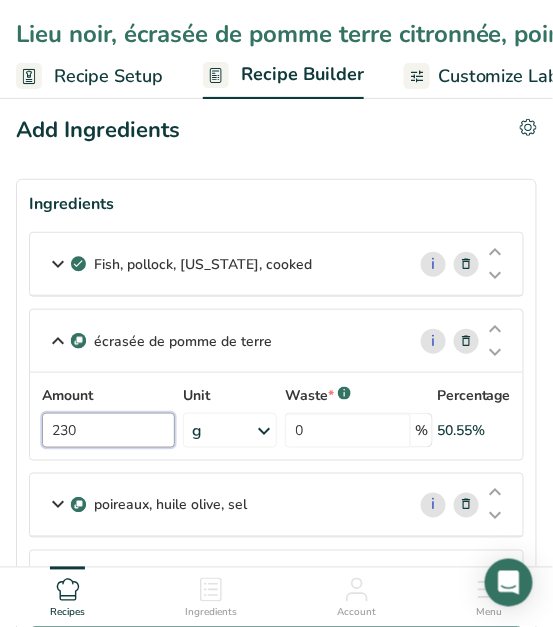 click on "230" at bounding box center (108, 430) 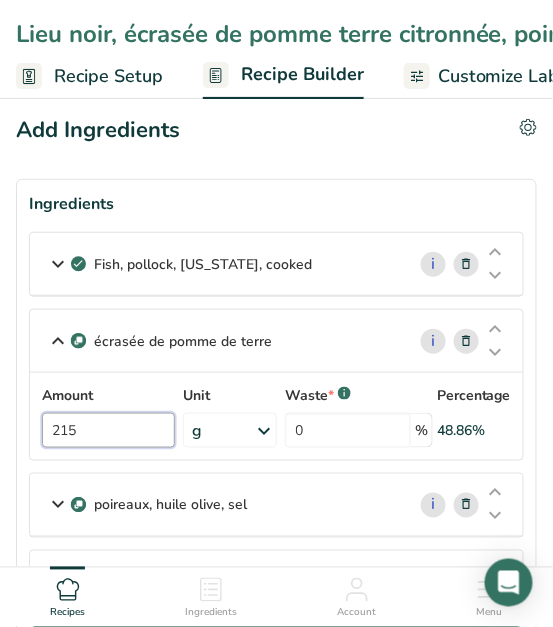 type on "215" 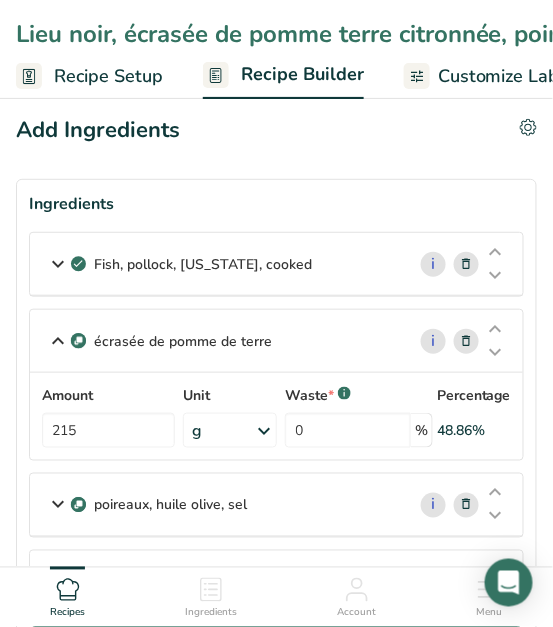 click on "Add Ingredients
Delete Recipe           Duplicate Recipe             Scale Recipe             Save as Sub-Recipe   .a-a{fill:#347362;}.b-a{fill:#fff;}                               Nutrition Breakdown                 Recipe Card
NEW
Amino Acids Pattern Report             Activity History
Ingredients
Fish, pollock, Alaska, cooked
i
Amount 130   Unit
g
Portions
3 oz
Weight Units
g
kg
mg
See more
Volume Units
l
Volume units require a density conversion. If you know your ingredient's density enter it below. Otherwise, click on "RIA" our AI Regulatory bot - she will be able to help you
lb/ft3
mL" at bounding box center (276, 1285) 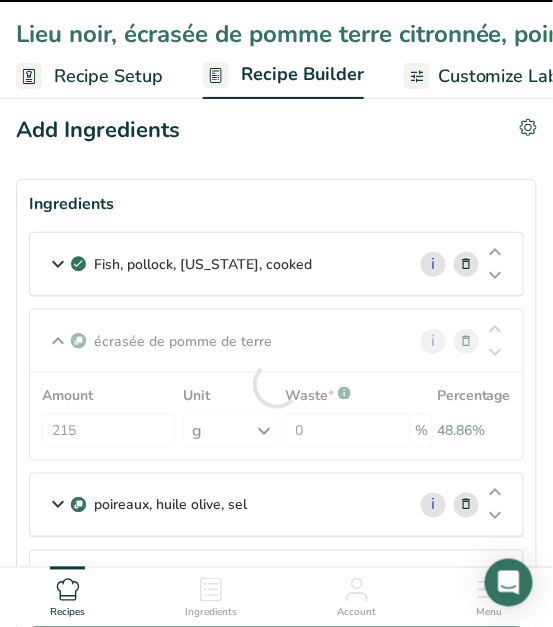 click on "Customize Label" at bounding box center [490, 76] 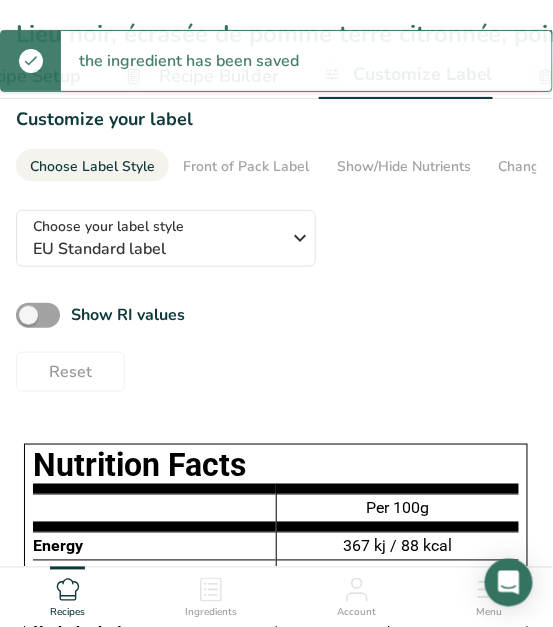 scroll, scrollTop: 0, scrollLeft: 373, axis: horizontal 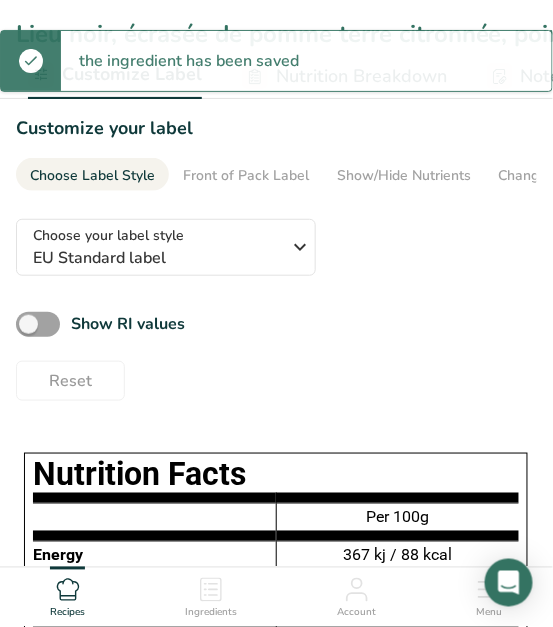 click on "Nutrition Breakdown" at bounding box center (344, 76) 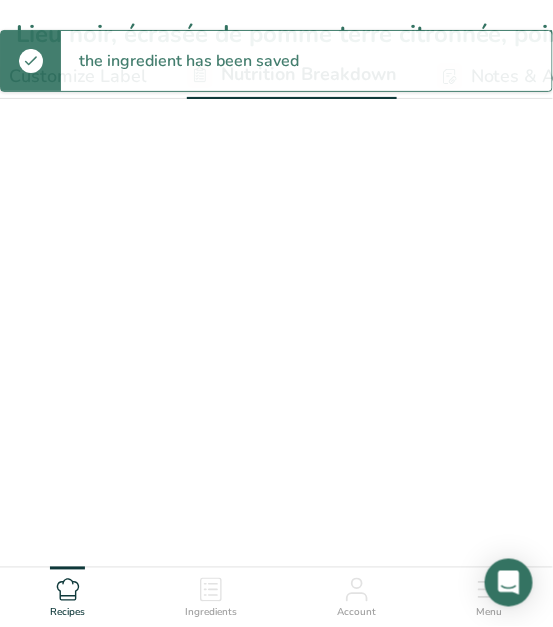 select on "Calories" 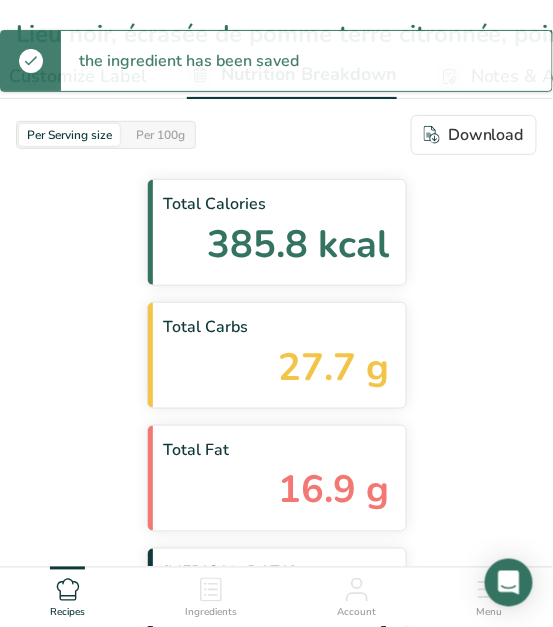 scroll, scrollTop: 0, scrollLeft: 582, axis: horizontal 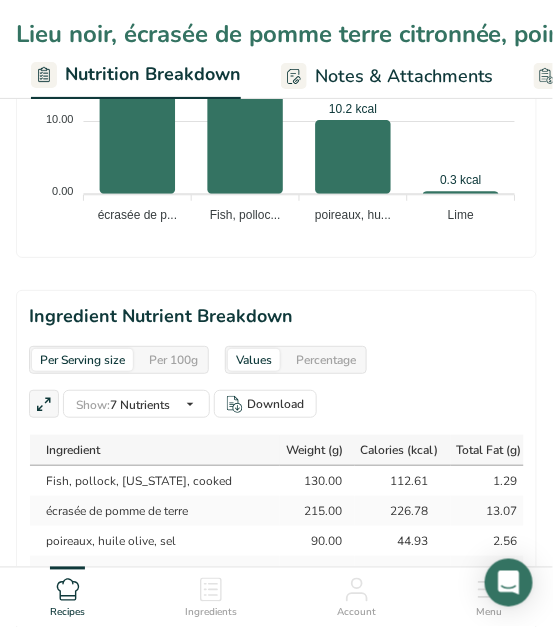 click on "Per Serving size
Per 100g" at bounding box center (119, 360) 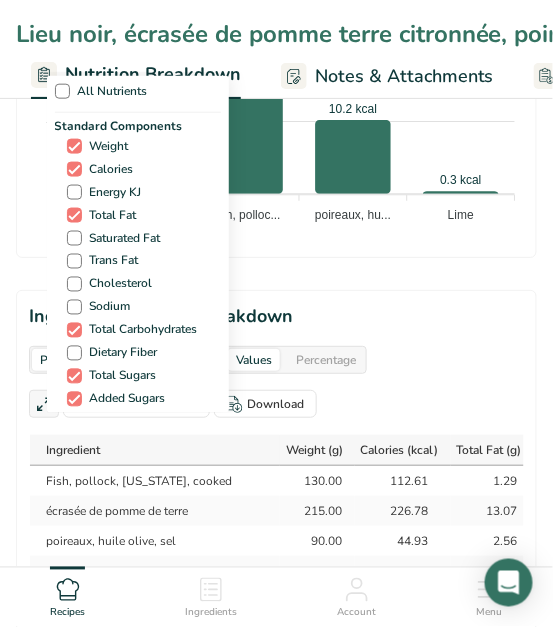 drag, startPoint x: 175, startPoint y: 310, endPoint x: 433, endPoint y: 371, distance: 265.1132 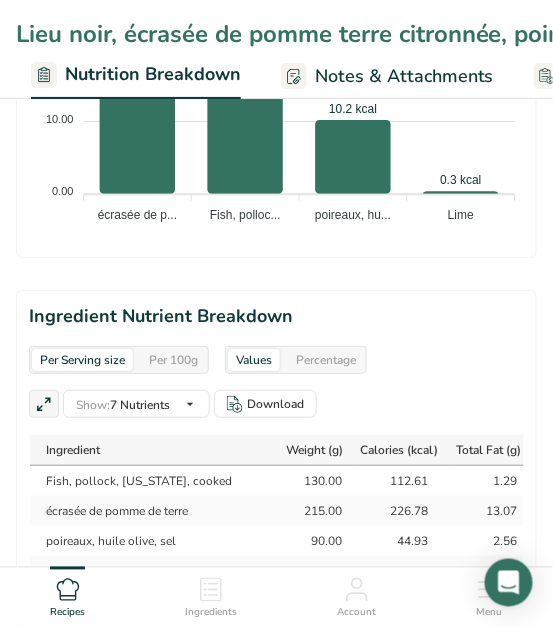 click on "Per 100g" at bounding box center [173, 360] 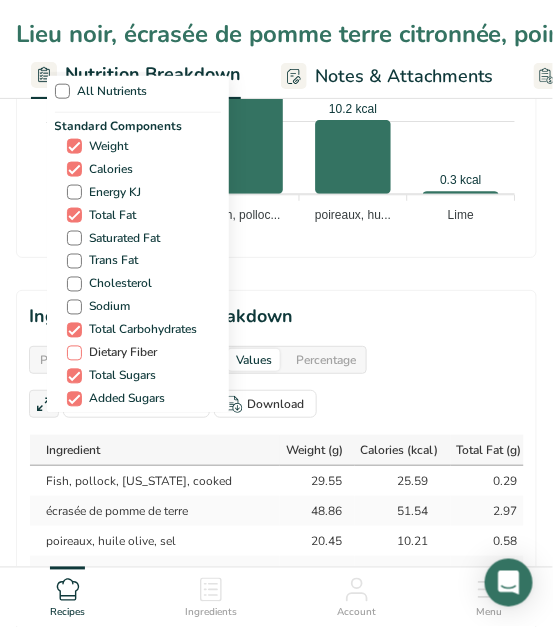 click on "Dietary Fiber" at bounding box center (141, 353) 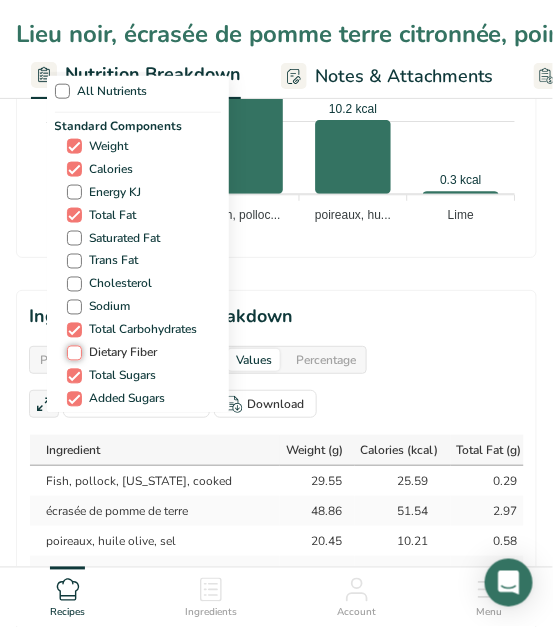 click on "Dietary Fiber" at bounding box center [73, 353] 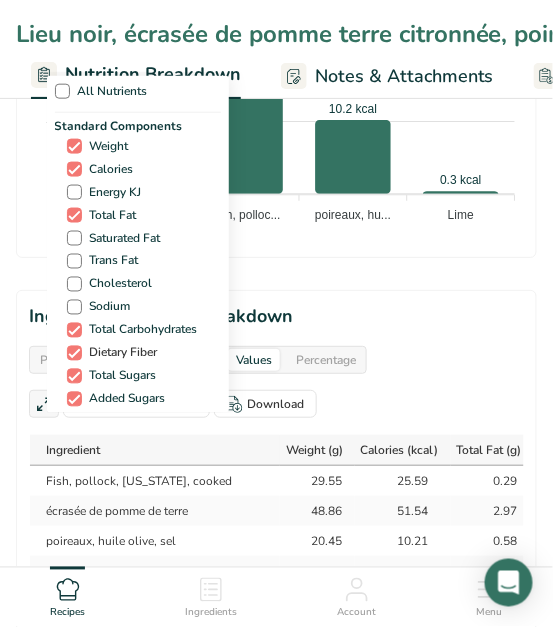 click on "Dietary Fiber" at bounding box center [141, 353] 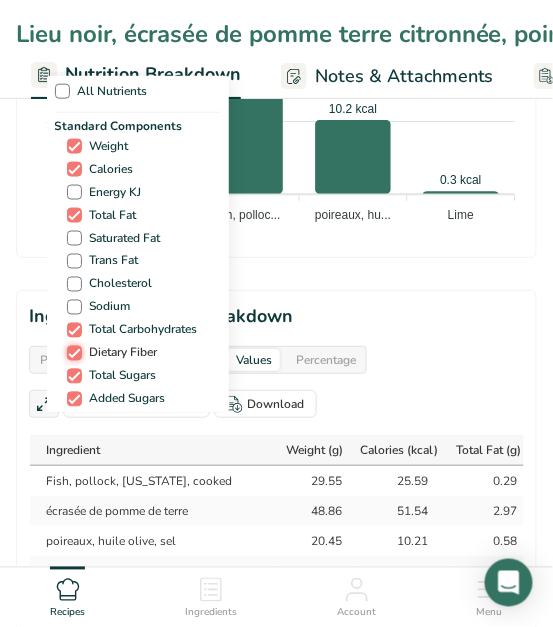 click on "Dietary Fiber" at bounding box center (73, 353) 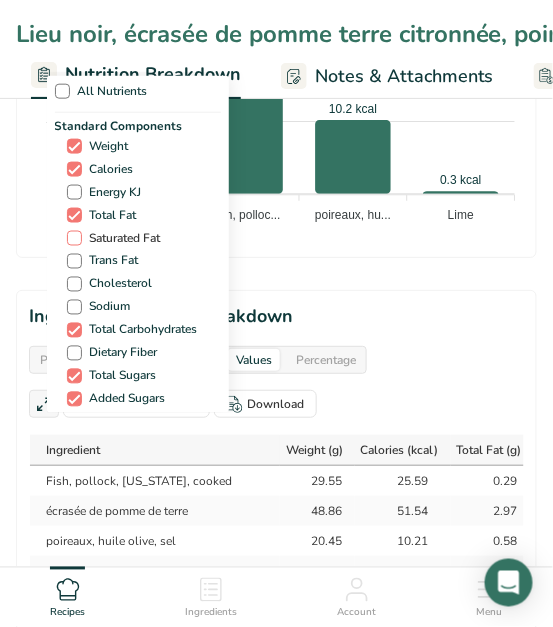 click on "Saturated Fat" at bounding box center (121, 238) 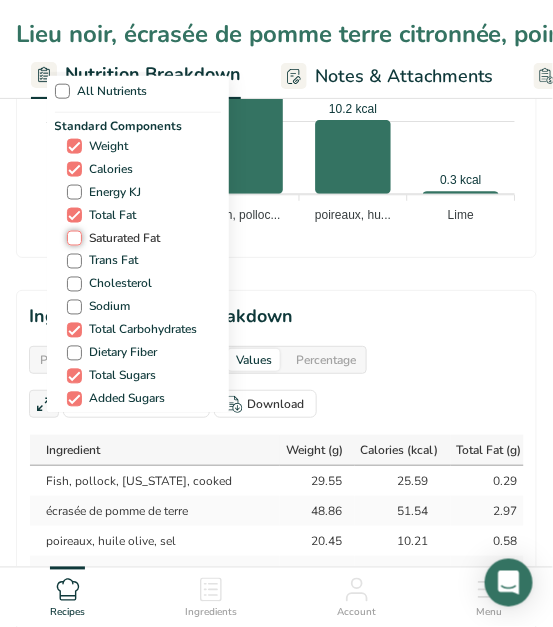 click on "Saturated Fat" at bounding box center [73, 238] 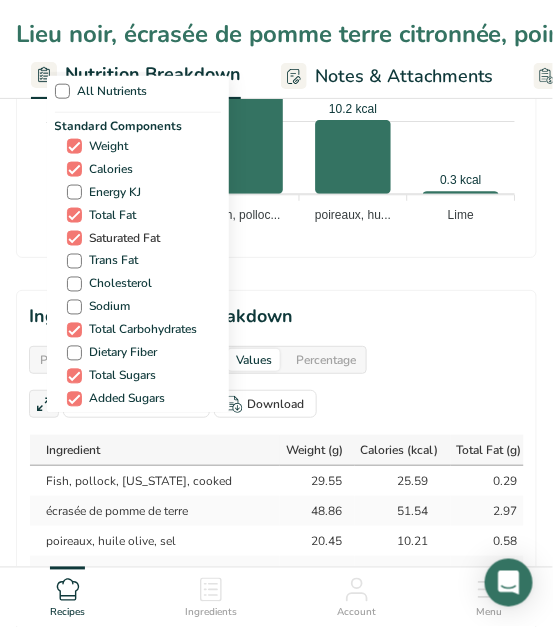 click on "Saturated Fat" at bounding box center (121, 238) 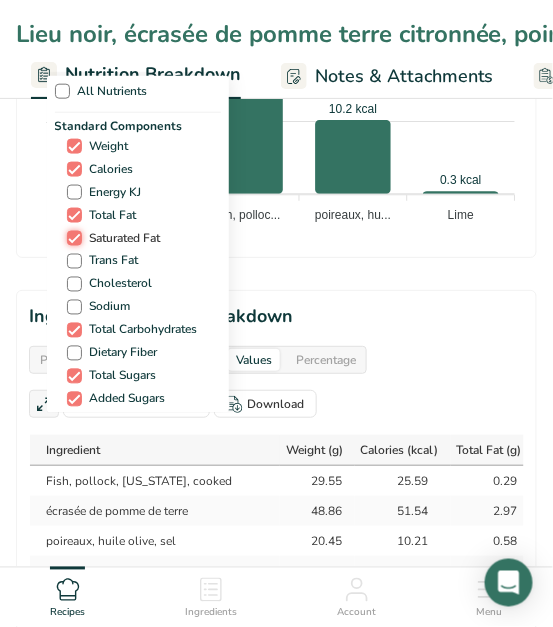 click on "Saturated Fat" at bounding box center [73, 238] 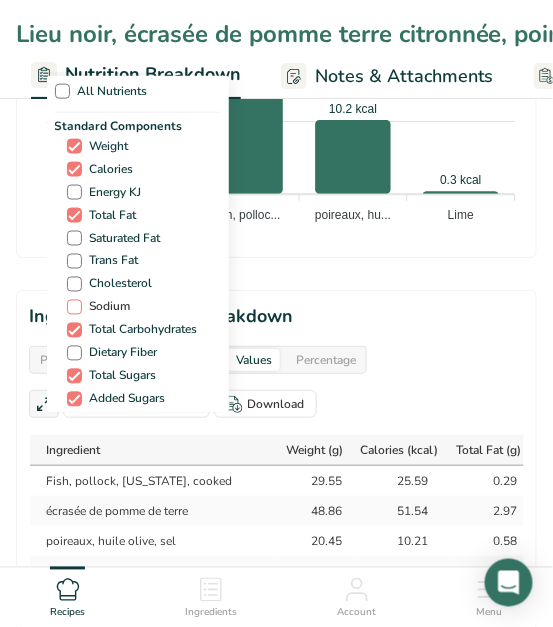 click on "Sodium" at bounding box center [106, 307] 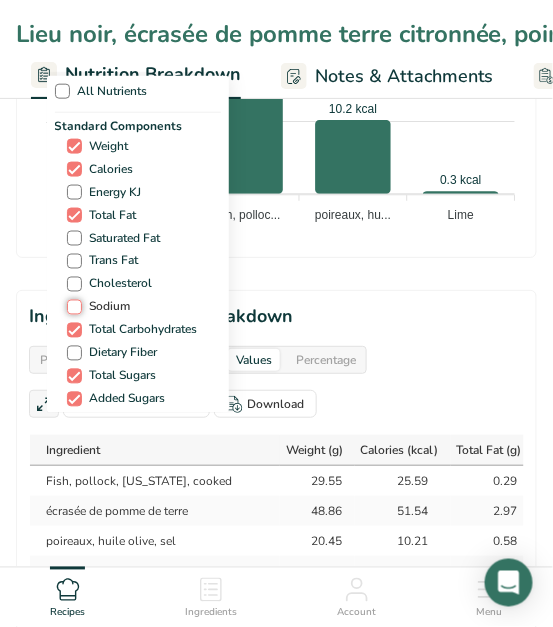 click on "Sodium" at bounding box center (73, 307) 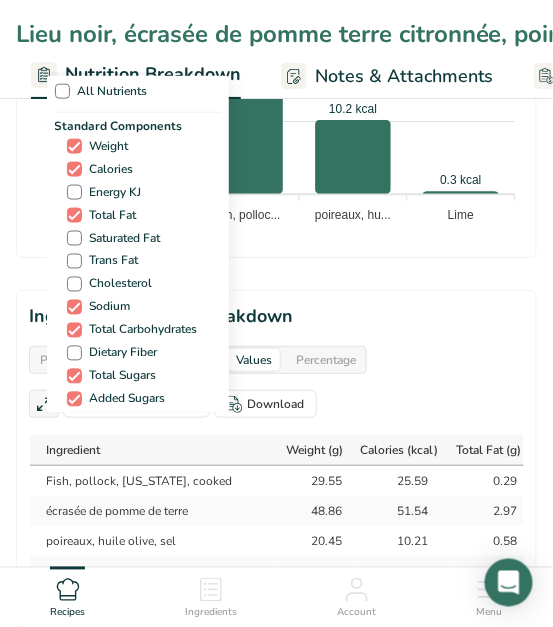 click on "All Nutrients
Standard Components
Weight
Calories
Energy KJ
Total Fat
Saturated Fat
Trans Fat
[MEDICAL_DATA]
Sodium
Total Carbohydrates
Dietary Fiber
Total Sugars
Added Sugars
Protein
Vitamins
[MEDICAL_DATA]
Vitamin A, RAE
Vitamin C
[MEDICAL_DATA]
[MEDICAL_DATA]
[MEDICAL_DATA] (B1)
[MEDICAL_DATA] (B2)
[MEDICAL_DATA] (B3)
Minerals   Other Nutrients" at bounding box center (277, 242) 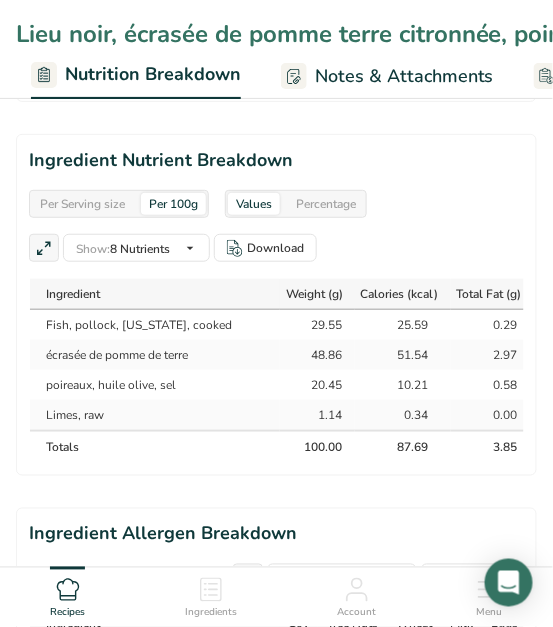 scroll, scrollTop: 1951, scrollLeft: 0, axis: vertical 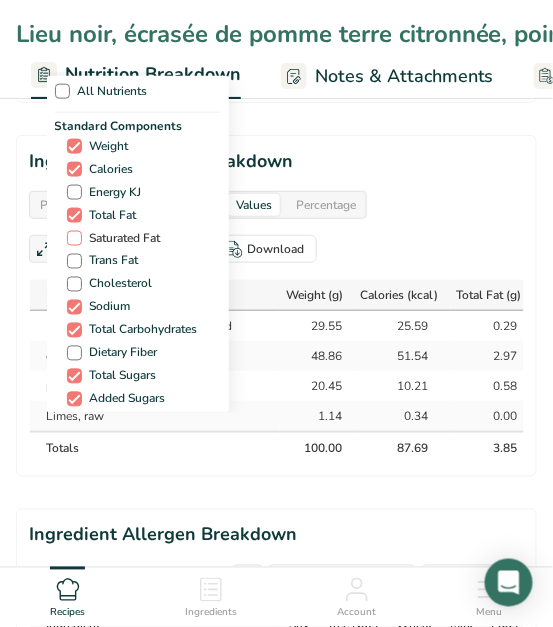 click at bounding box center [74, 238] 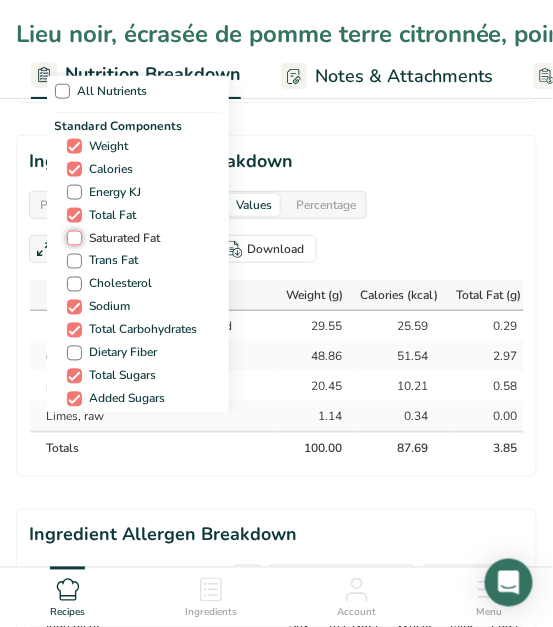 click on "Saturated Fat" at bounding box center (73, 238) 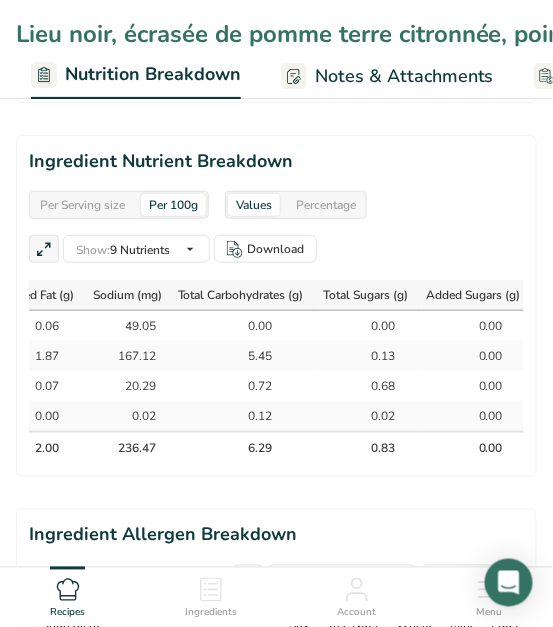 scroll, scrollTop: 0, scrollLeft: 554, axis: horizontal 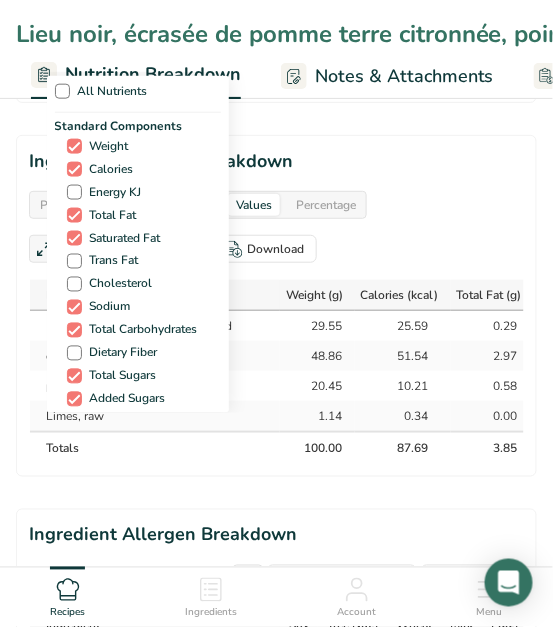 click on "All Nutrients
Standard Components
Weight
Calories
Energy KJ
Total Fat
Saturated Fat
Trans Fat
[MEDICAL_DATA]
Sodium
Total Carbohydrates
Dietary Fiber
Total Sugars
Added Sugars
Protein
Vitamins
[MEDICAL_DATA]
Vitamin A, RAE
Vitamin C
[MEDICAL_DATA]
[MEDICAL_DATA]
[MEDICAL_DATA] (B1)
[MEDICAL_DATA] (B2)
[MEDICAL_DATA] (B3)
Minerals   Other Nutrients" at bounding box center [277, 242] 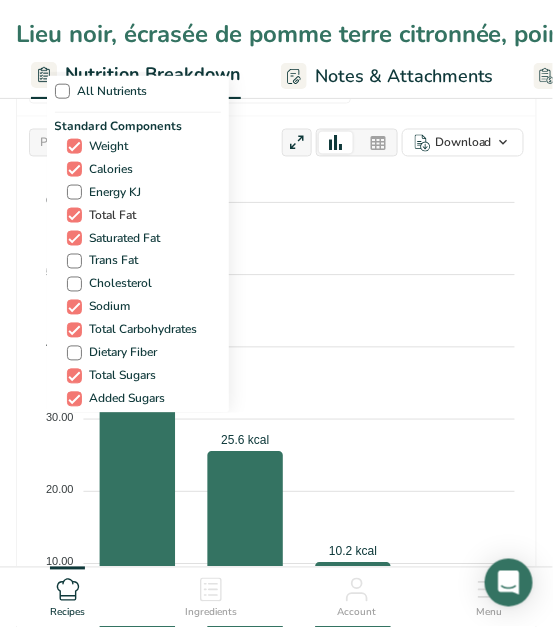 scroll, scrollTop: 1334, scrollLeft: 0, axis: vertical 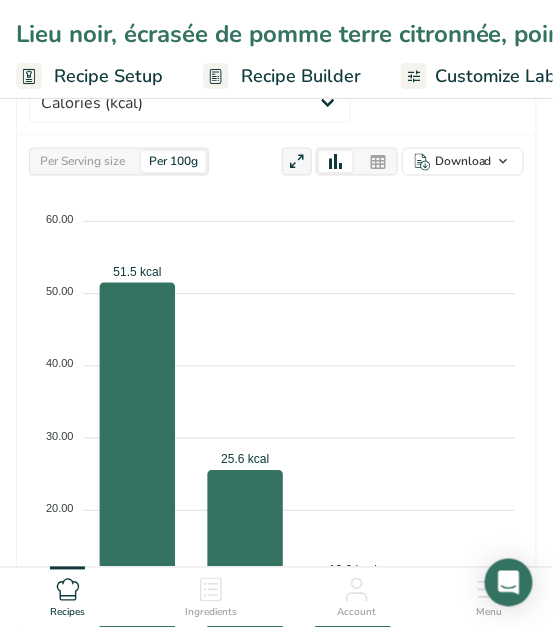 click on "Recipe Builder" at bounding box center (301, 76) 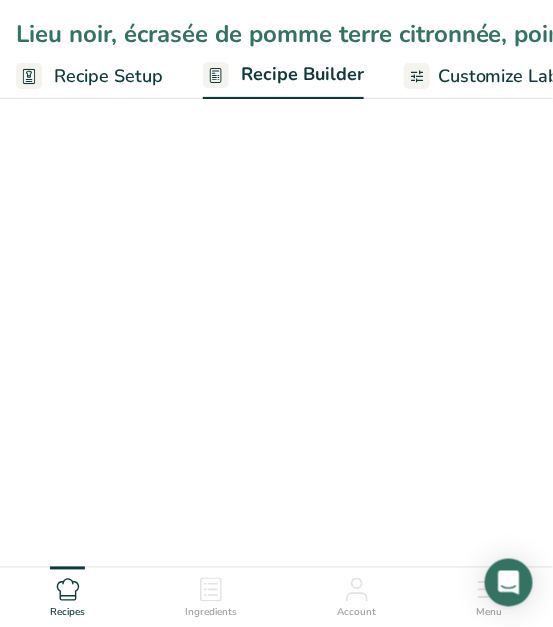 scroll, scrollTop: 866, scrollLeft: 0, axis: vertical 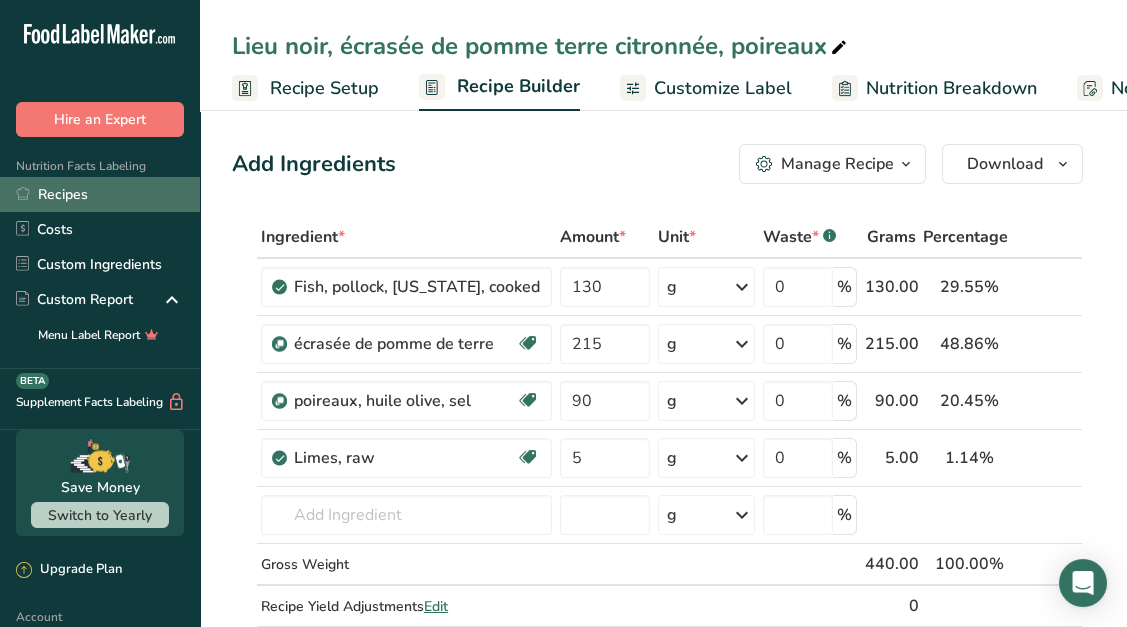 click on "Recipes" at bounding box center (100, 194) 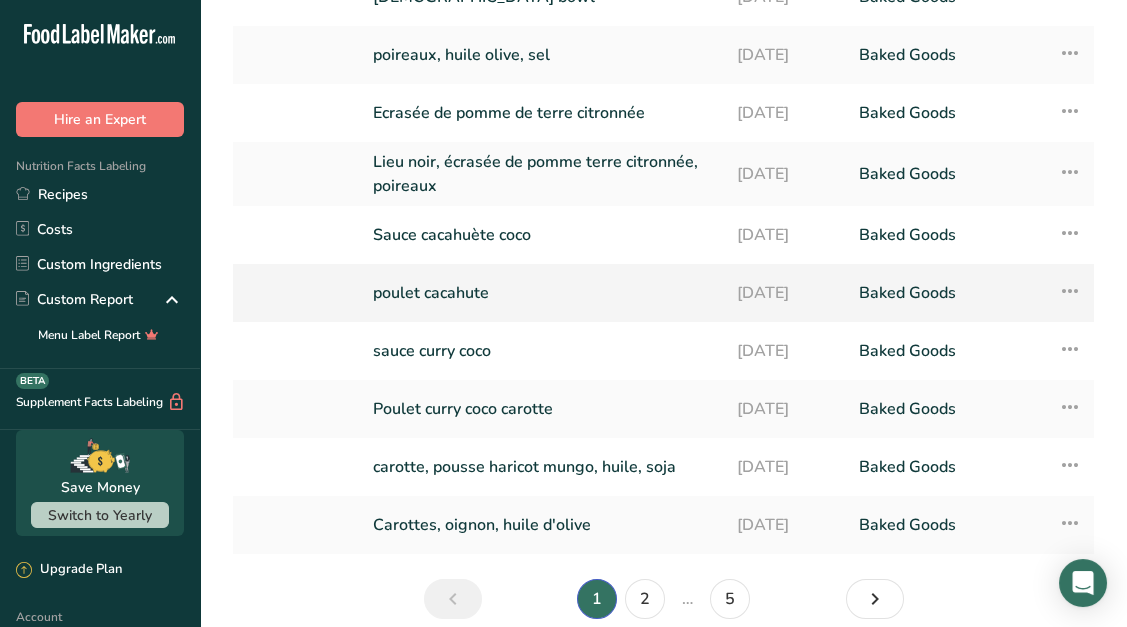 scroll, scrollTop: 216, scrollLeft: 0, axis: vertical 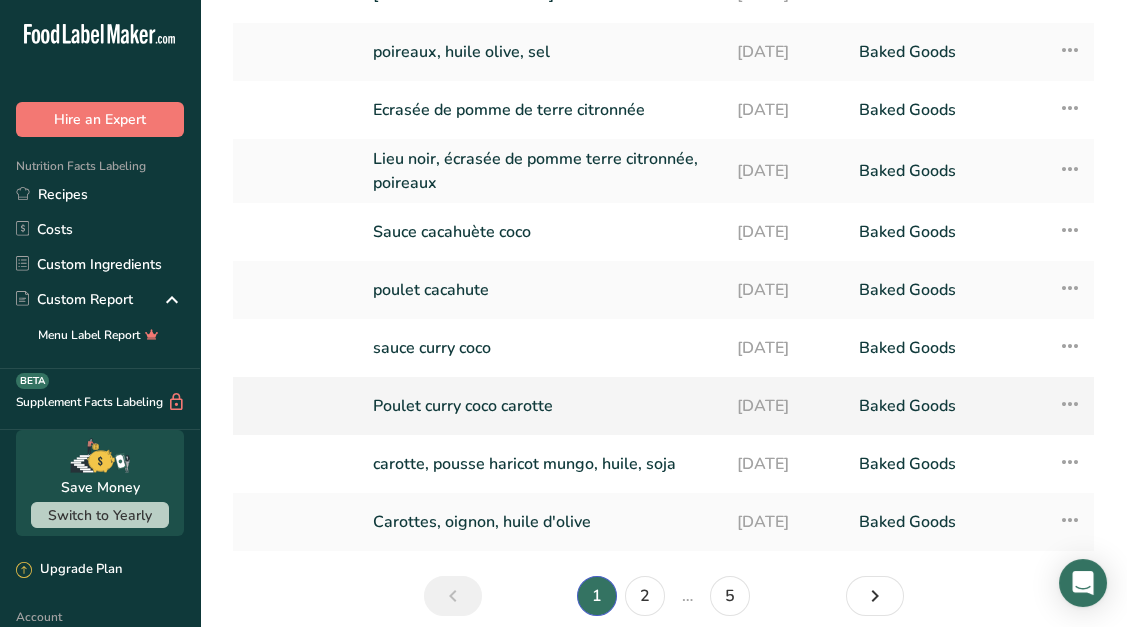 click on "Poulet curry coco carotte" at bounding box center [543, 406] 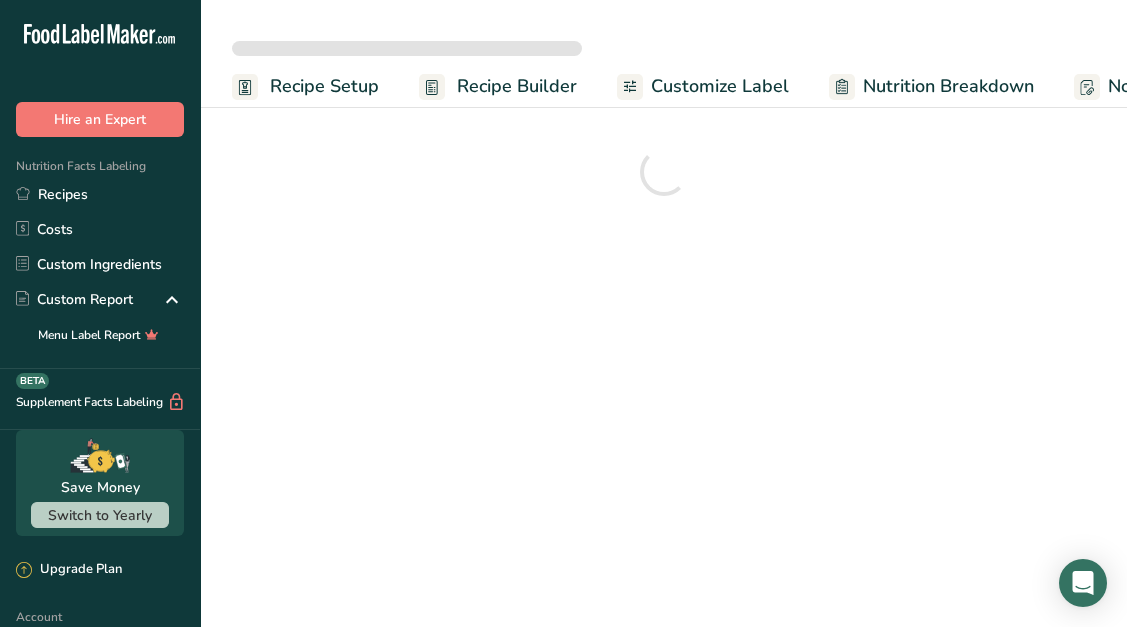 scroll, scrollTop: 0, scrollLeft: 0, axis: both 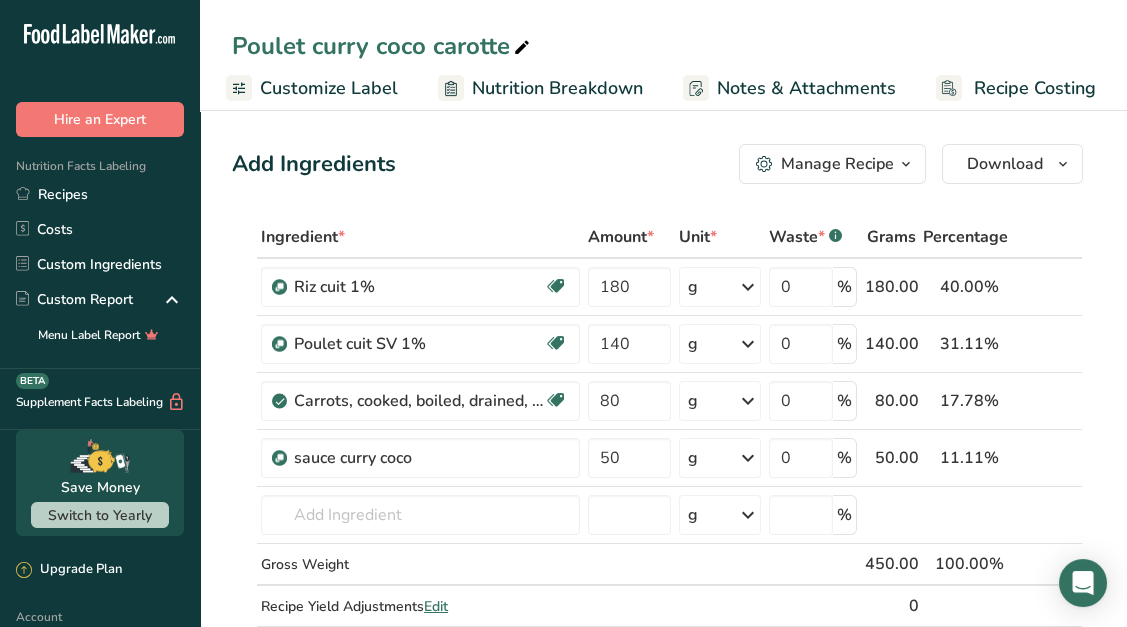 click on "Recipe Setup                       Recipe Builder   Customize Label               Nutrition Breakdown               Notes & Attachments                 Recipe Costing" at bounding box center (471, 87) 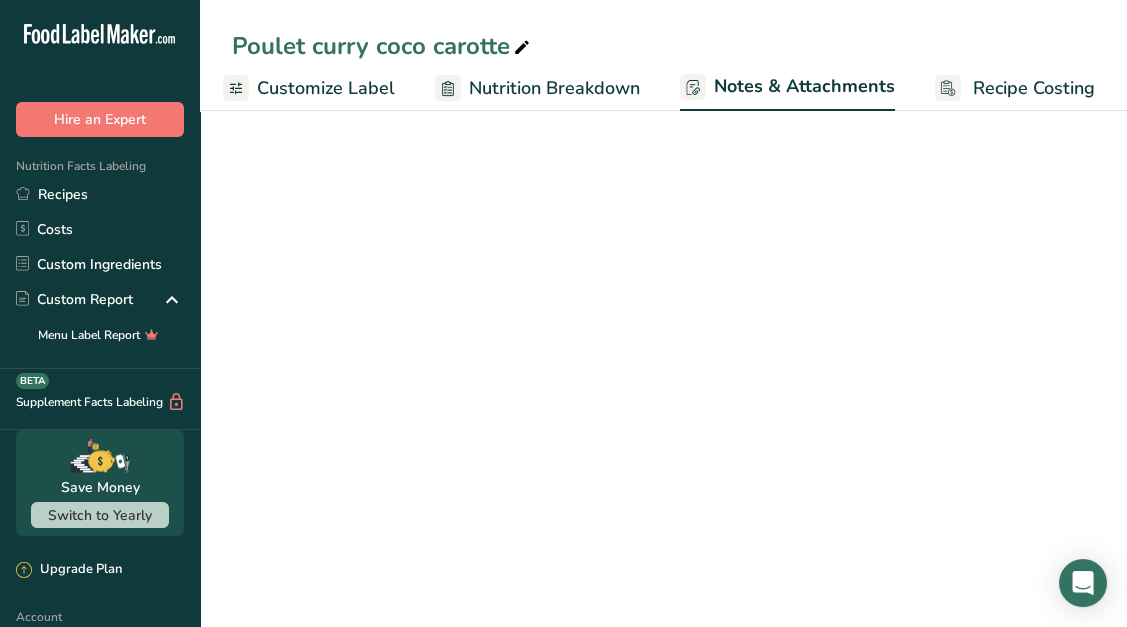 scroll, scrollTop: 0, scrollLeft: 395, axis: horizontal 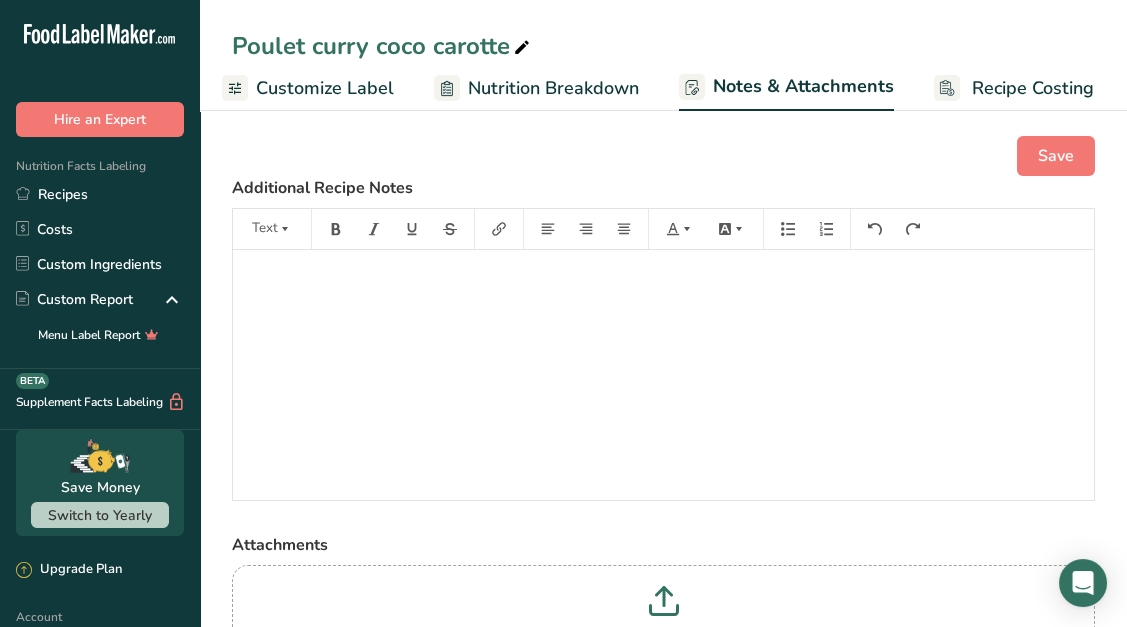 click on "Nutrition Breakdown" at bounding box center [536, 88] 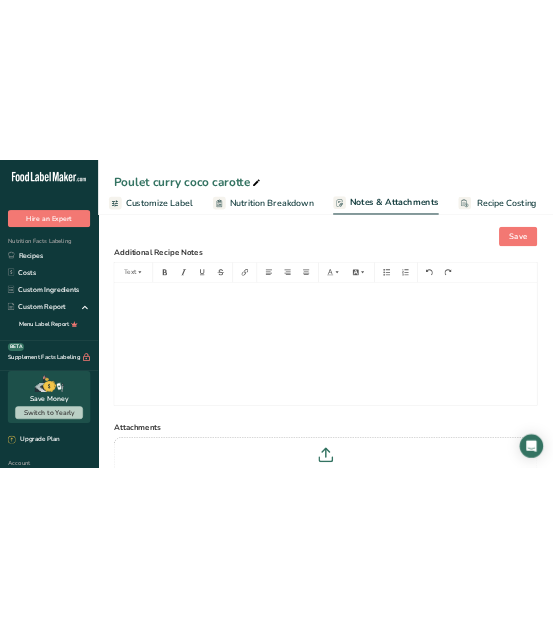scroll, scrollTop: 0, scrollLeft: 396, axis: horizontal 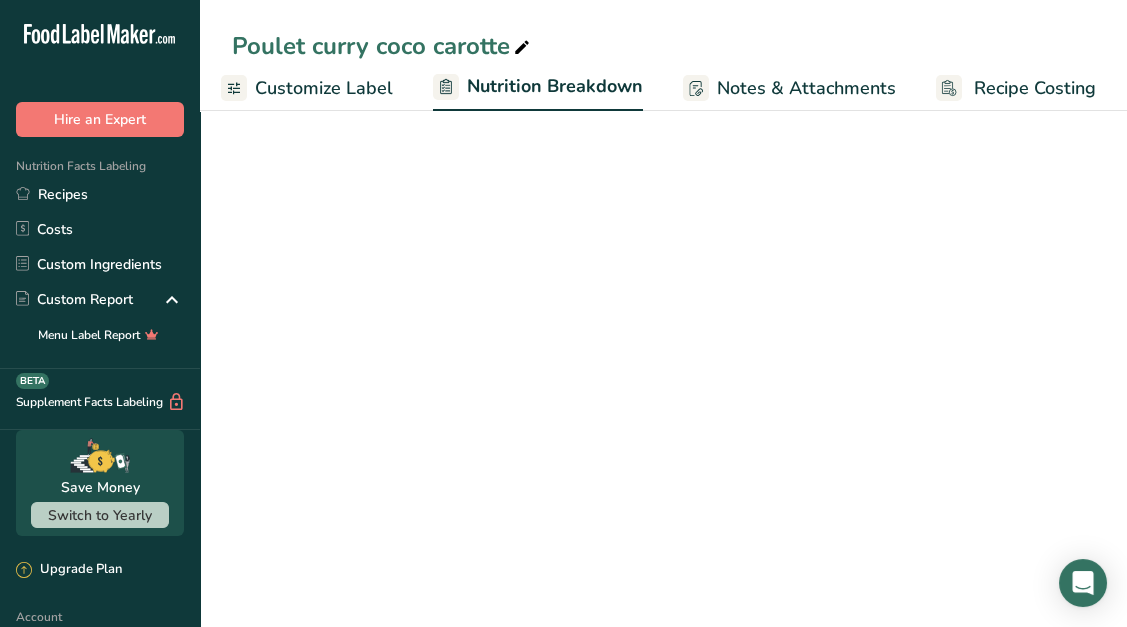 select on "Calories" 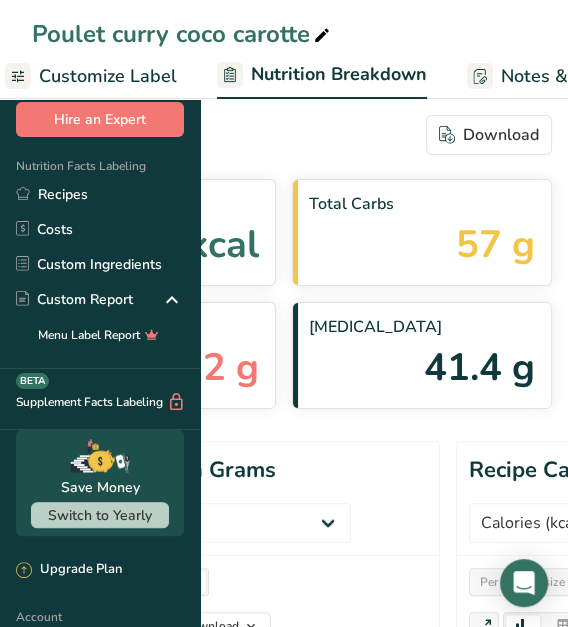 select on "Calories" 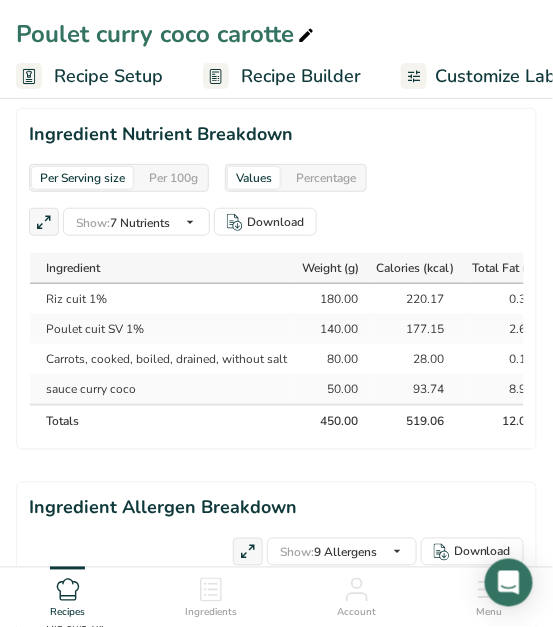 scroll, scrollTop: 1980, scrollLeft: 0, axis: vertical 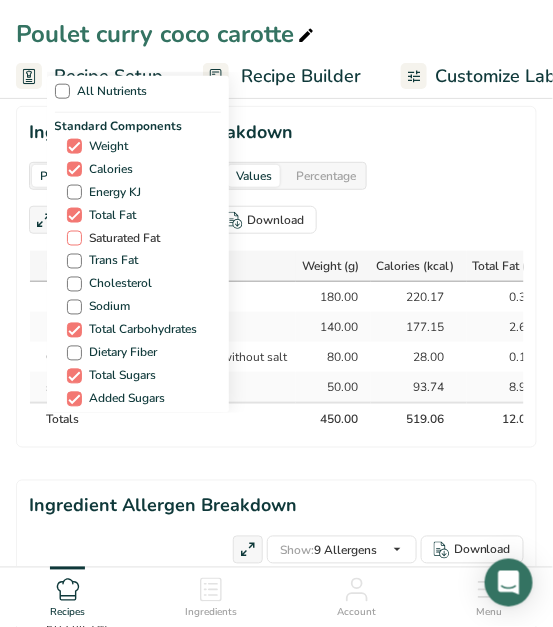 click on "Saturated Fat" at bounding box center [121, 238] 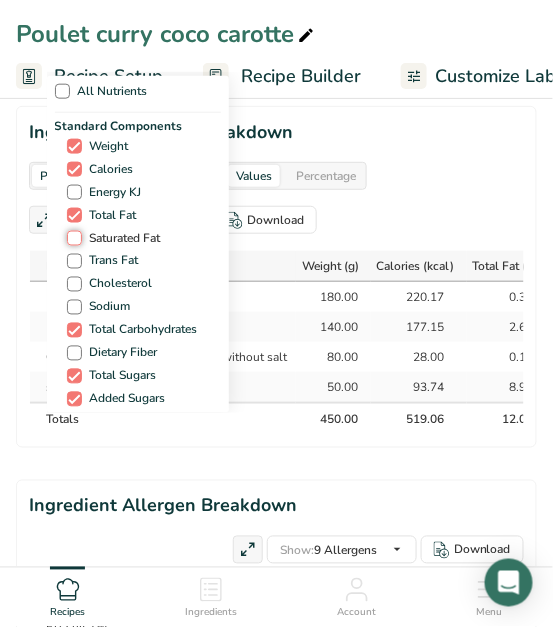 click on "Saturated Fat" at bounding box center (73, 238) 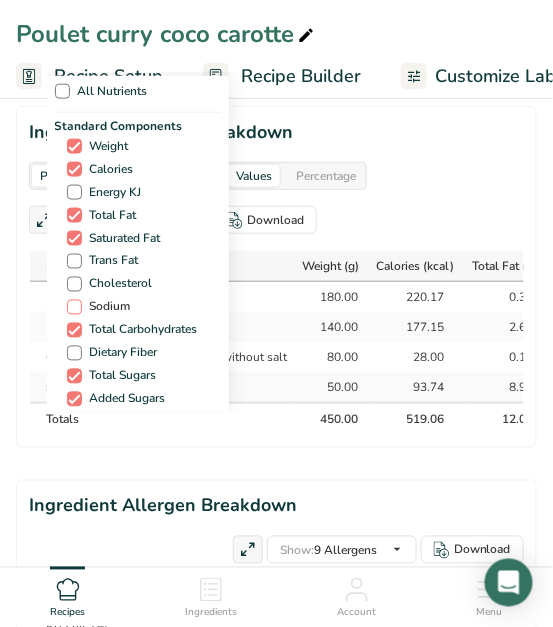 click on "Sodium" at bounding box center [106, 307] 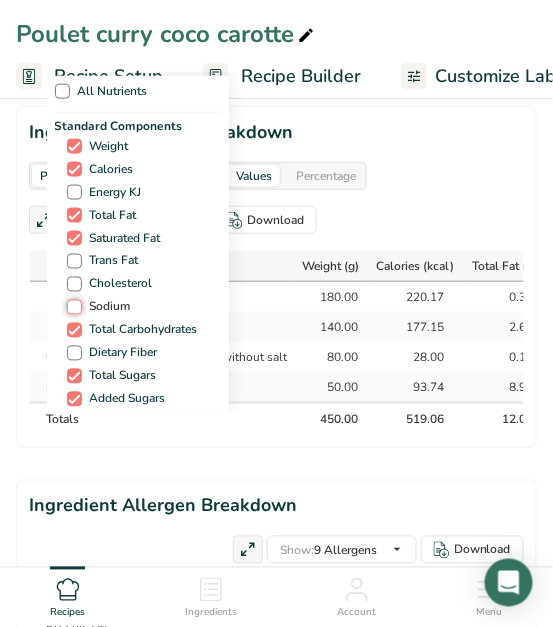 click on "Sodium" at bounding box center (73, 307) 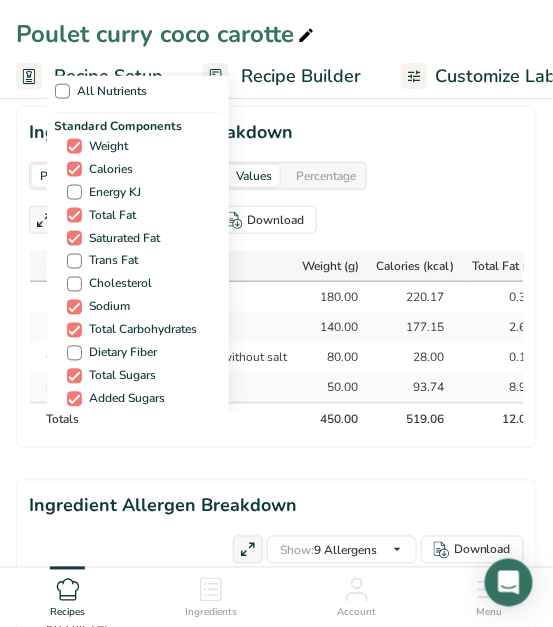 click on "All Nutrients
Standard Components
Weight
Calories
Energy KJ
Total Fat
Saturated Fat
Trans Fat
[MEDICAL_DATA]
Sodium
Total Carbohydrates
Dietary Fiber
Total Sugars
Added Sugars
Protein
Vitamins
[MEDICAL_DATA]
Vitamin A, RAE
Vitamin C
[MEDICAL_DATA]
[MEDICAL_DATA]
[MEDICAL_DATA] (B1)
[MEDICAL_DATA] (B2)
[MEDICAL_DATA] (B3)
Minerals   Other Nutrients" at bounding box center [277, 242] 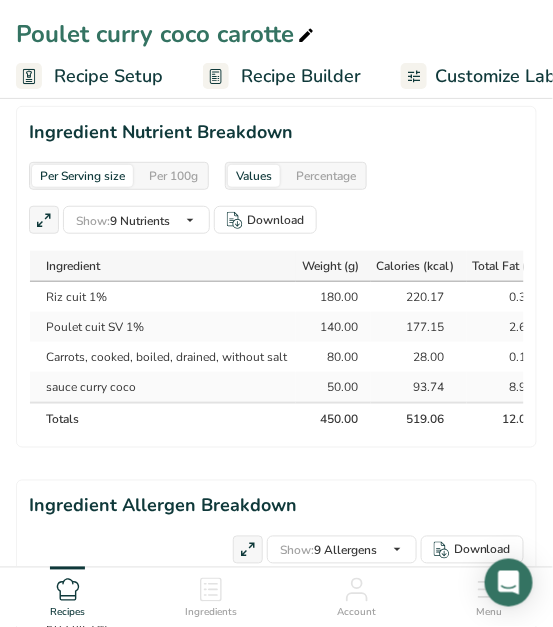click on "Per 100g" at bounding box center [173, 176] 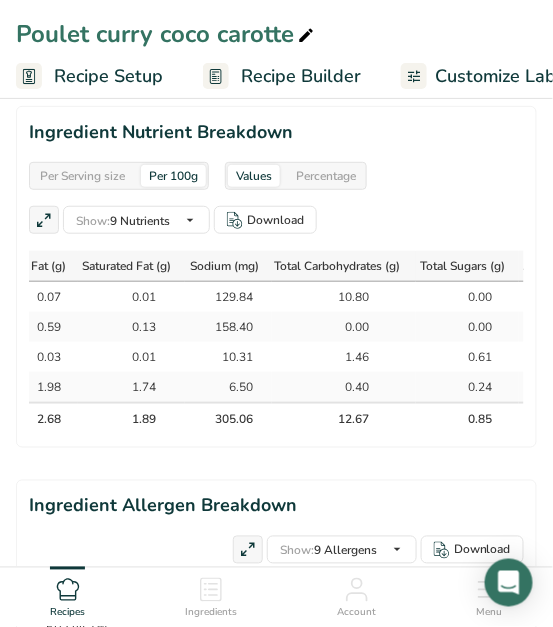 scroll, scrollTop: 0, scrollLeft: 467, axis: horizontal 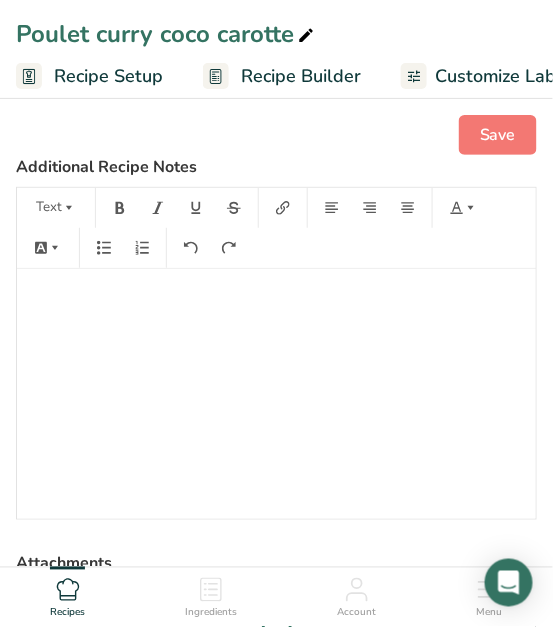click on "Recipe Builder" at bounding box center [301, 76] 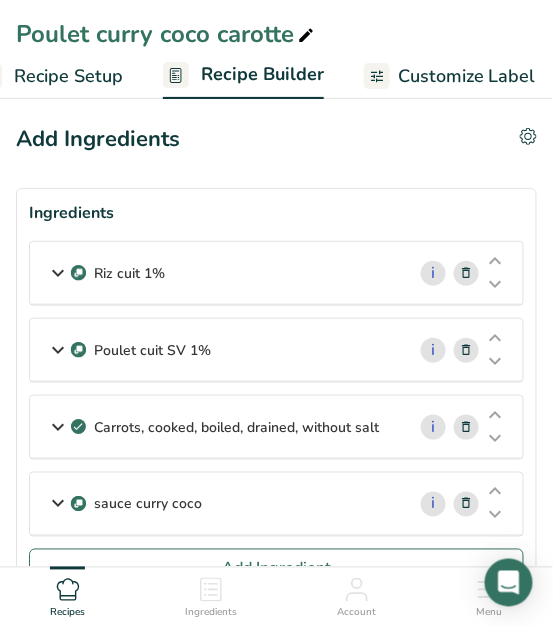 scroll, scrollTop: 0, scrollLeft: 176, axis: horizontal 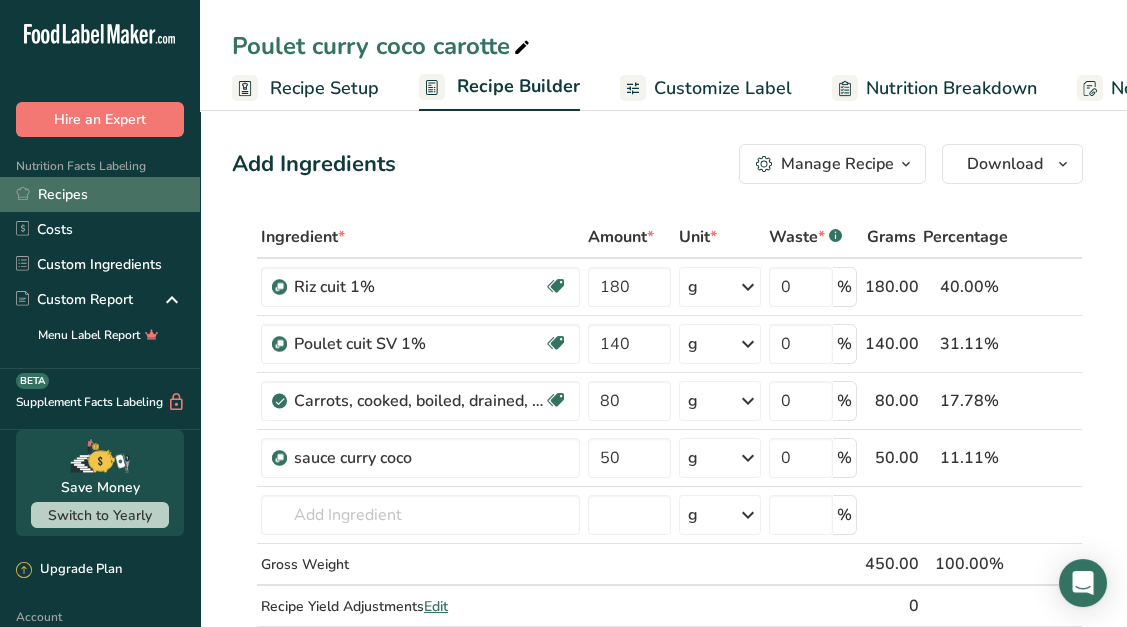 click on "Recipes" at bounding box center [100, 194] 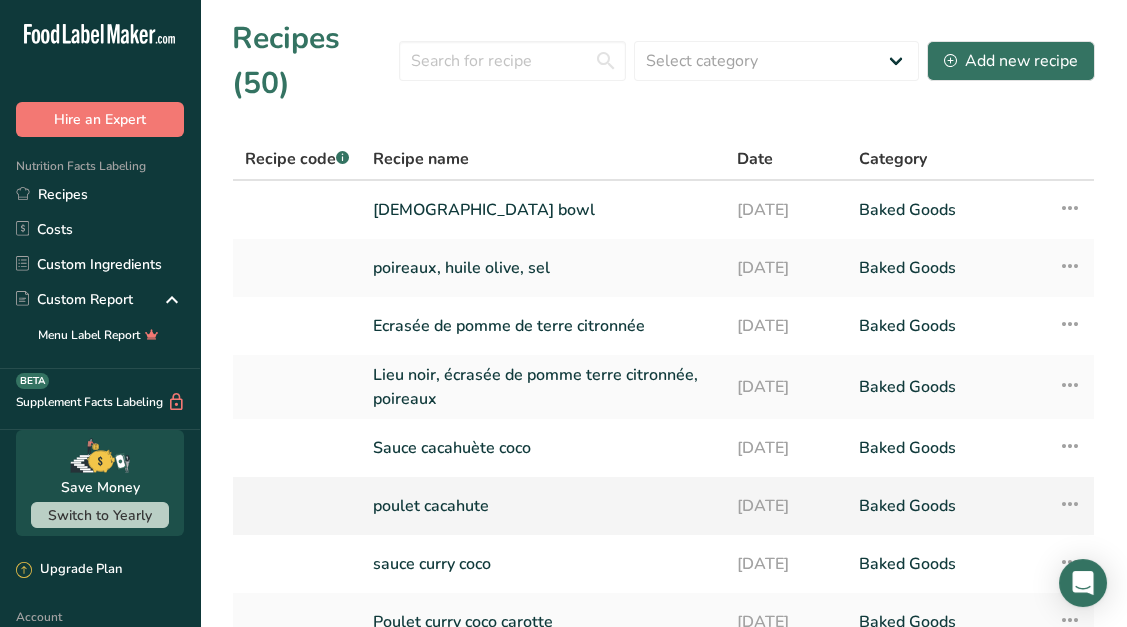 click on "poulet cacahute" at bounding box center [543, 506] 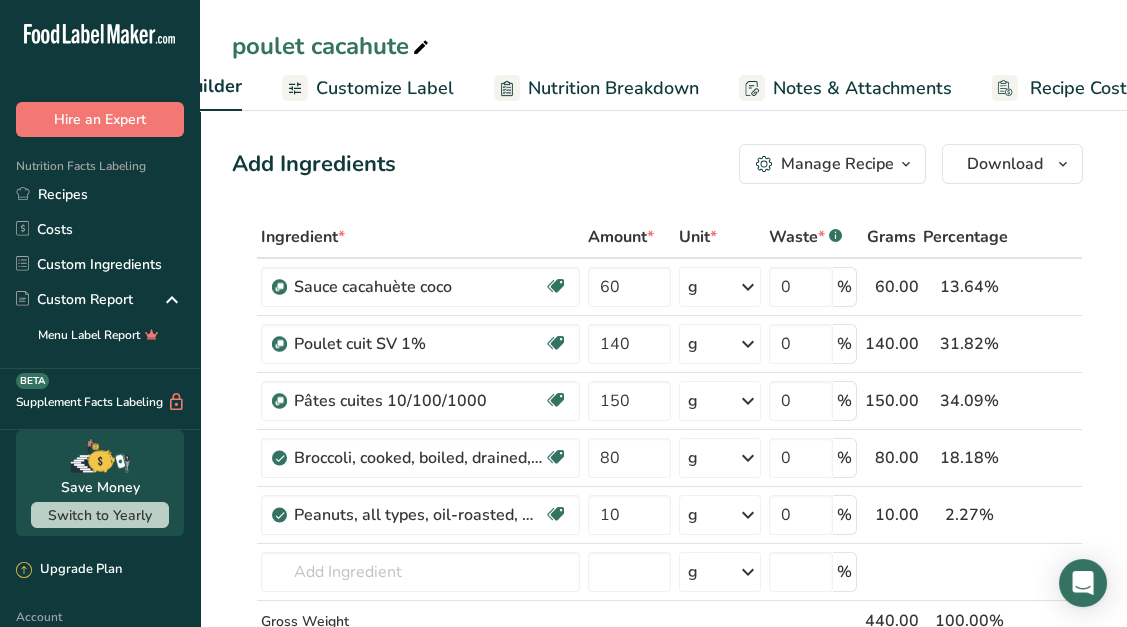 scroll, scrollTop: 0, scrollLeft: 392, axis: horizontal 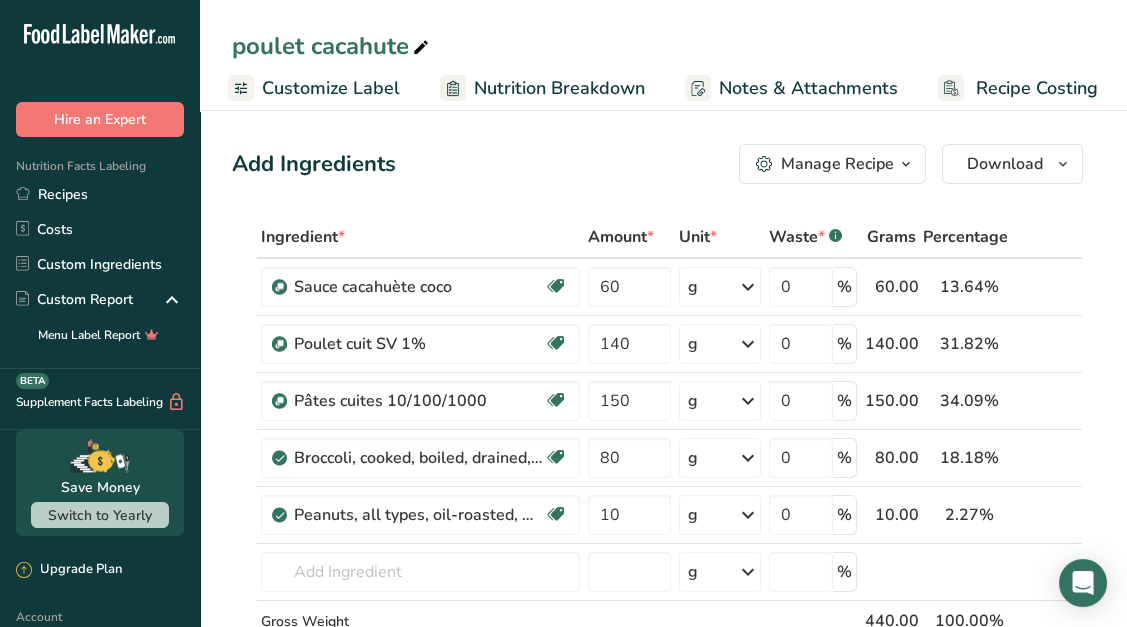 click on "Nutrition Breakdown" at bounding box center (542, 88) 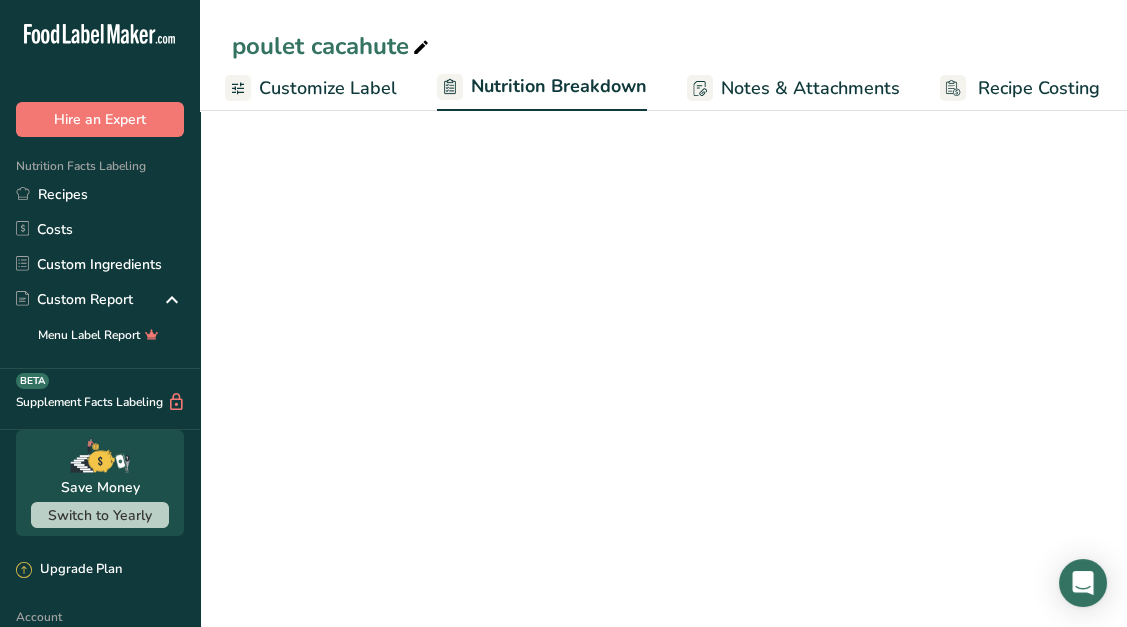 scroll, scrollTop: 0, scrollLeft: 396, axis: horizontal 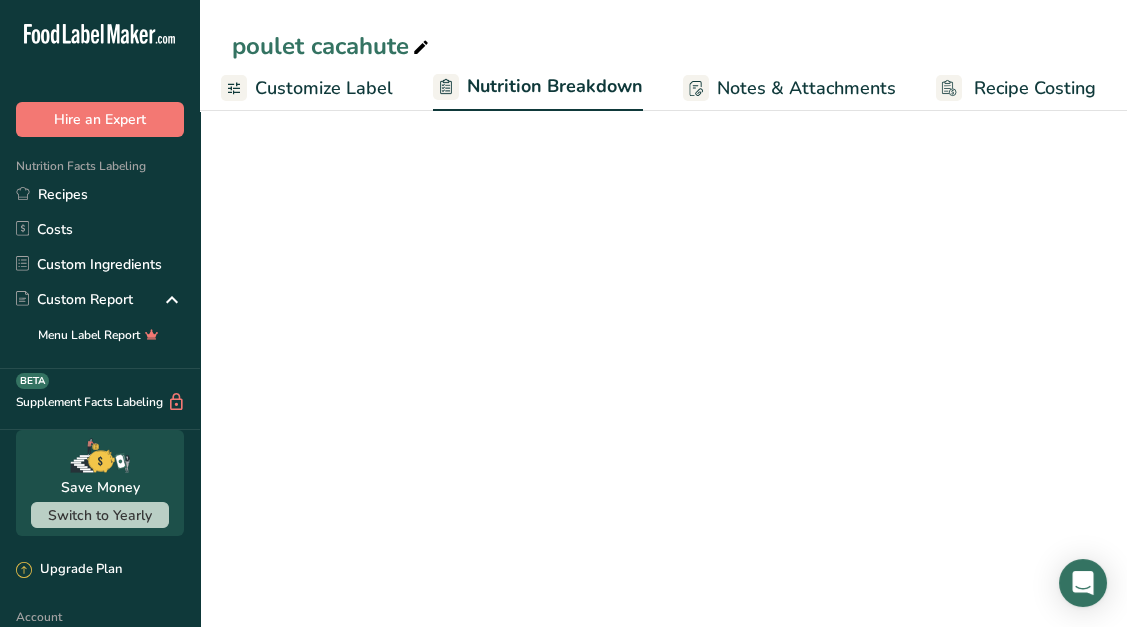 select on "Calories" 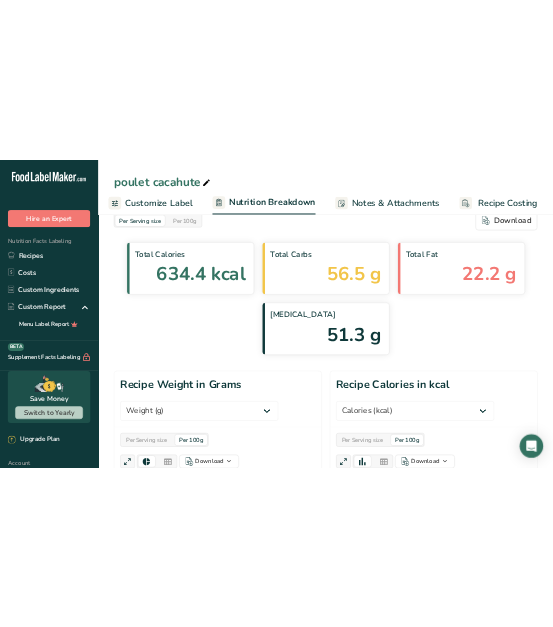 scroll, scrollTop: 0, scrollLeft: 0, axis: both 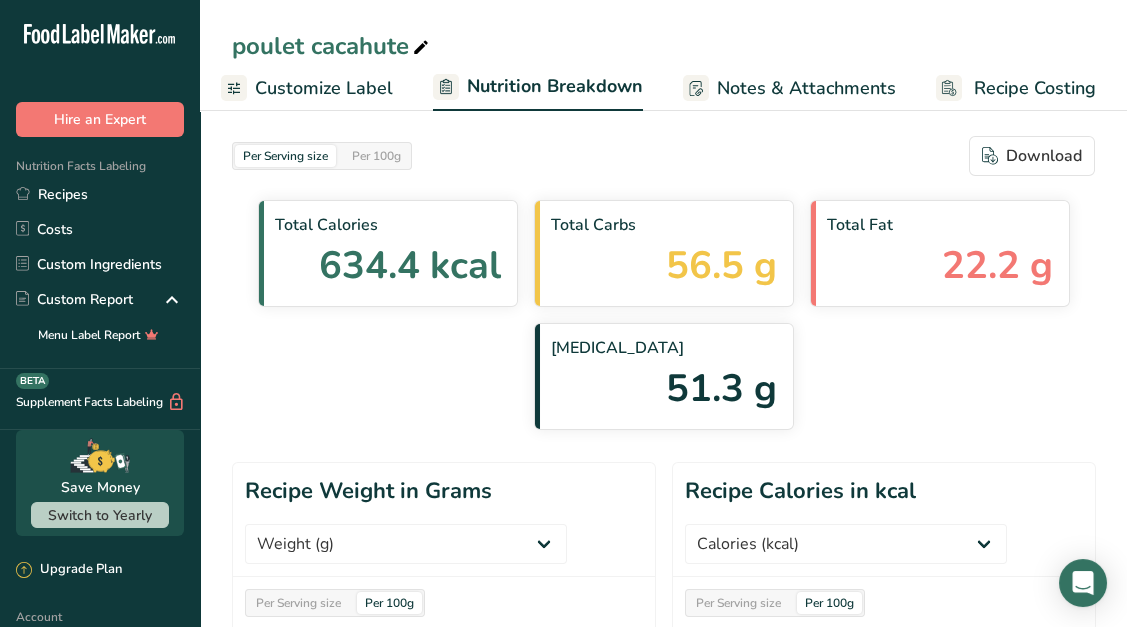select on "Calories" 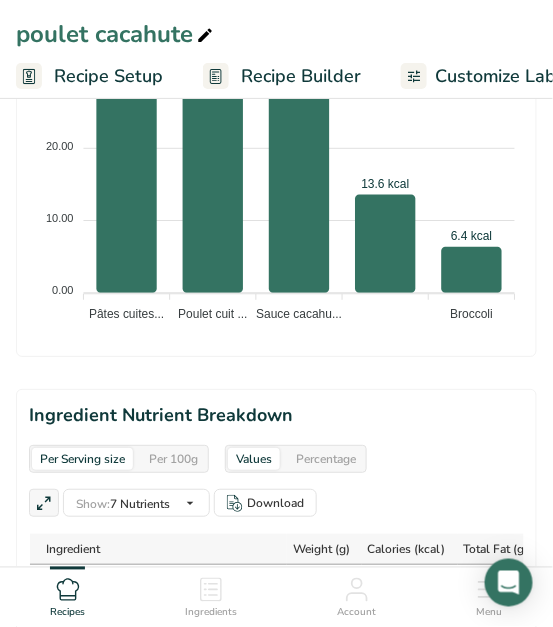 scroll, scrollTop: 1702, scrollLeft: 0, axis: vertical 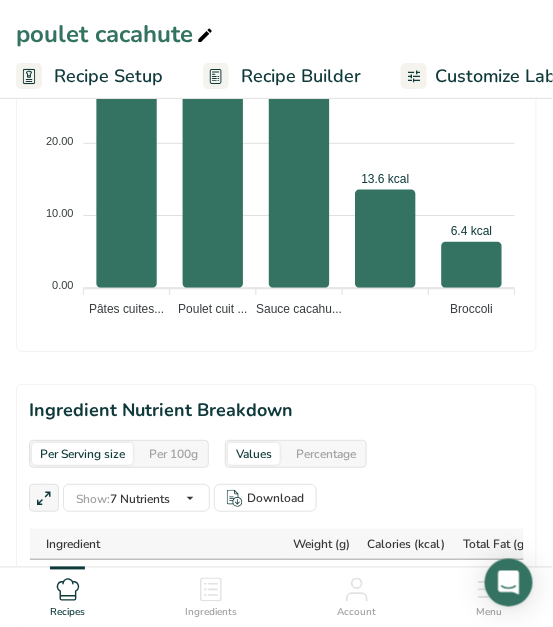 click on "Per 100g" at bounding box center [173, 454] 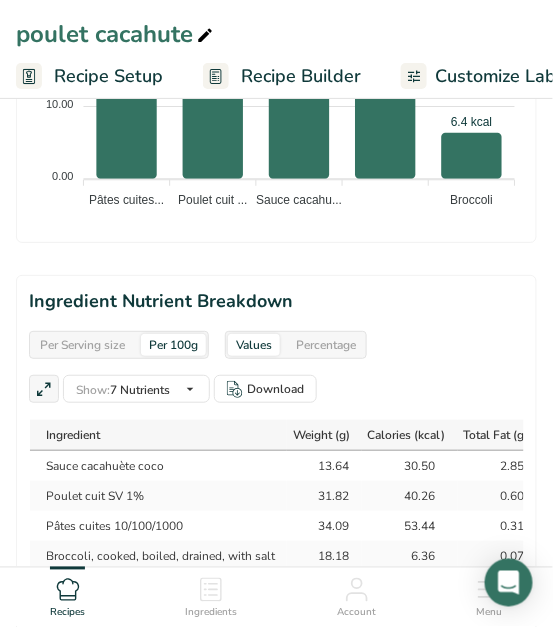 scroll, scrollTop: 1813, scrollLeft: 0, axis: vertical 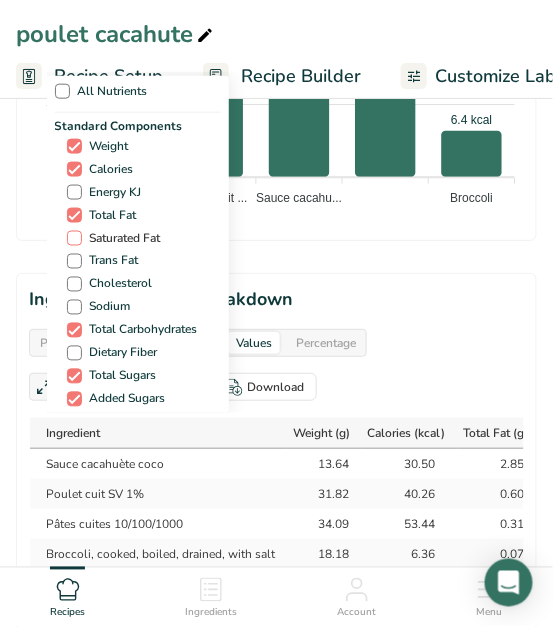 click on "Saturated Fat" at bounding box center (121, 238) 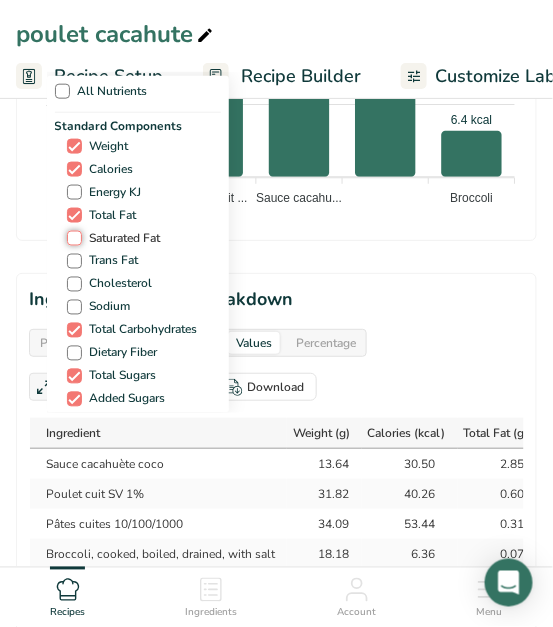 click on "Saturated Fat" at bounding box center [73, 238] 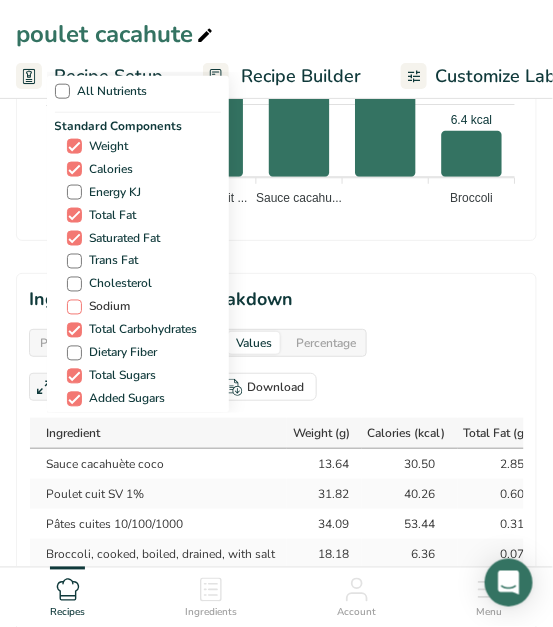 click at bounding box center (74, 307) 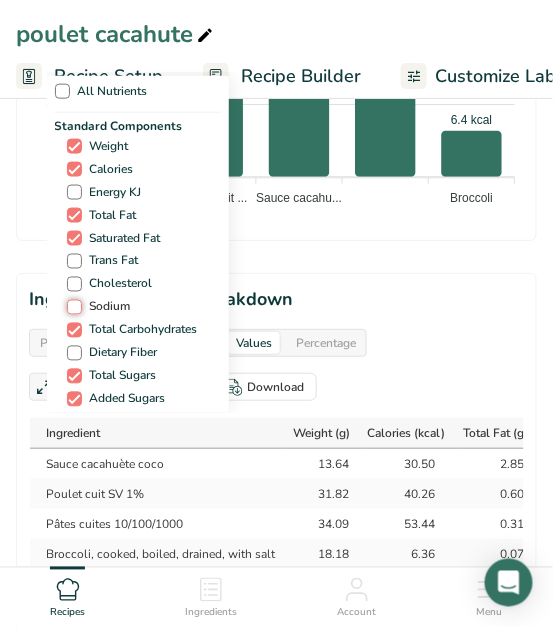 click on "Sodium" at bounding box center (73, 307) 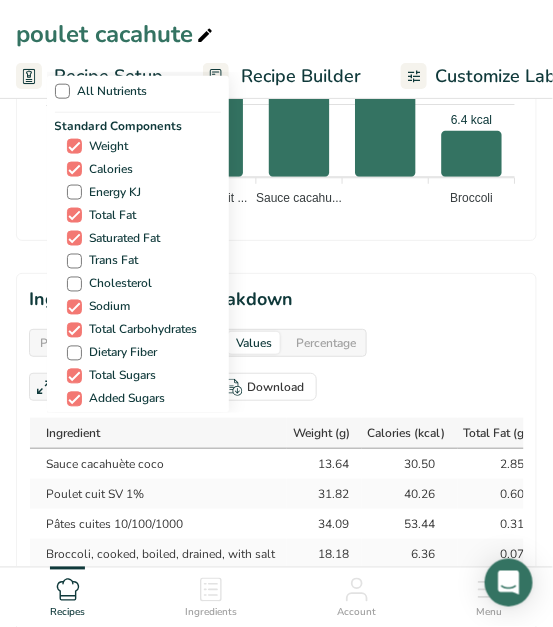 click on "All Nutrients
Standard Components
Weight
Calories
Energy KJ
Total Fat
Saturated Fat
Trans Fat
[MEDICAL_DATA]
Sodium
Total Carbohydrates
Dietary Fiber
Total Sugars
Added Sugars
Protein
Vitamins
[MEDICAL_DATA]
Vitamin A, RAE
Vitamin C
[MEDICAL_DATA]
[MEDICAL_DATA]
[MEDICAL_DATA] (B1)
[MEDICAL_DATA] (B2)
[MEDICAL_DATA] (B3)
Minerals   Other Nutrients" at bounding box center [277, 242] 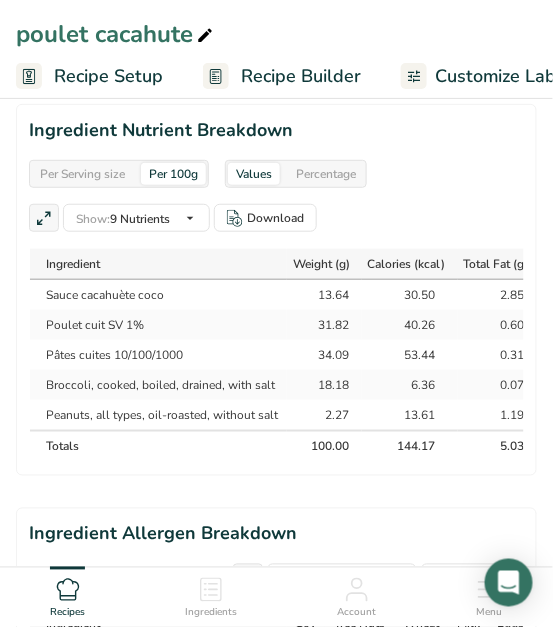 scroll, scrollTop: 1983, scrollLeft: 0, axis: vertical 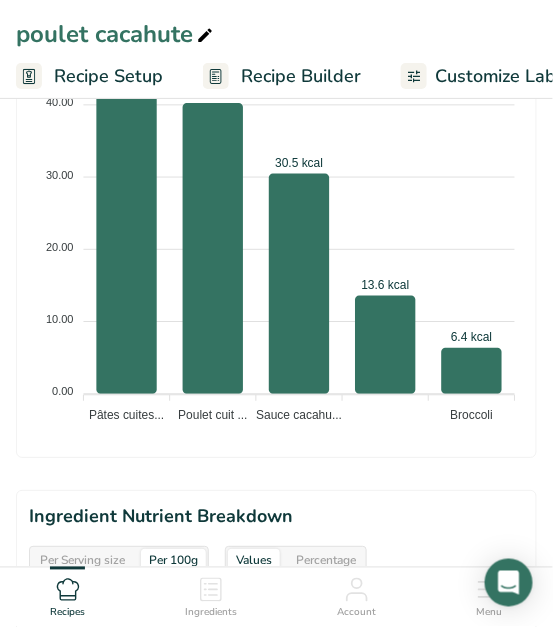 click on "Recipe Builder" at bounding box center [282, 76] 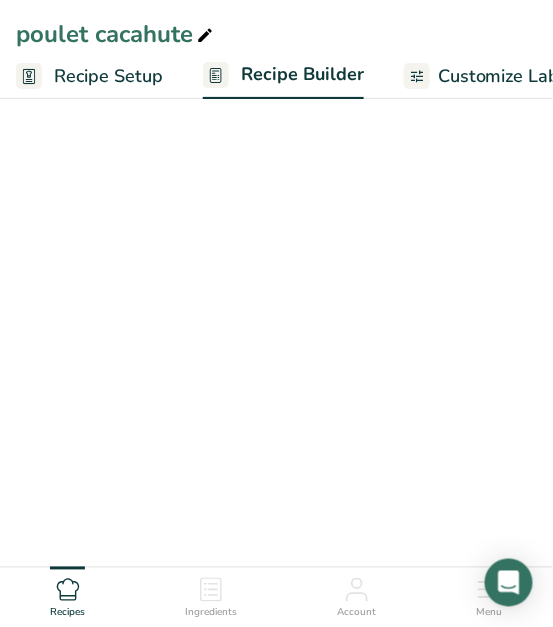 scroll, scrollTop: 1128, scrollLeft: 0, axis: vertical 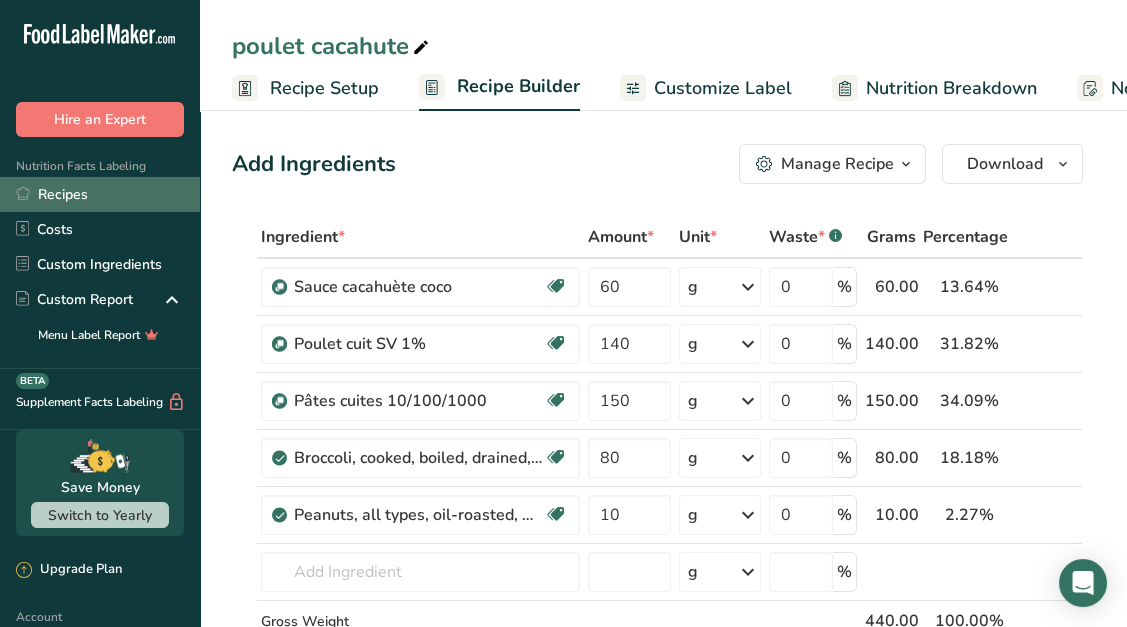 click on "Recipes" at bounding box center [100, 194] 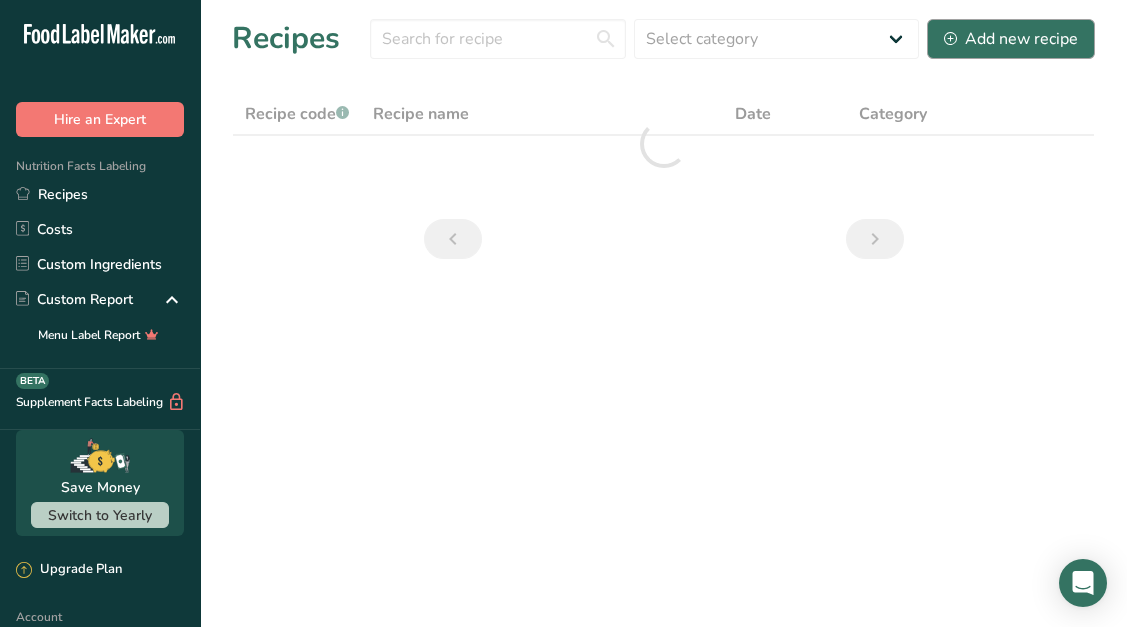 click on "Recipes
Select category
All
Baked Goods
Beverages
Confectionery
Cooked Meals, Salads, & Sauces
Dairy
Snacks
Add new recipe" at bounding box center [663, 38] 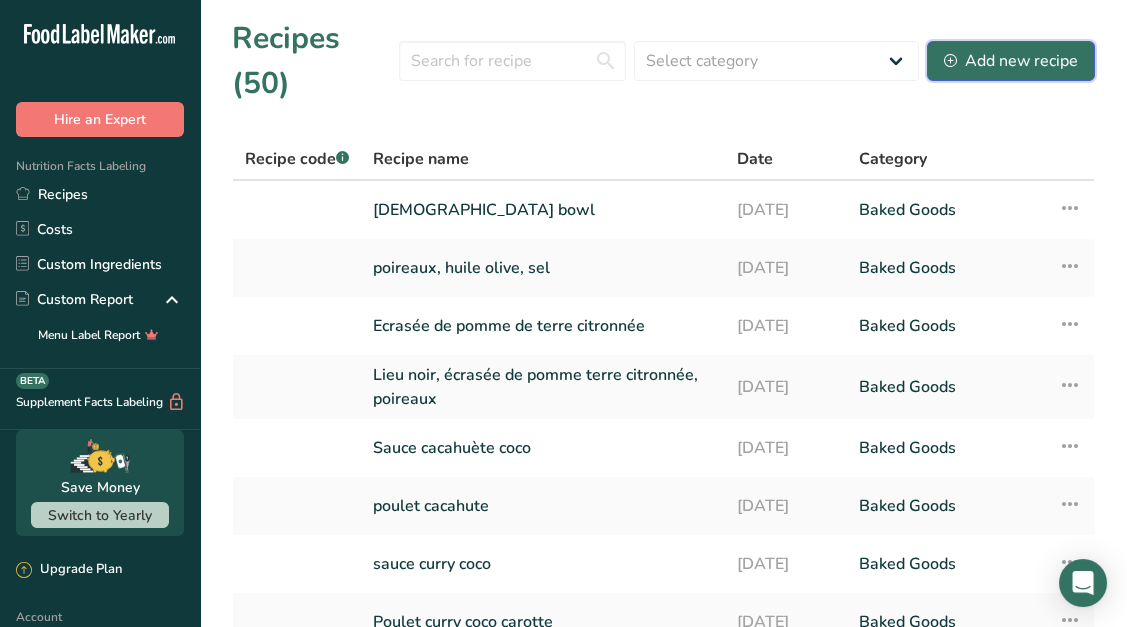 click on "Add new recipe" at bounding box center [1011, 61] 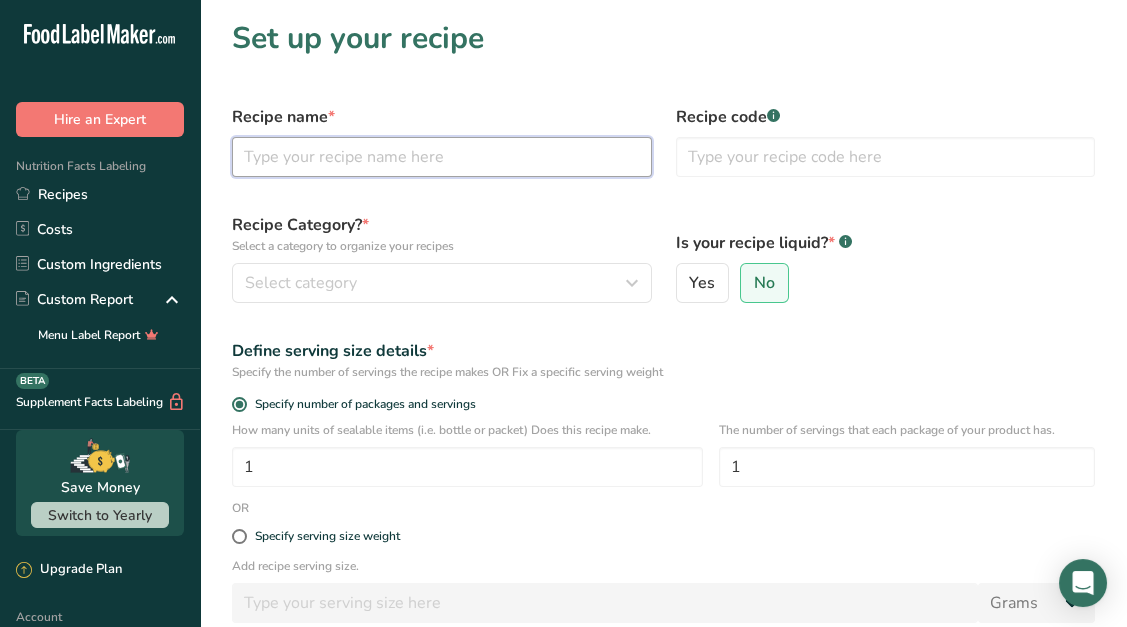 click at bounding box center [442, 157] 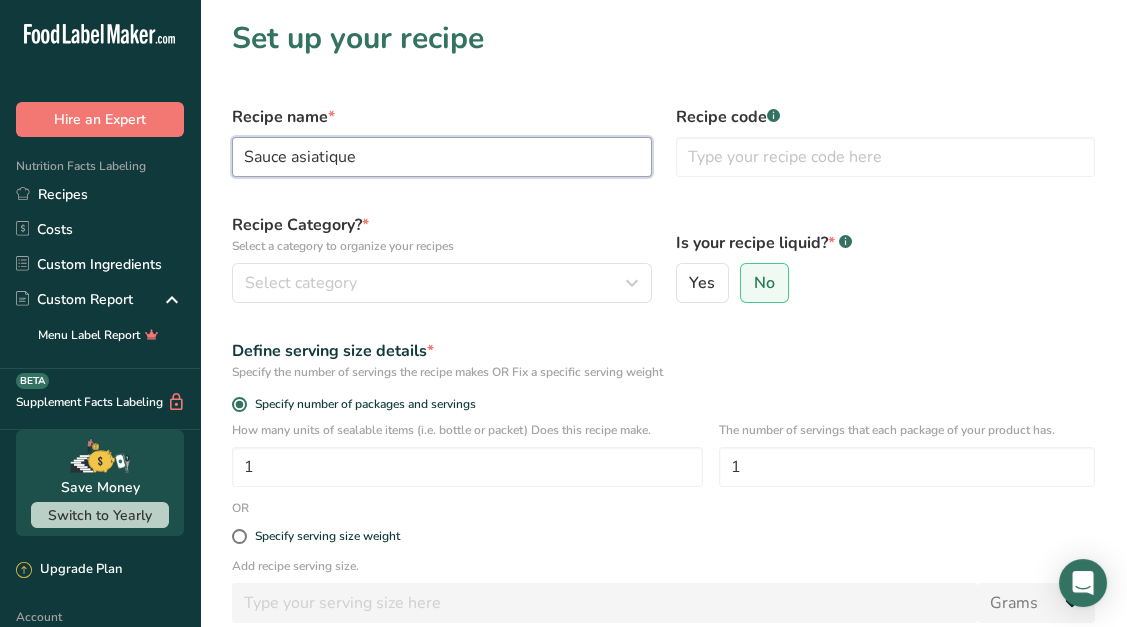 type on "Sauce asiatique" 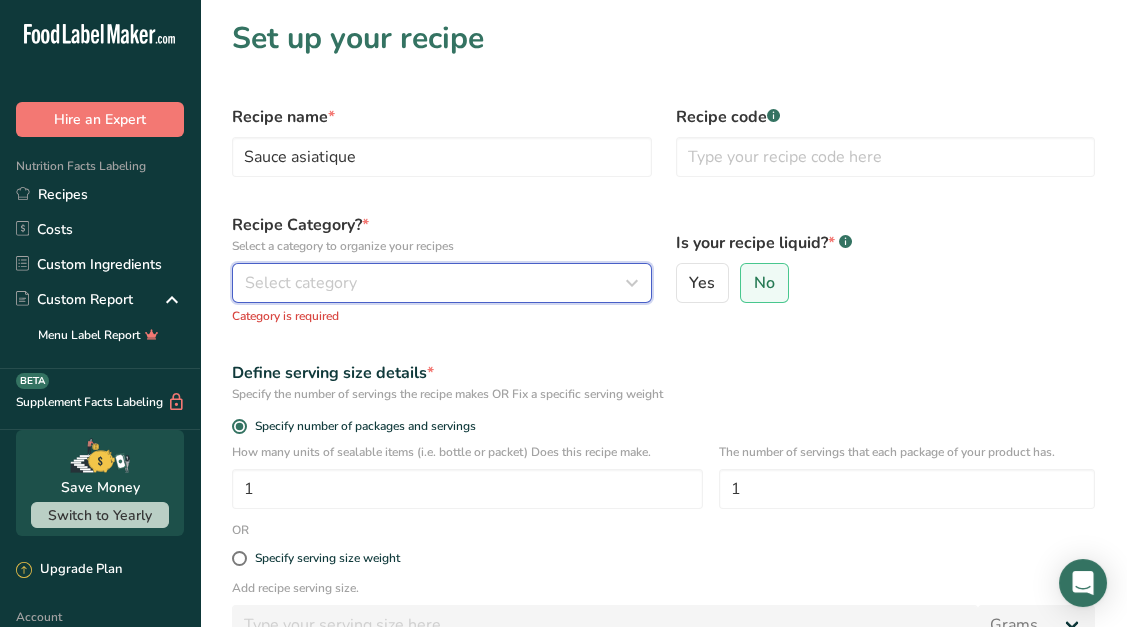 click on "Select category" at bounding box center [442, 283] 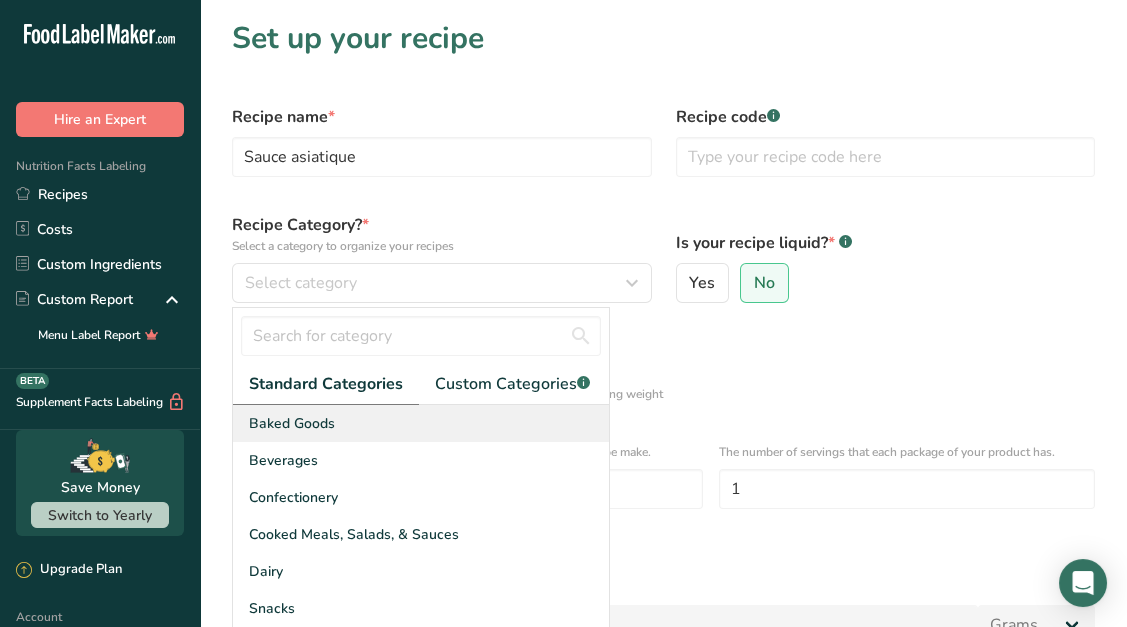 click on "Baked Goods" at bounding box center (421, 423) 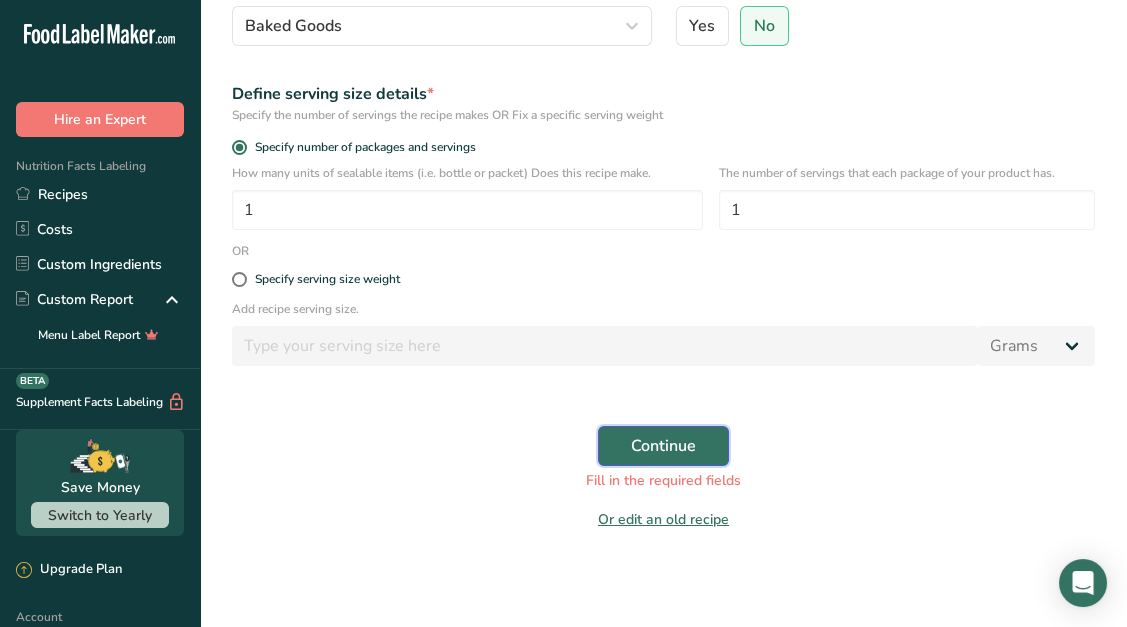 click on "Continue" at bounding box center [663, 446] 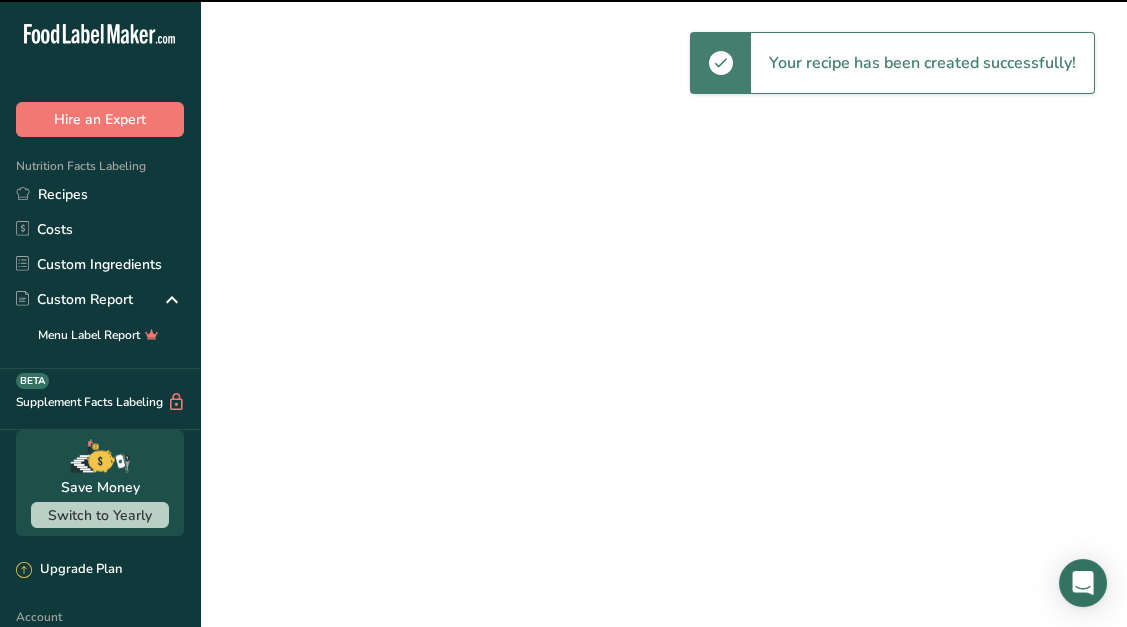 scroll, scrollTop: 0, scrollLeft: 0, axis: both 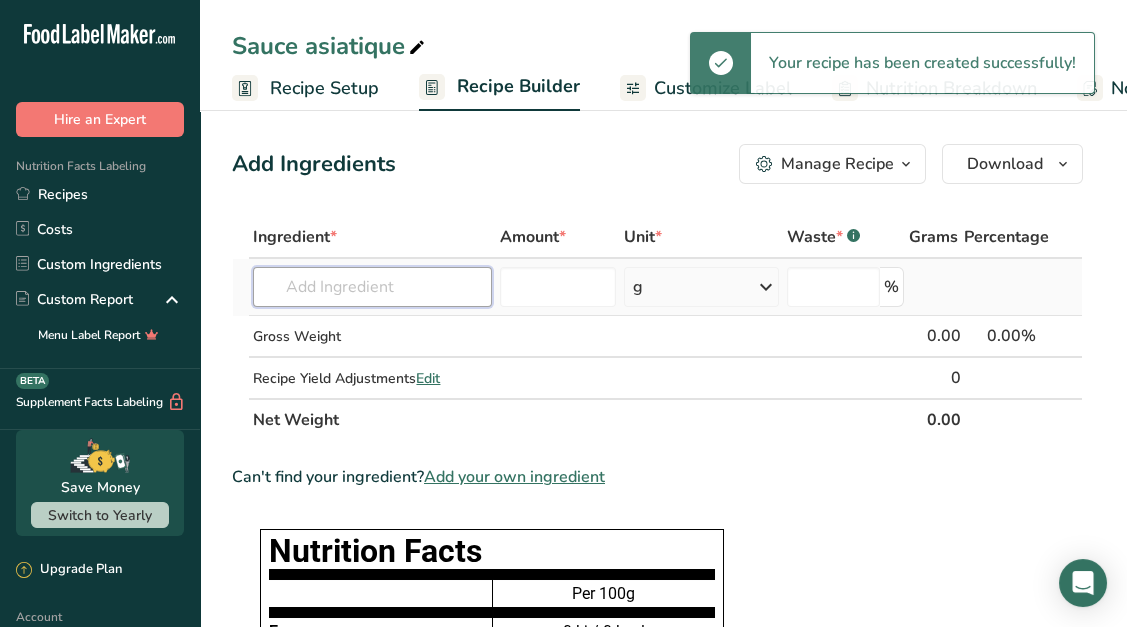 click at bounding box center [372, 287] 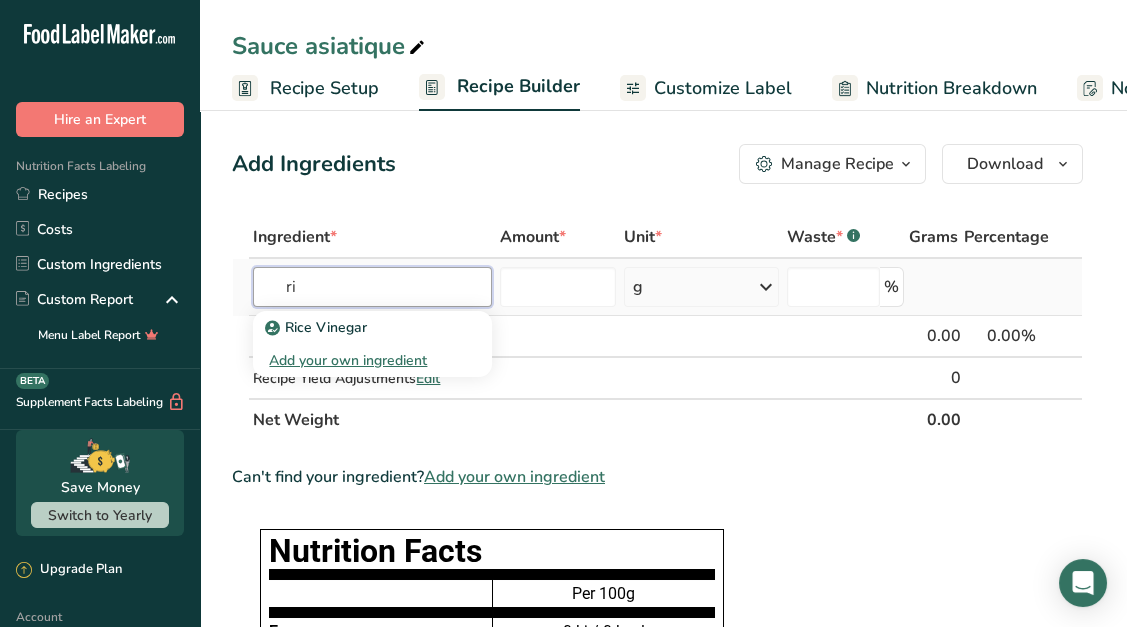 type on "r" 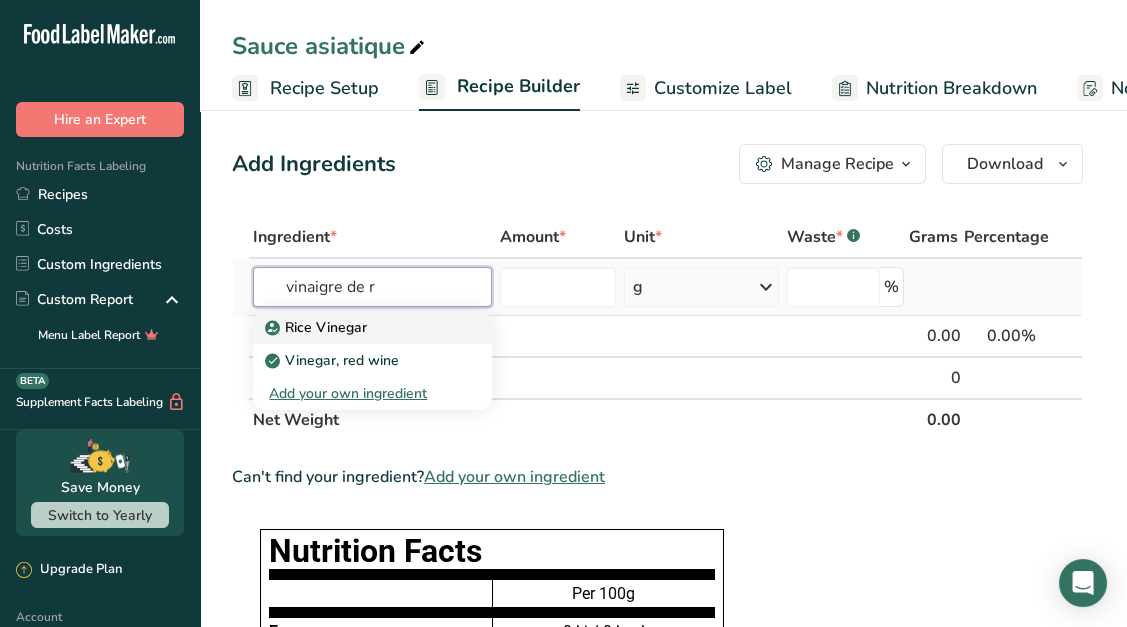 type on "vinaigre de r" 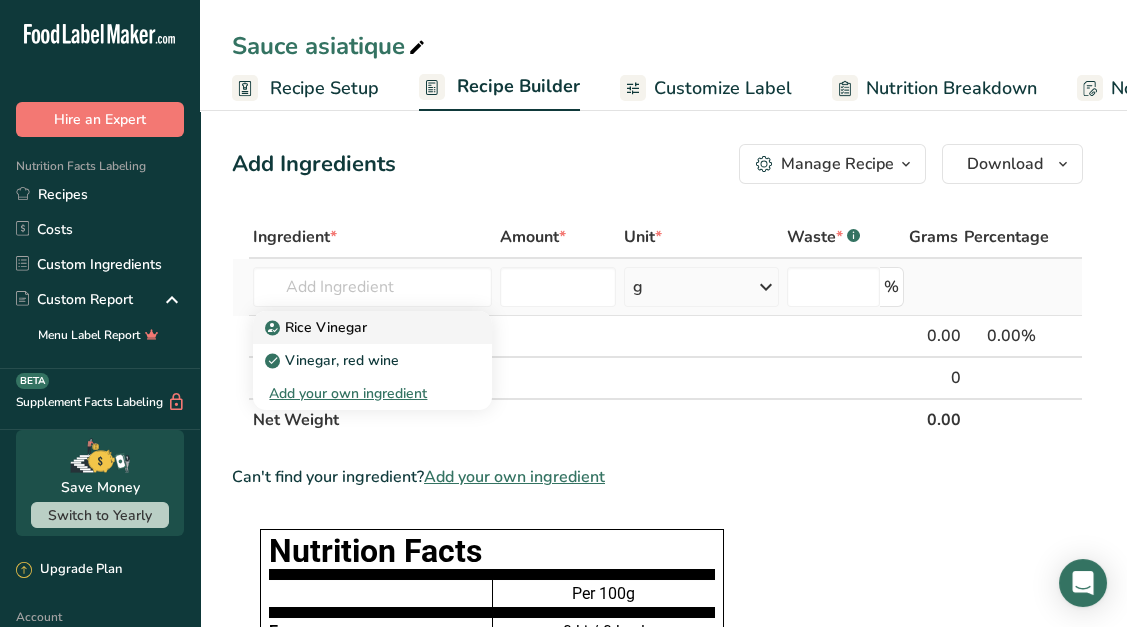 click on "Rice Vinegar" at bounding box center [318, 327] 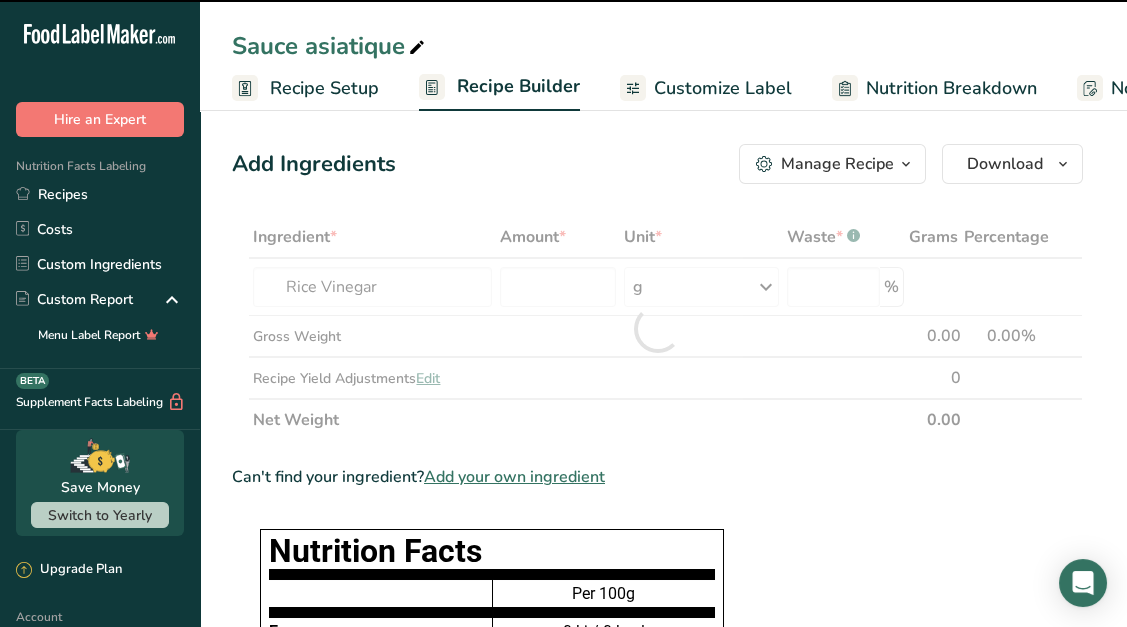 click at bounding box center [657, 328] 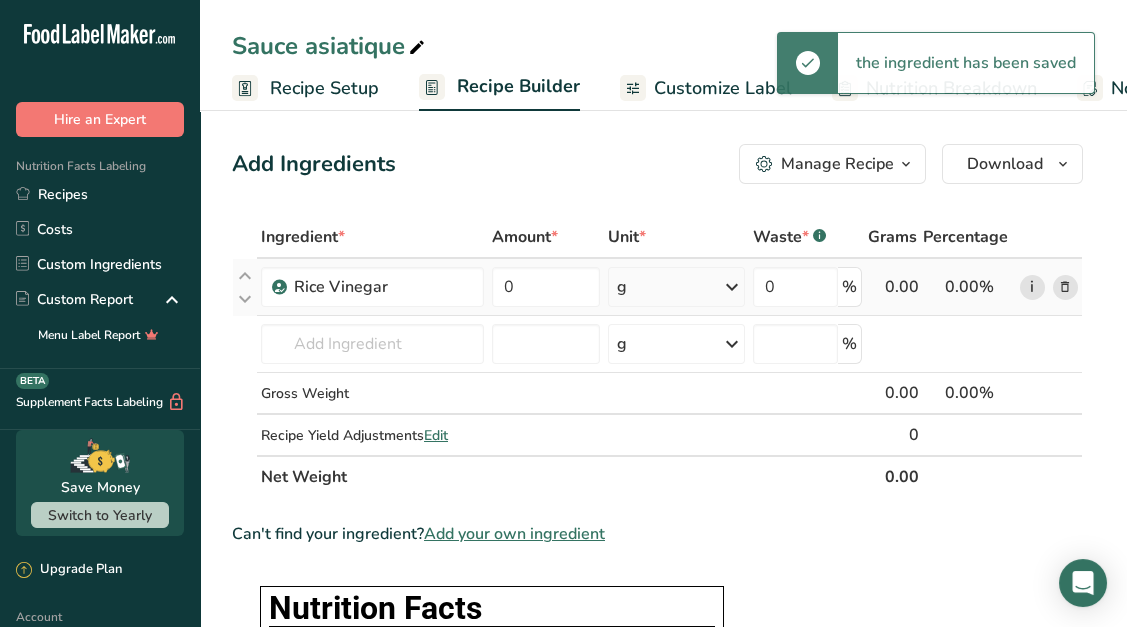 click on "i" at bounding box center [1032, 287] 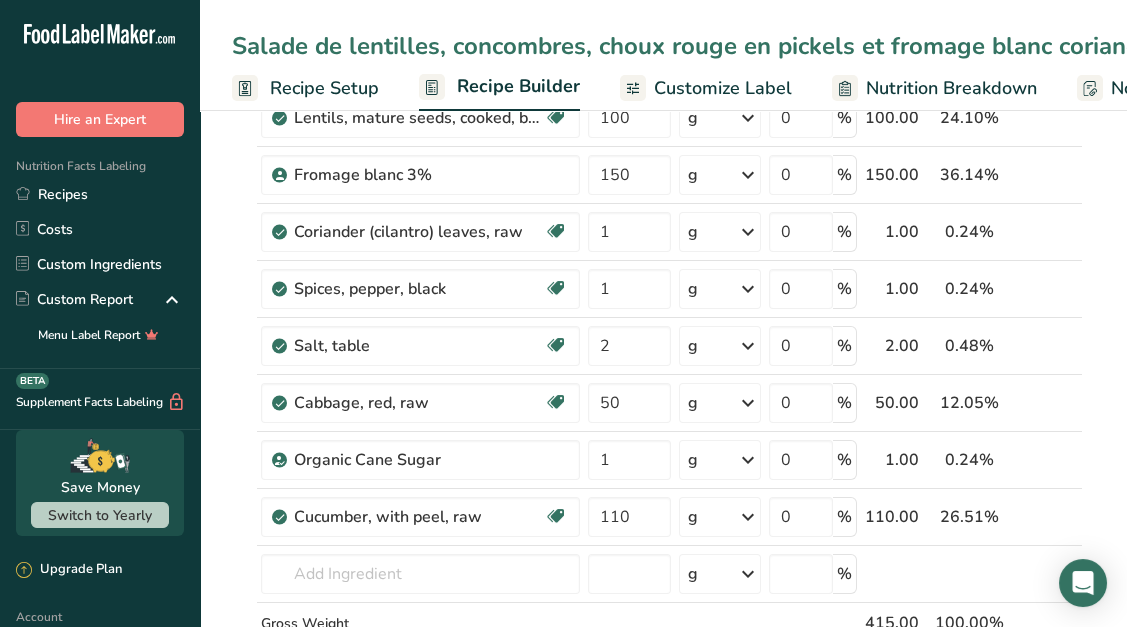 scroll, scrollTop: 169, scrollLeft: 0, axis: vertical 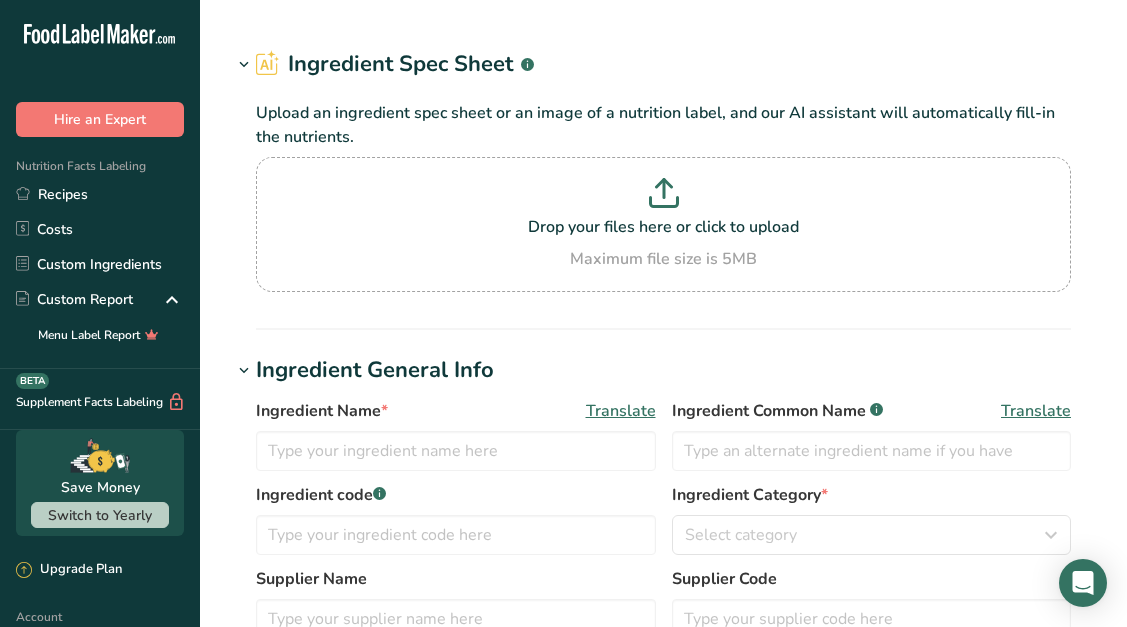 type on "Rice Vinegar" 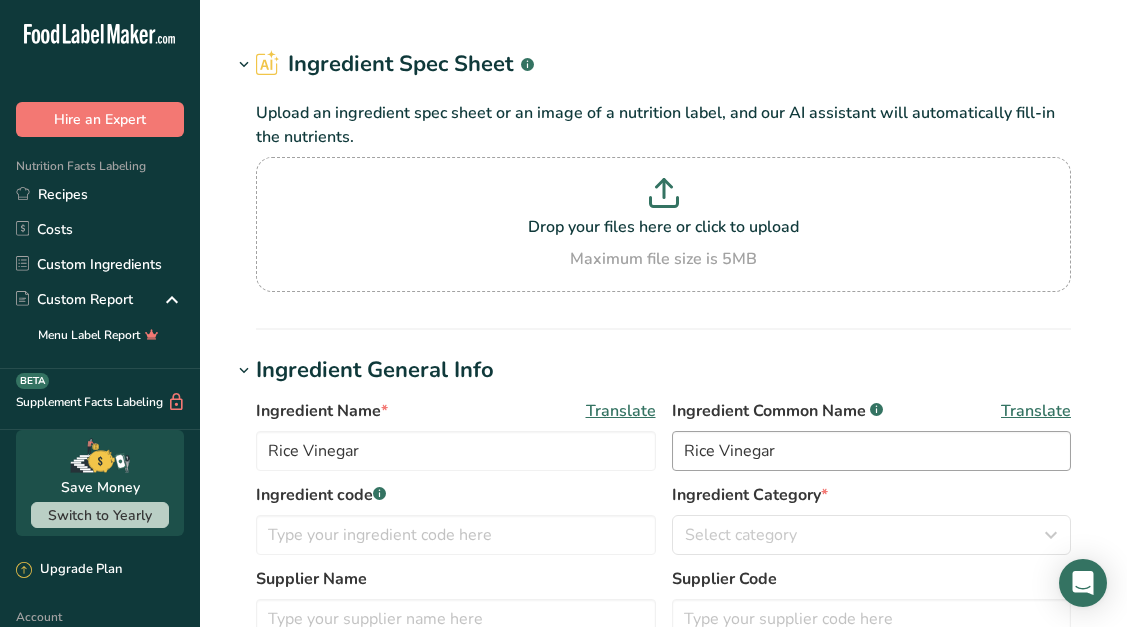 scroll, scrollTop: 0, scrollLeft: 0, axis: both 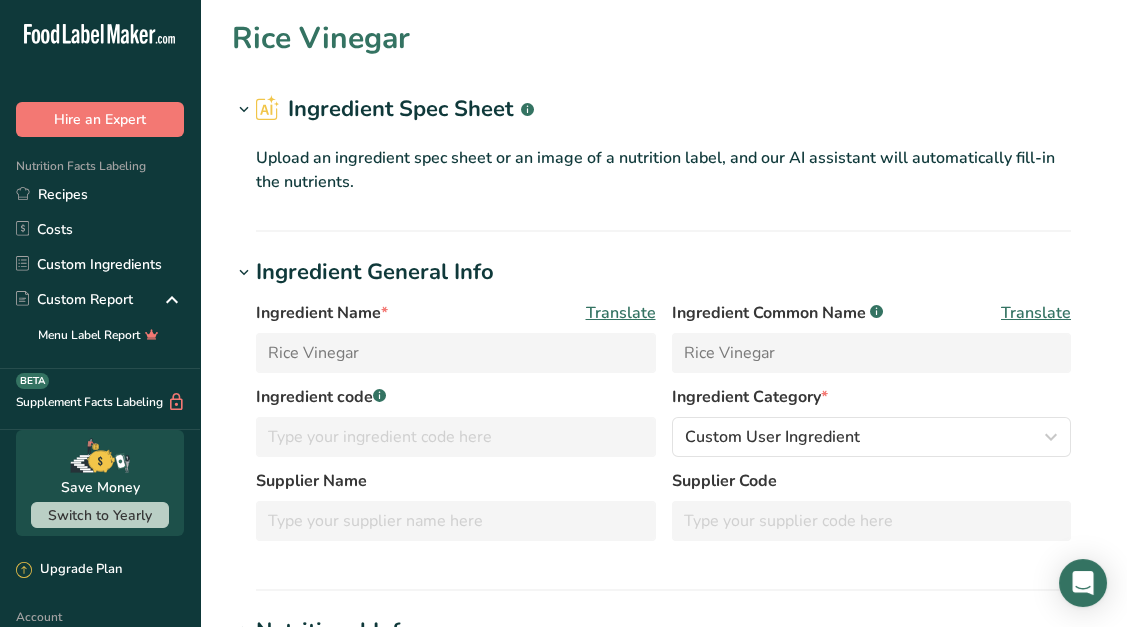 type on "18" 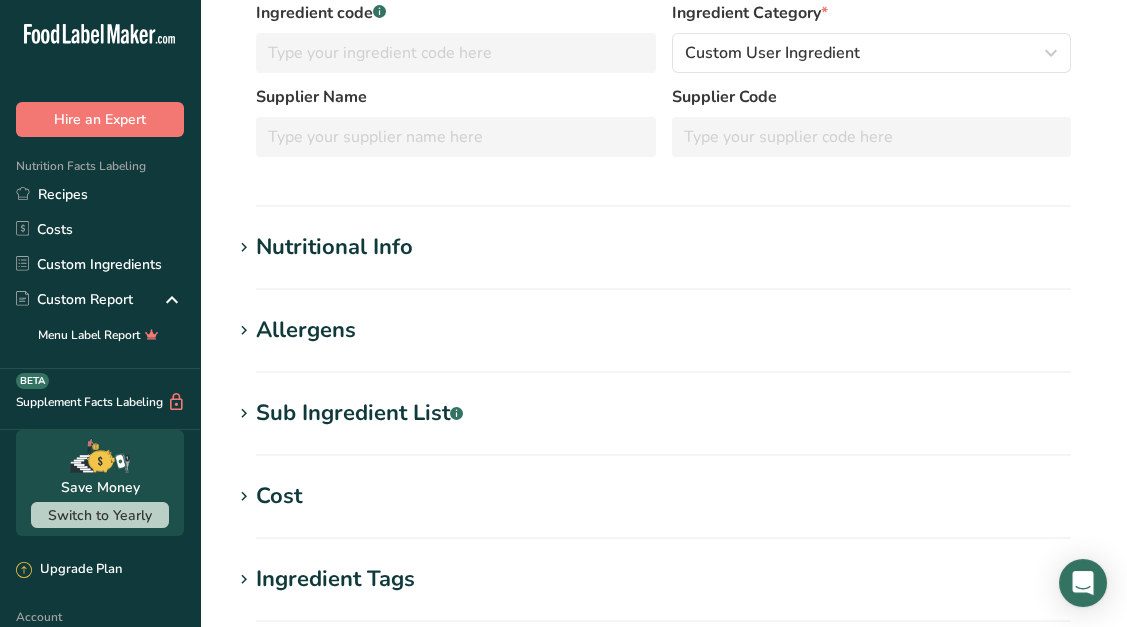 scroll, scrollTop: 383, scrollLeft: 0, axis: vertical 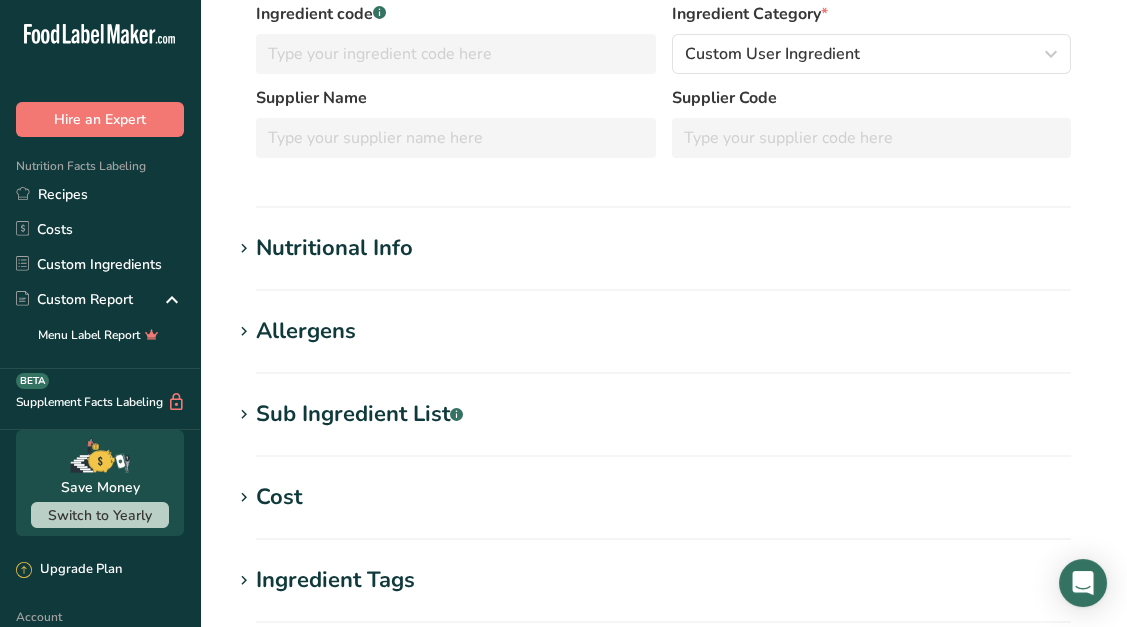 click on "Allergens" at bounding box center (306, 331) 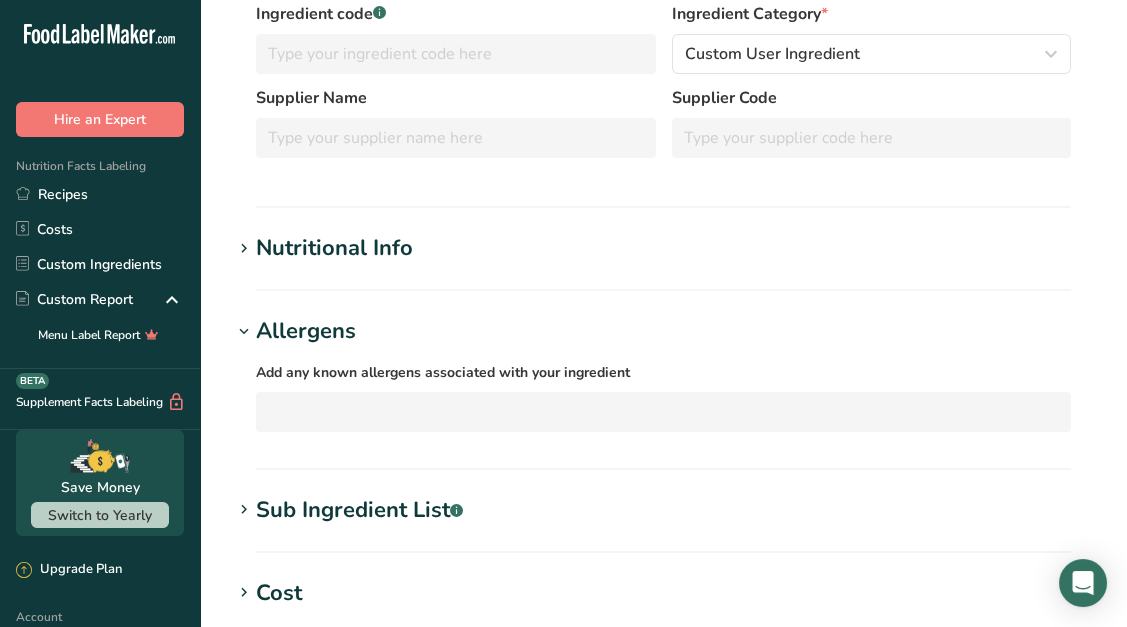 click on "Nutritional Info" at bounding box center (334, 248) 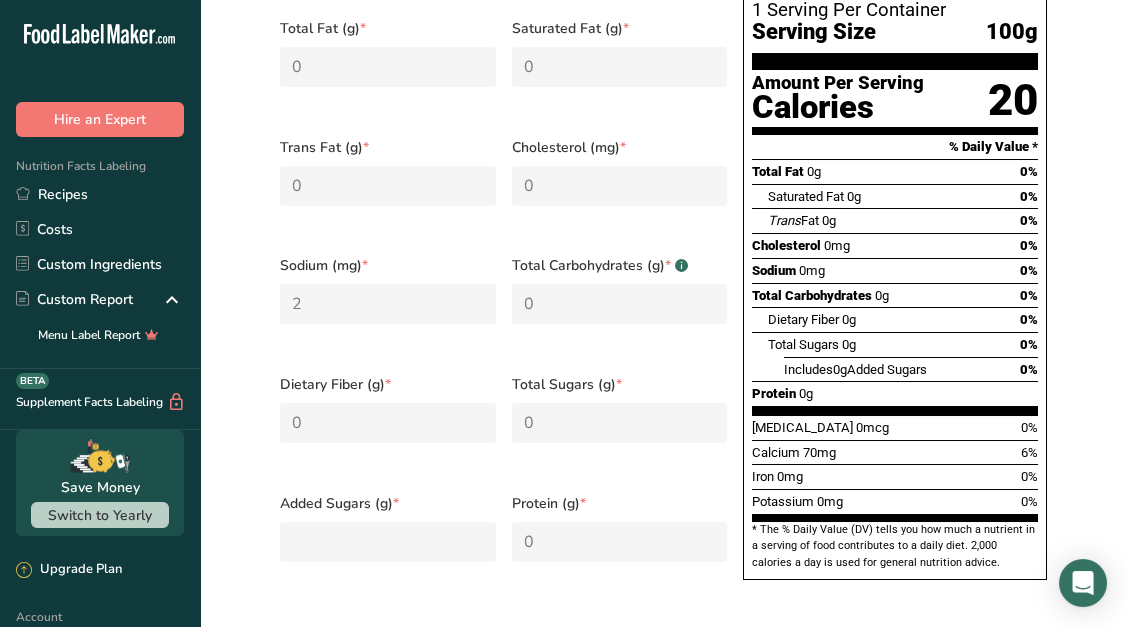 scroll, scrollTop: 0, scrollLeft: 0, axis: both 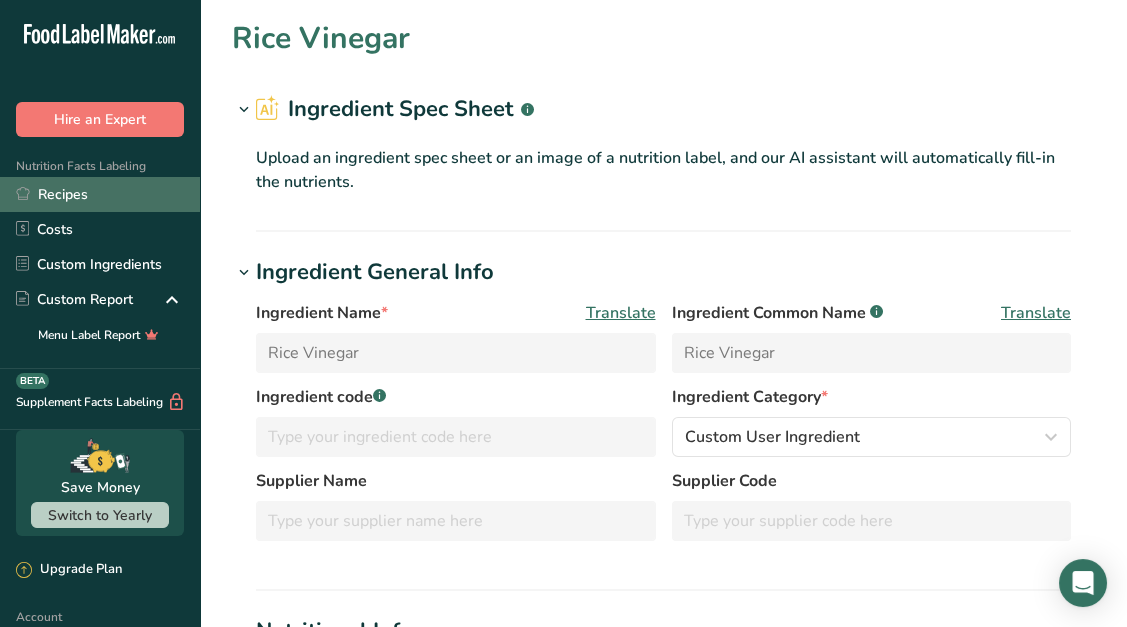 click on "Recipes" at bounding box center (100, 194) 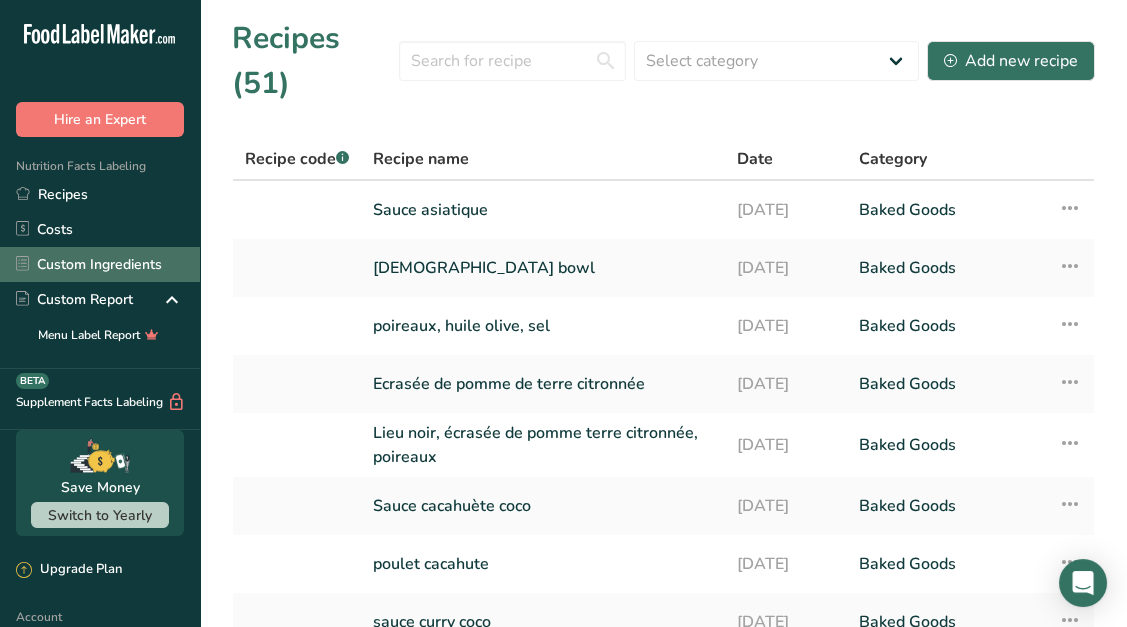 click on "Custom Ingredients" at bounding box center [100, 264] 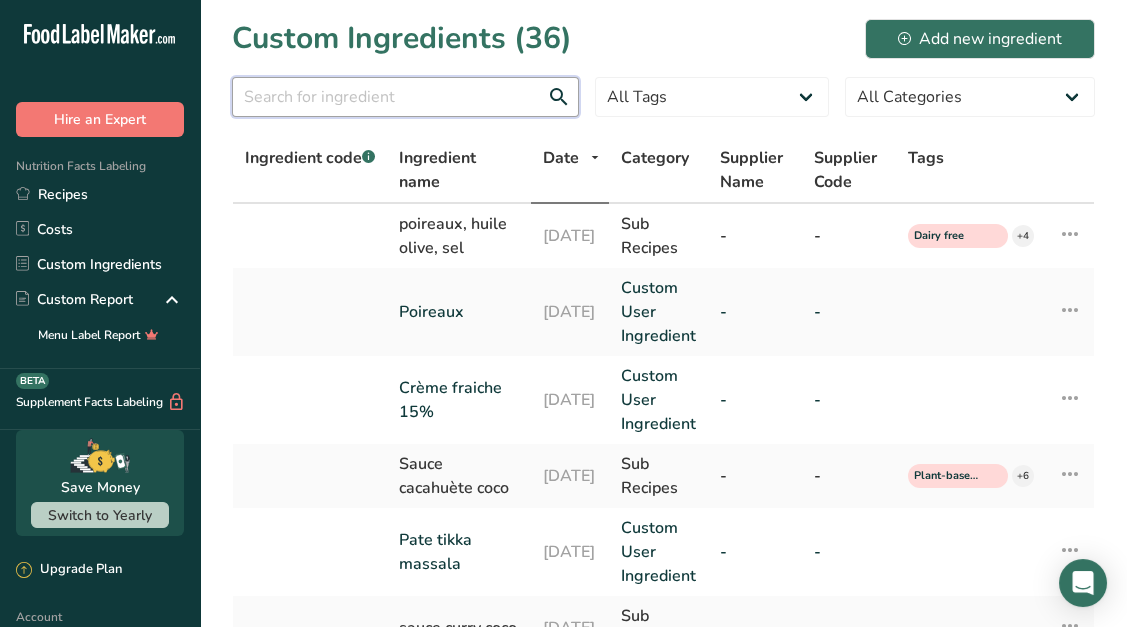 click at bounding box center [405, 97] 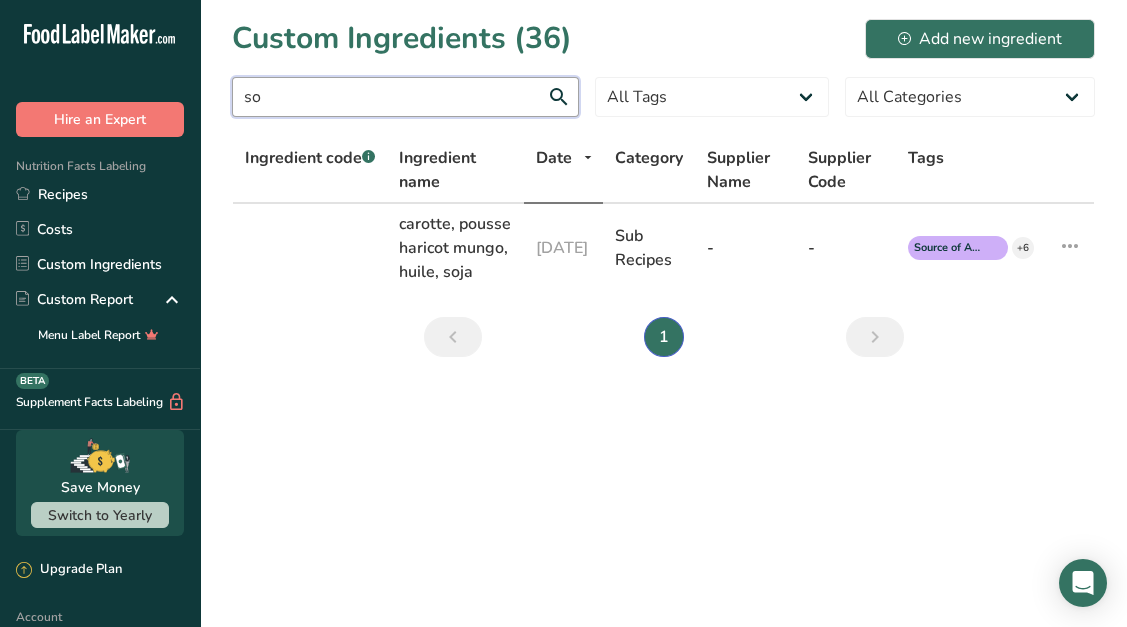 type on "s" 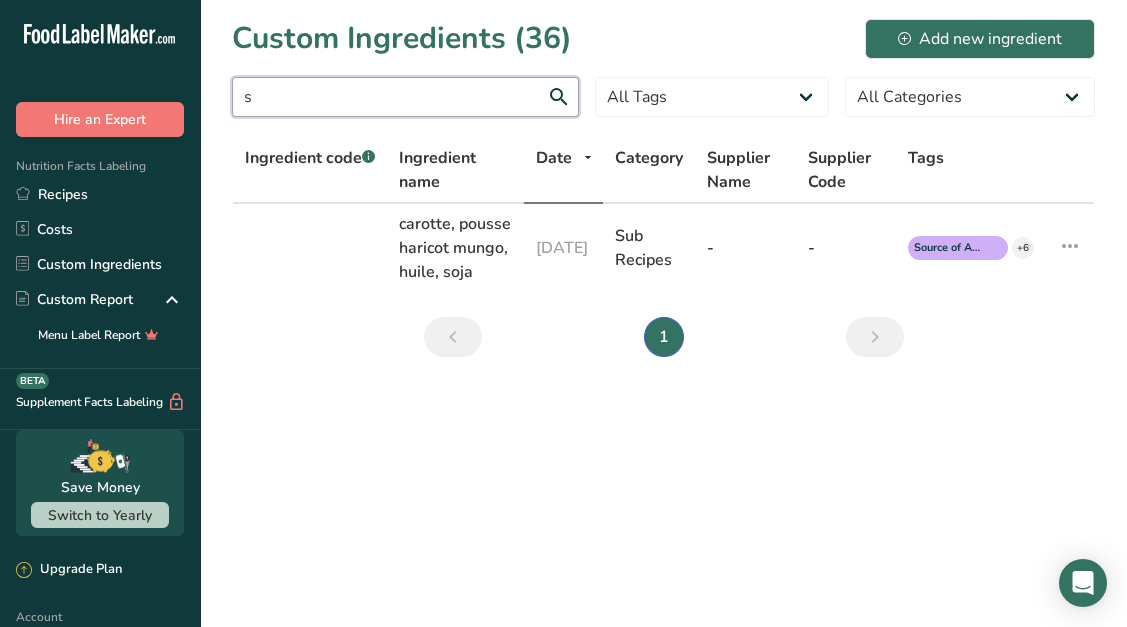 type 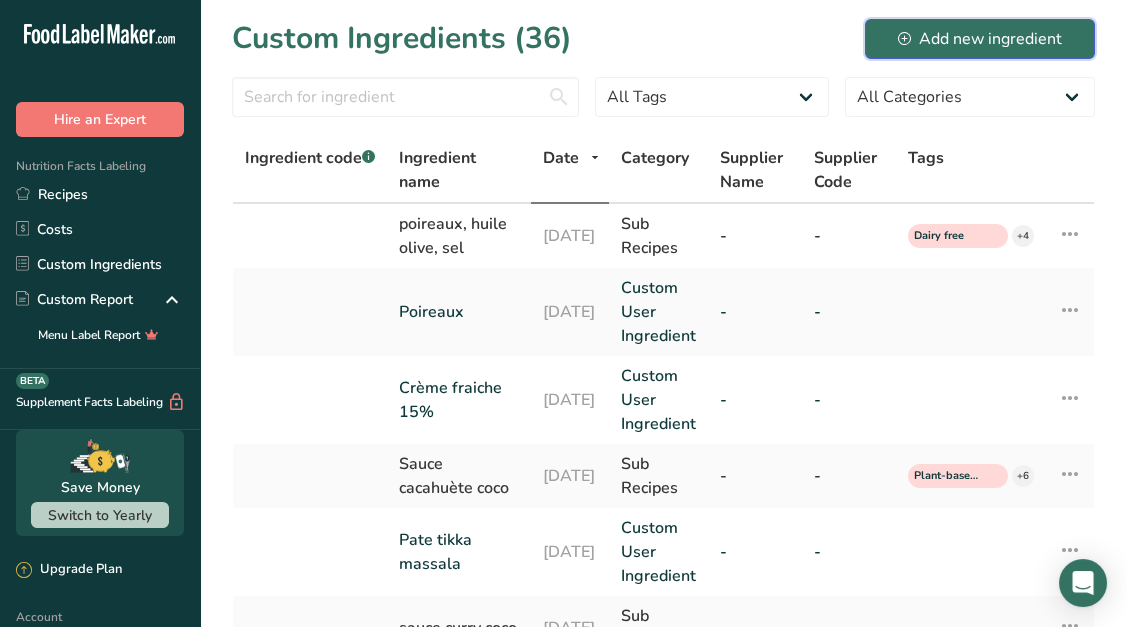click on "Add new ingredient" at bounding box center [980, 39] 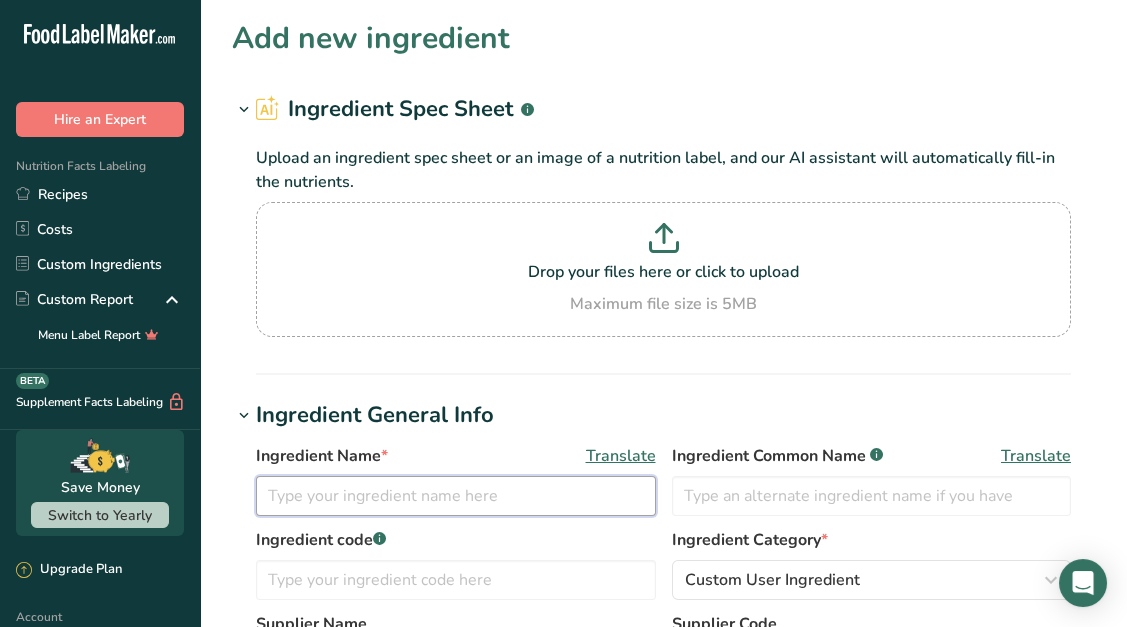 click at bounding box center [456, 496] 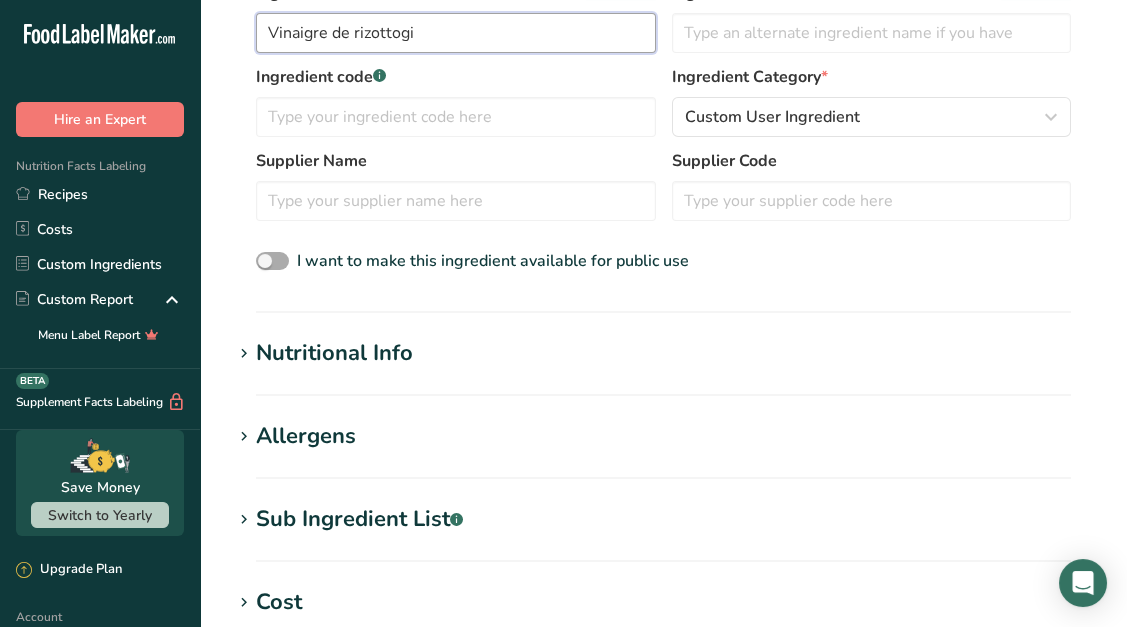 scroll, scrollTop: 464, scrollLeft: 0, axis: vertical 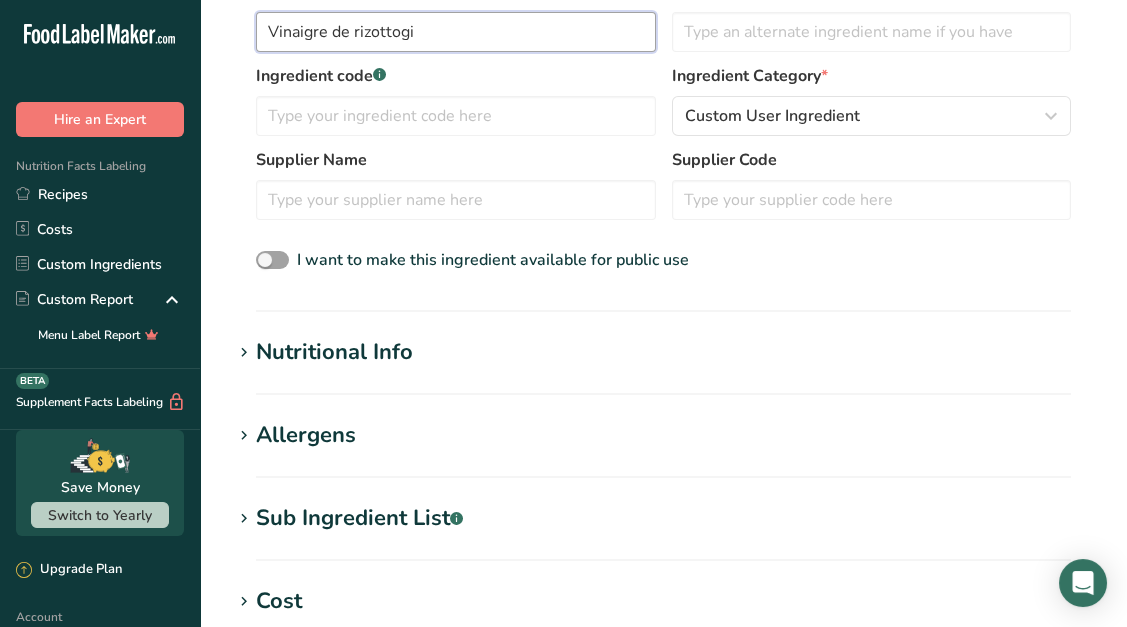 type on "Vinaigre de rizottogi" 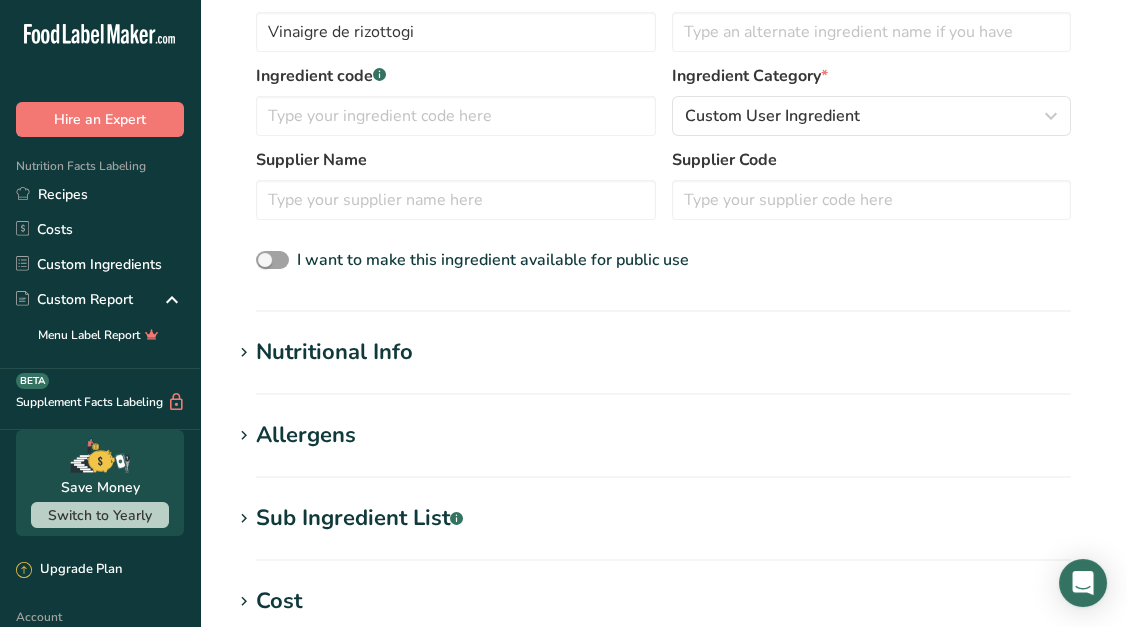 click on "Nutritional Info" at bounding box center [663, 352] 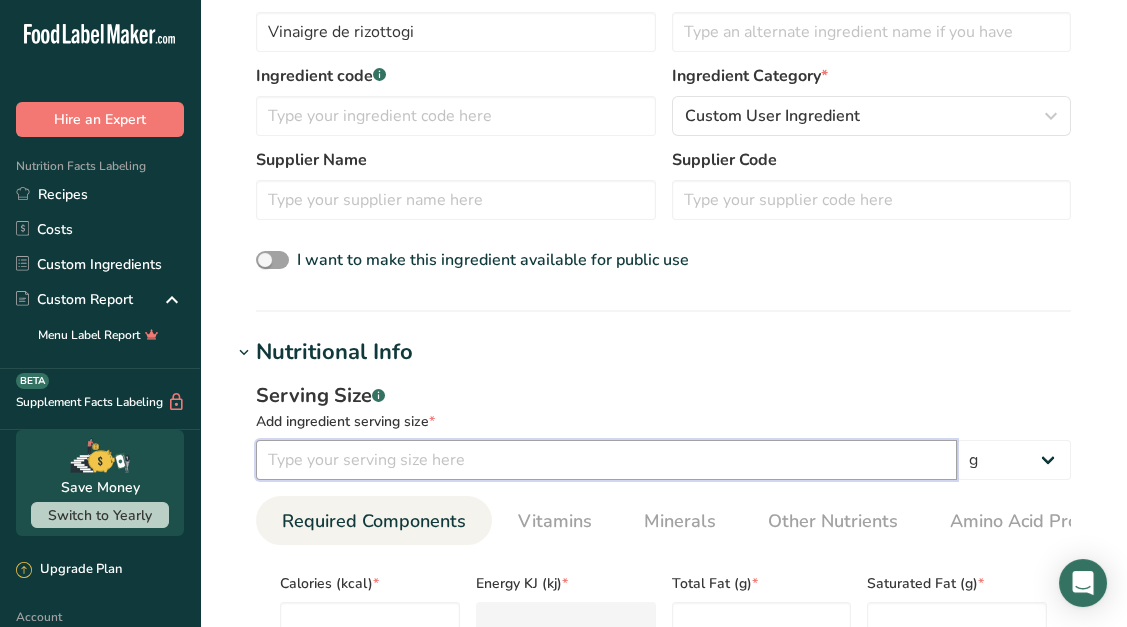 click at bounding box center (606, 460) 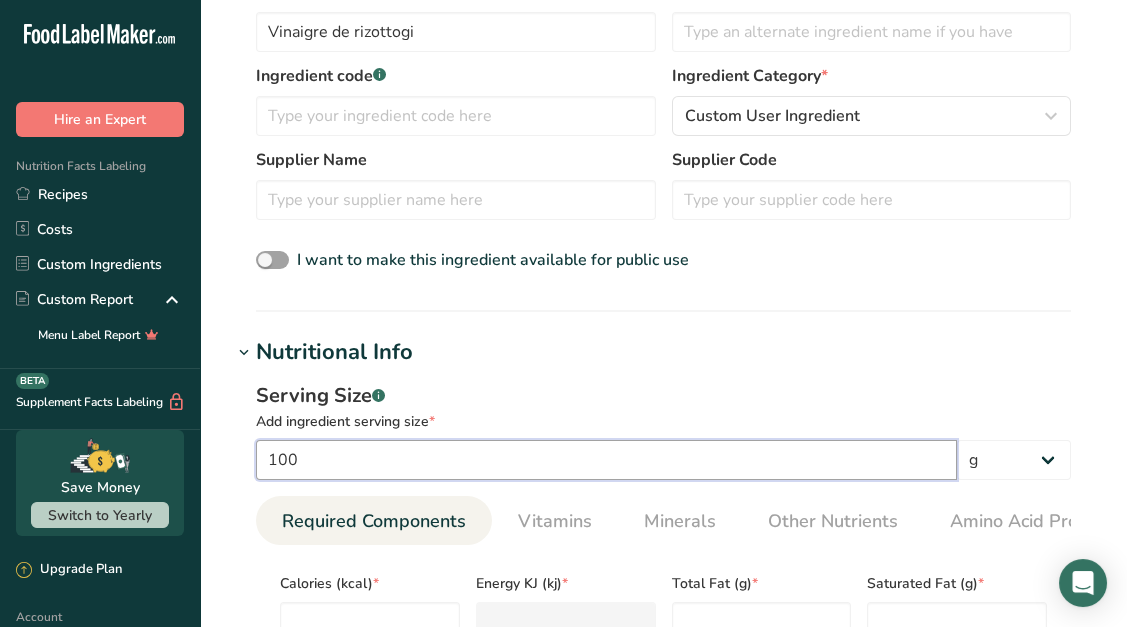 type on "100" 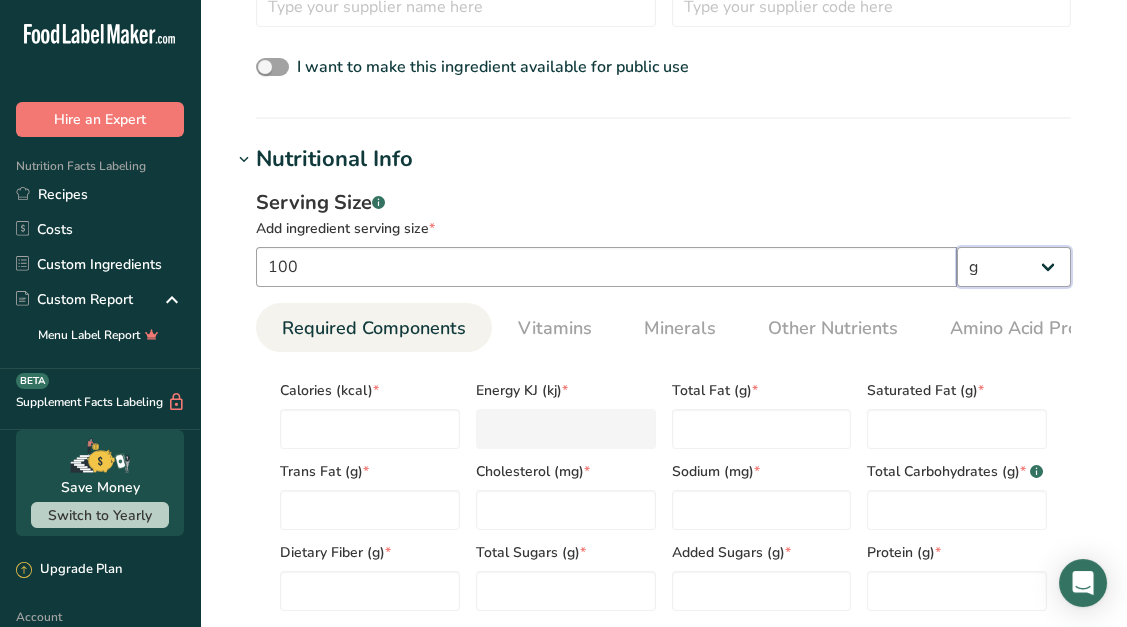 scroll, scrollTop: 661, scrollLeft: 0, axis: vertical 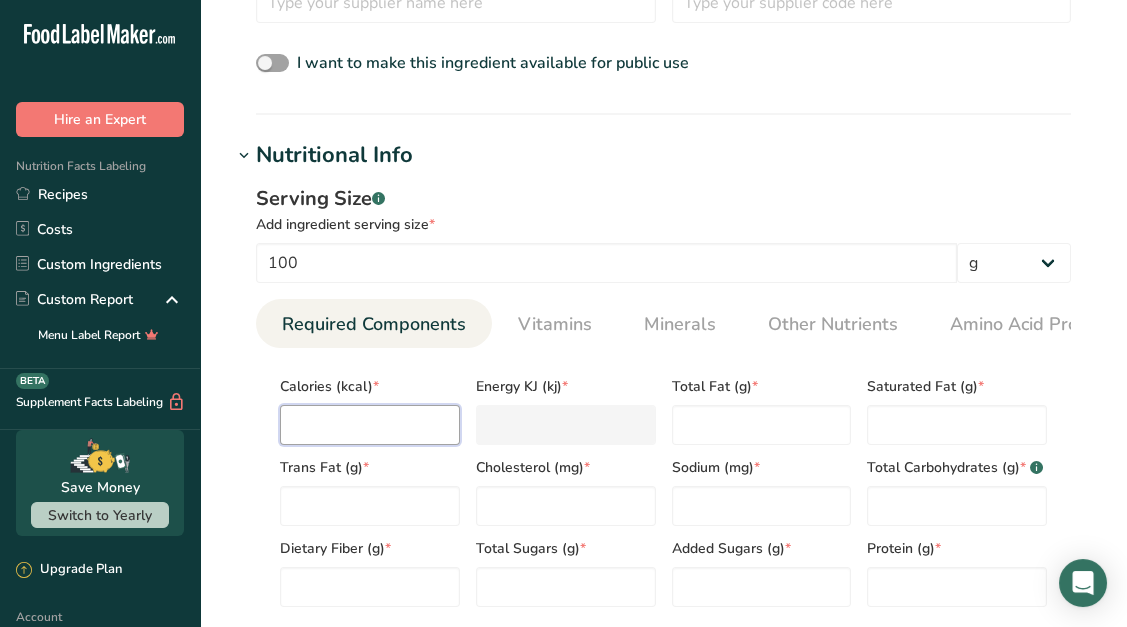 click at bounding box center [370, 425] 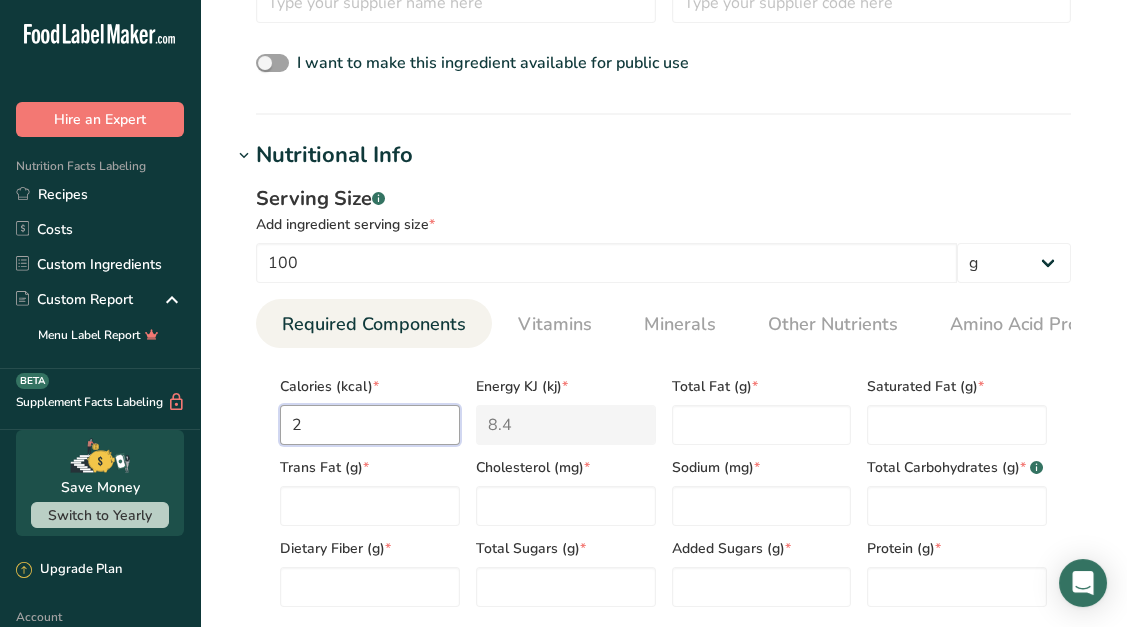 type on "20" 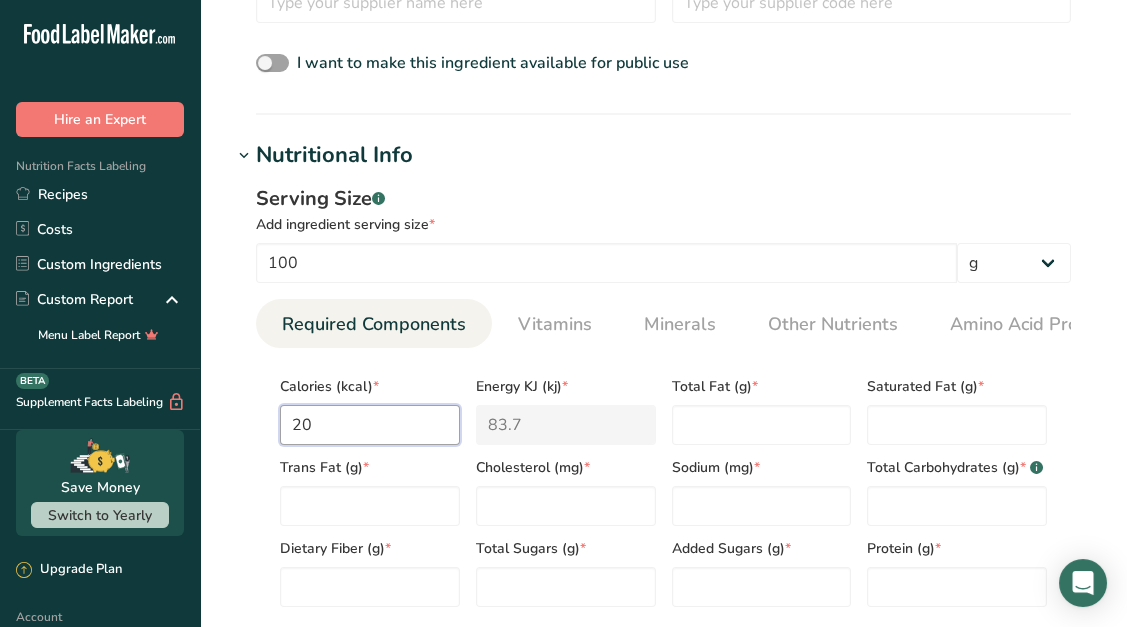 type on "20" 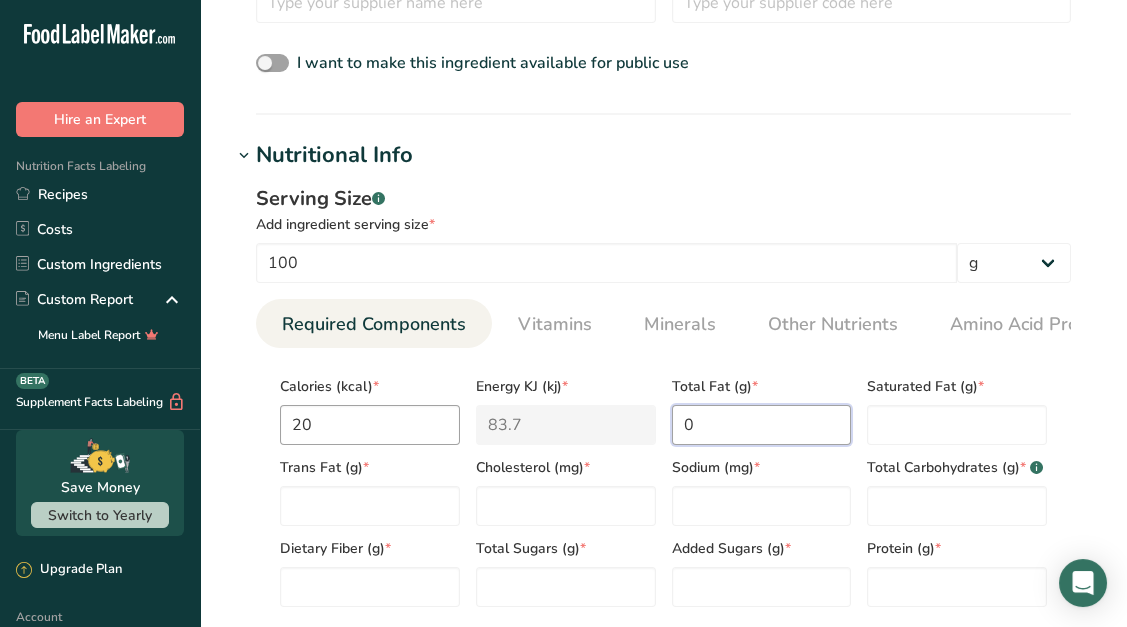 type on "0" 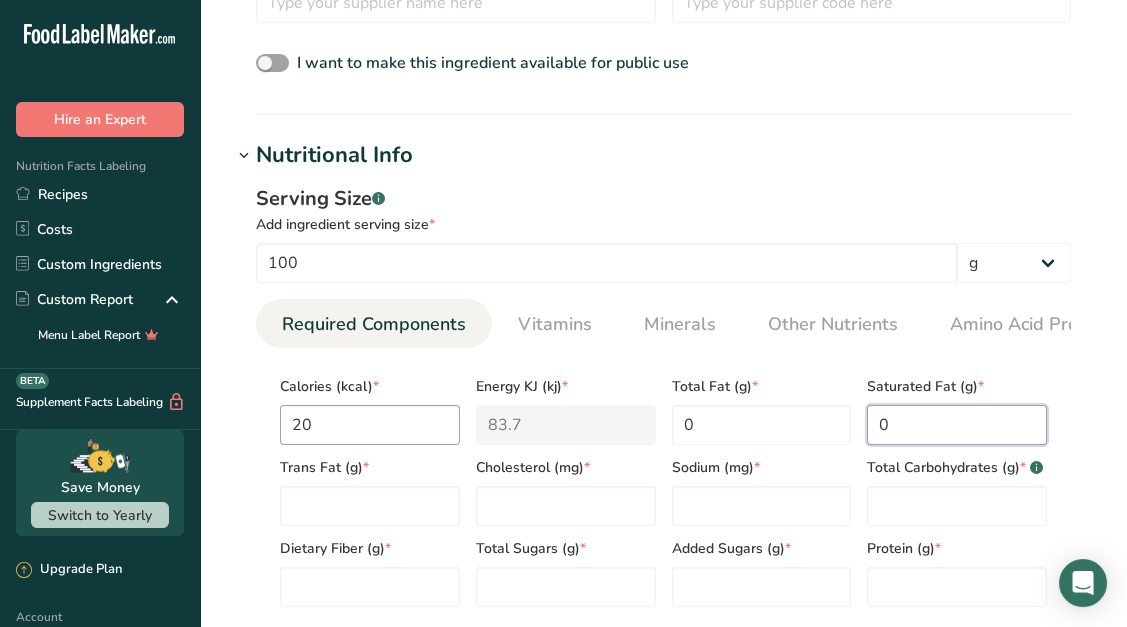 type on "0" 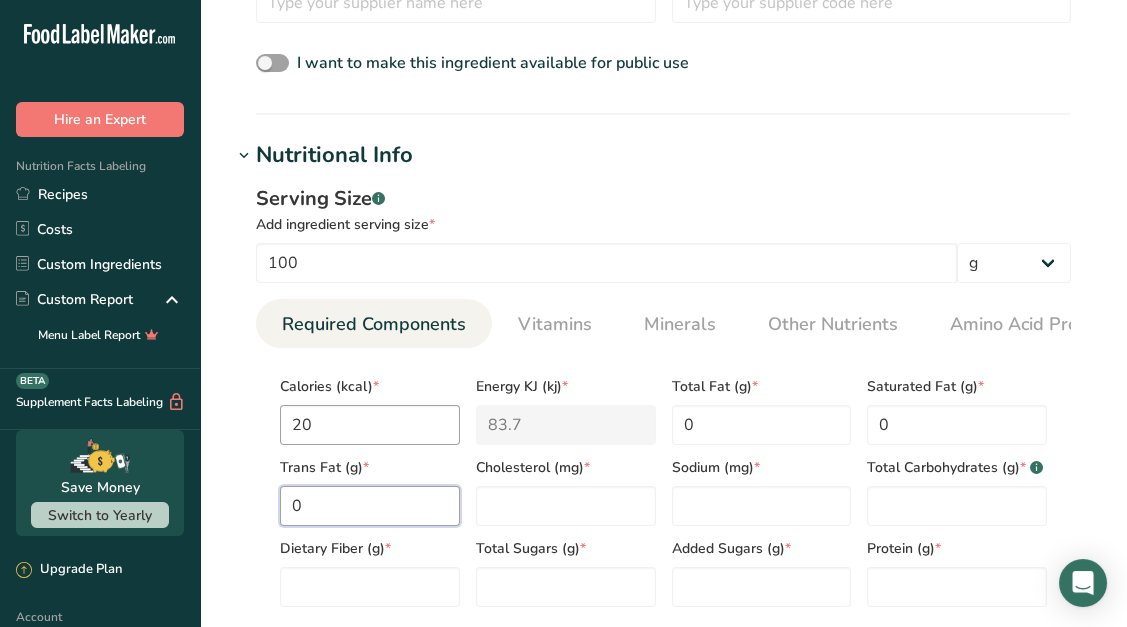 type on "0" 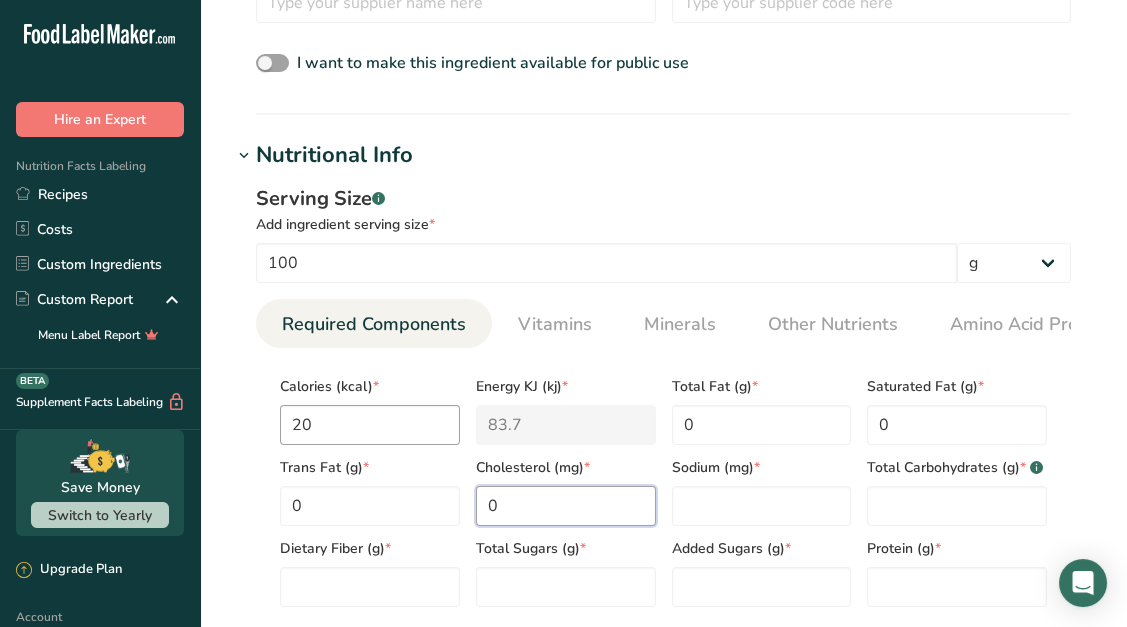 type on "0" 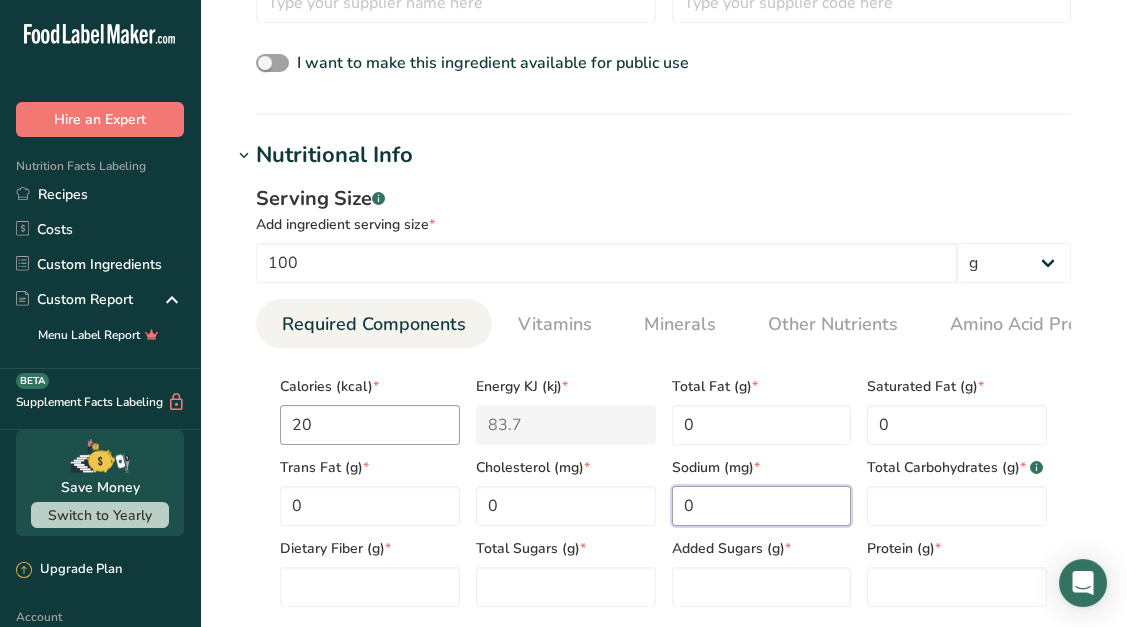 type on "0" 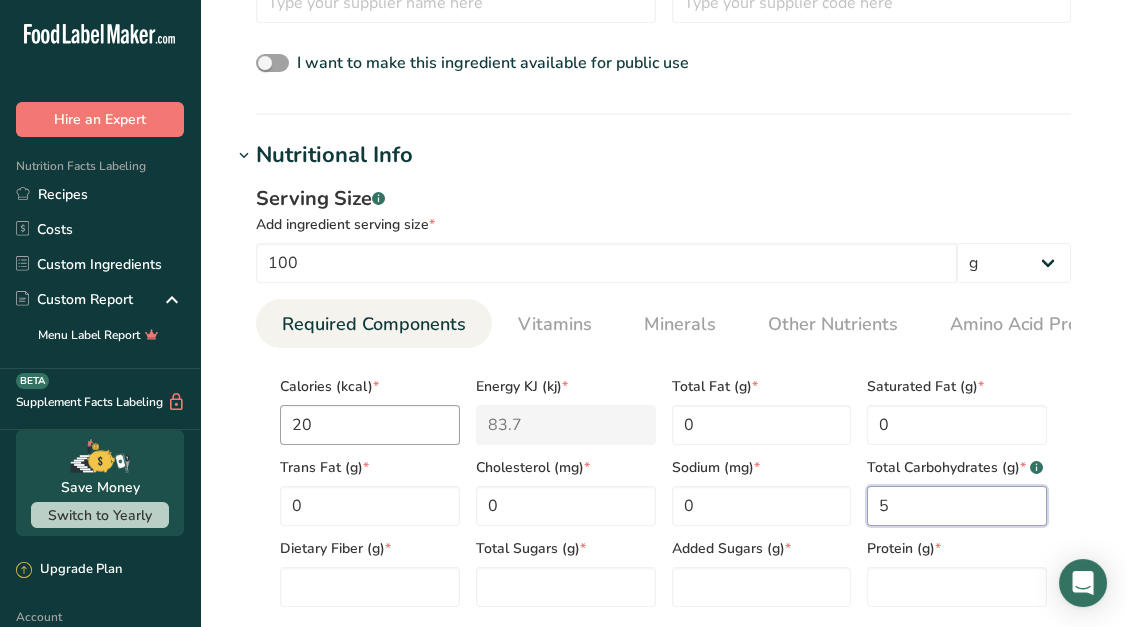 type on "5" 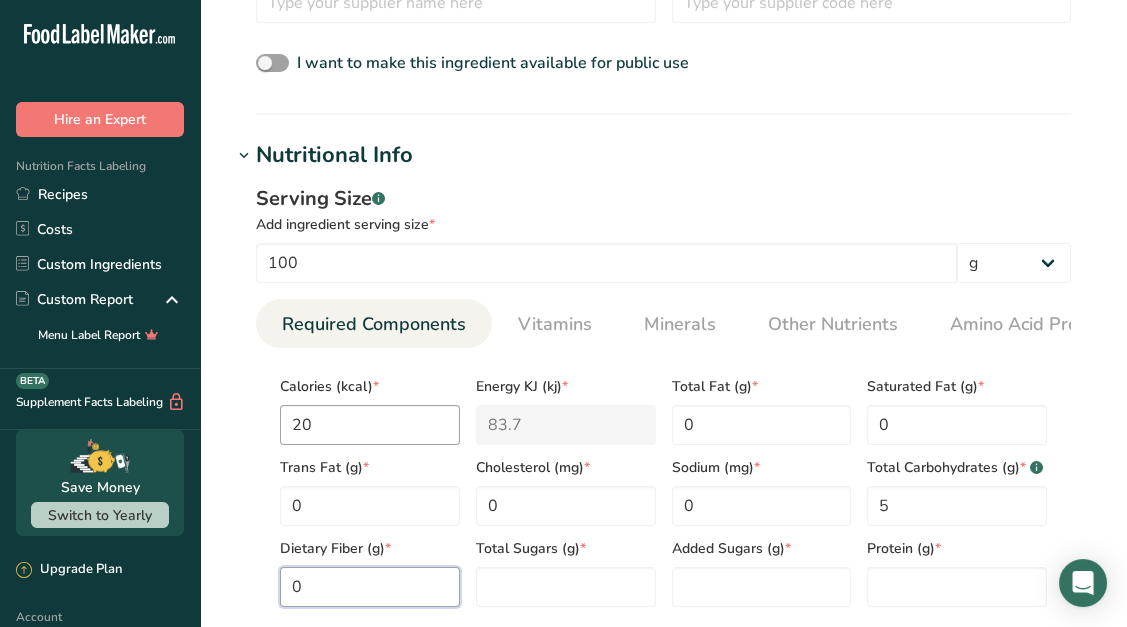 type on "0" 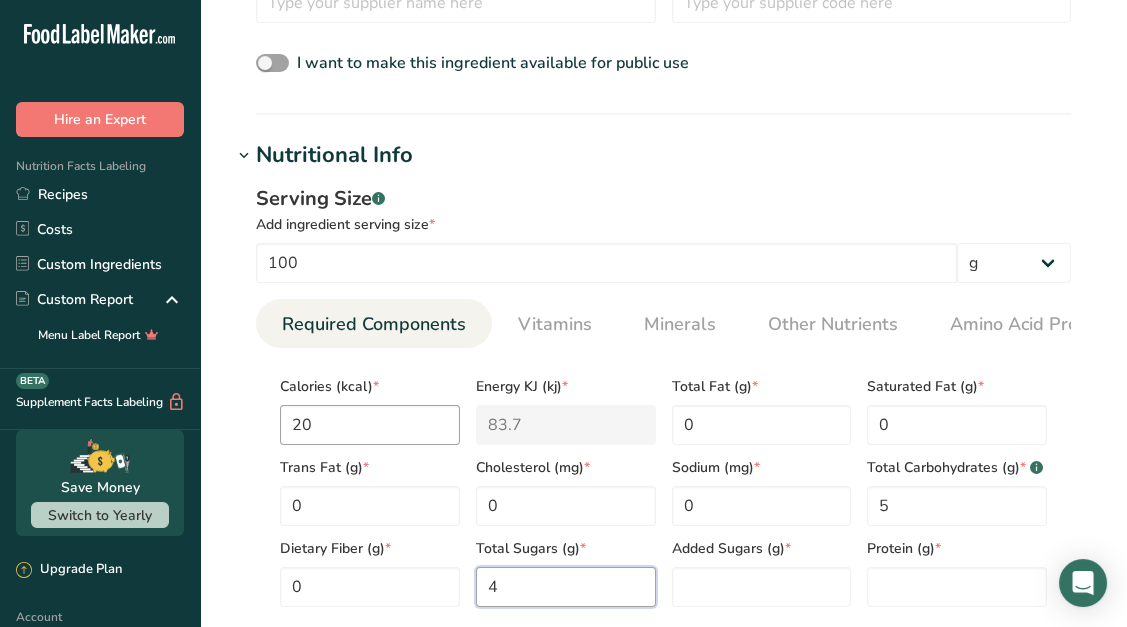 type on "4" 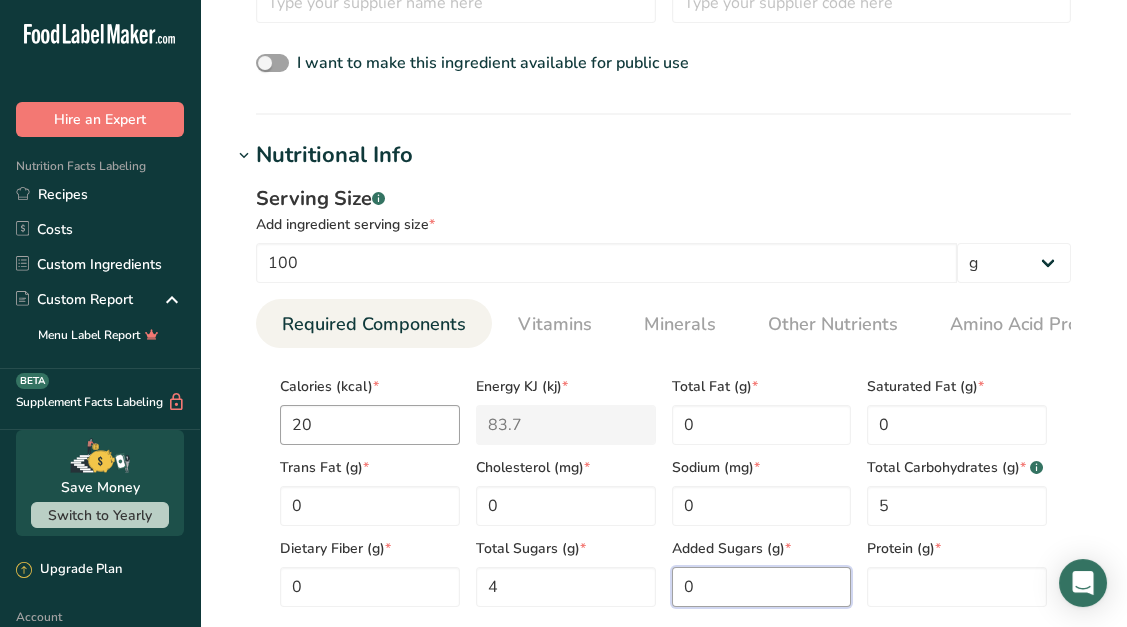 type on "0" 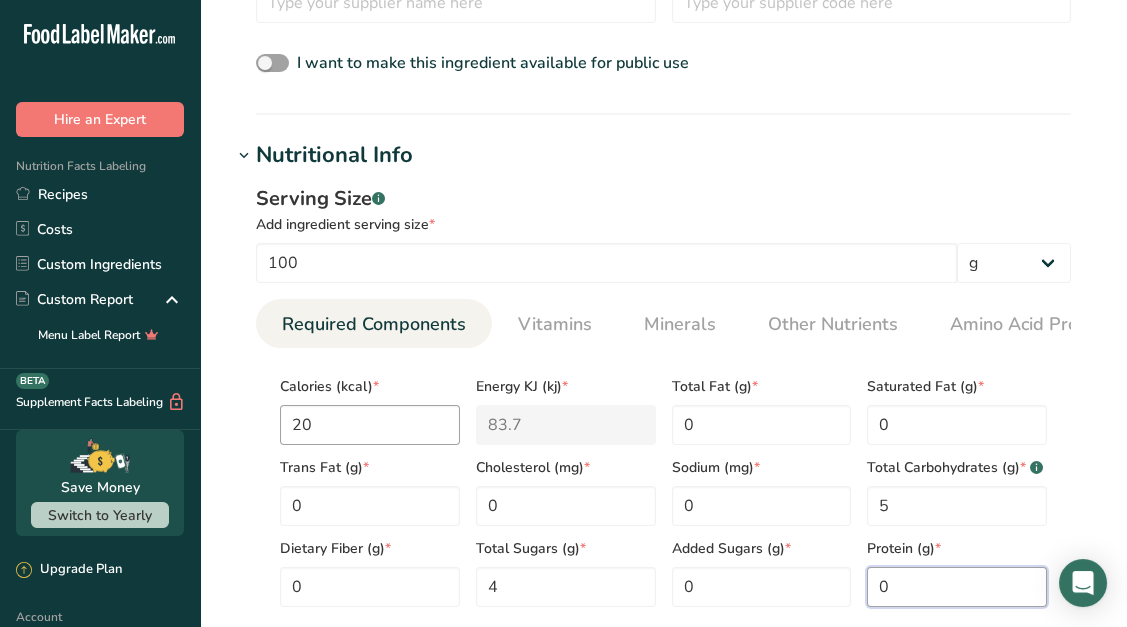 type on "0" 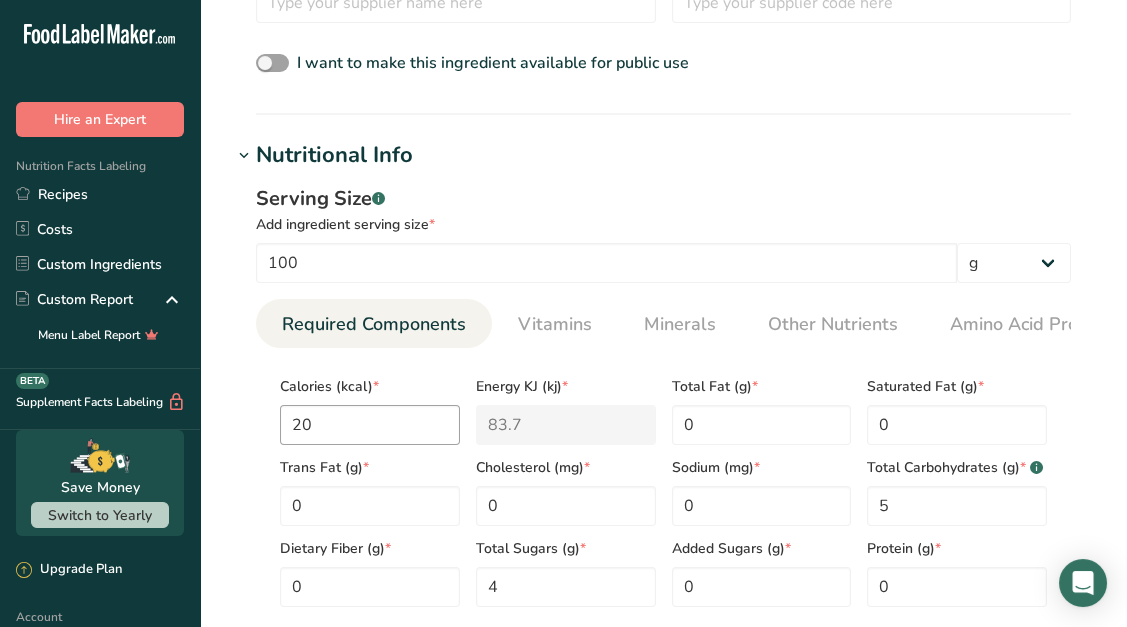 scroll, scrollTop: 1136, scrollLeft: 0, axis: vertical 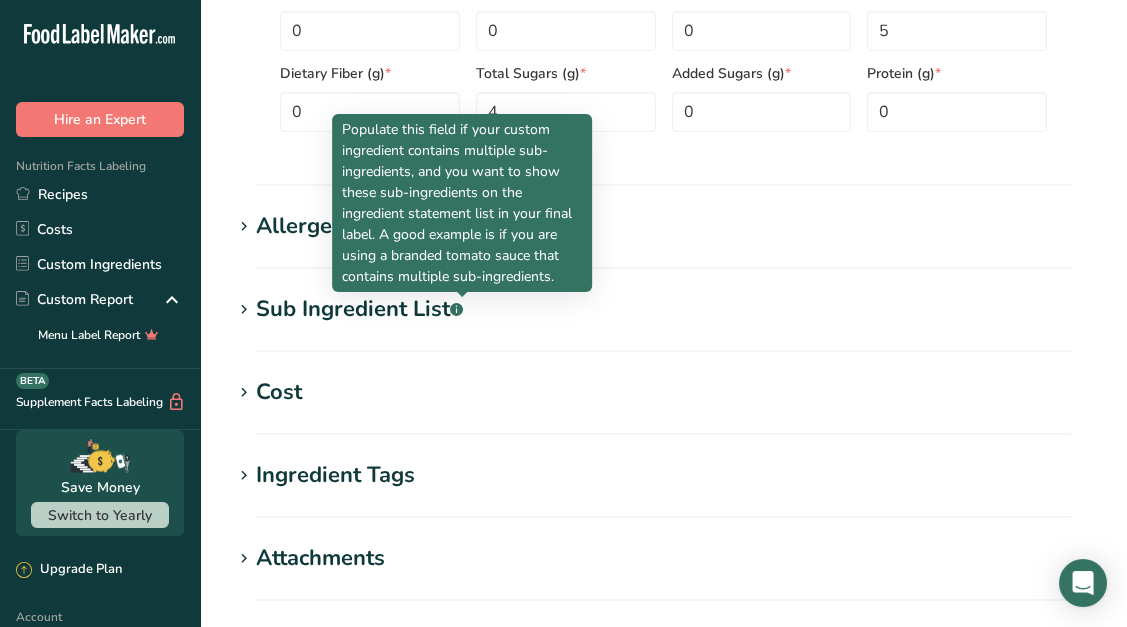 click on "Allergens" at bounding box center [306, 226] 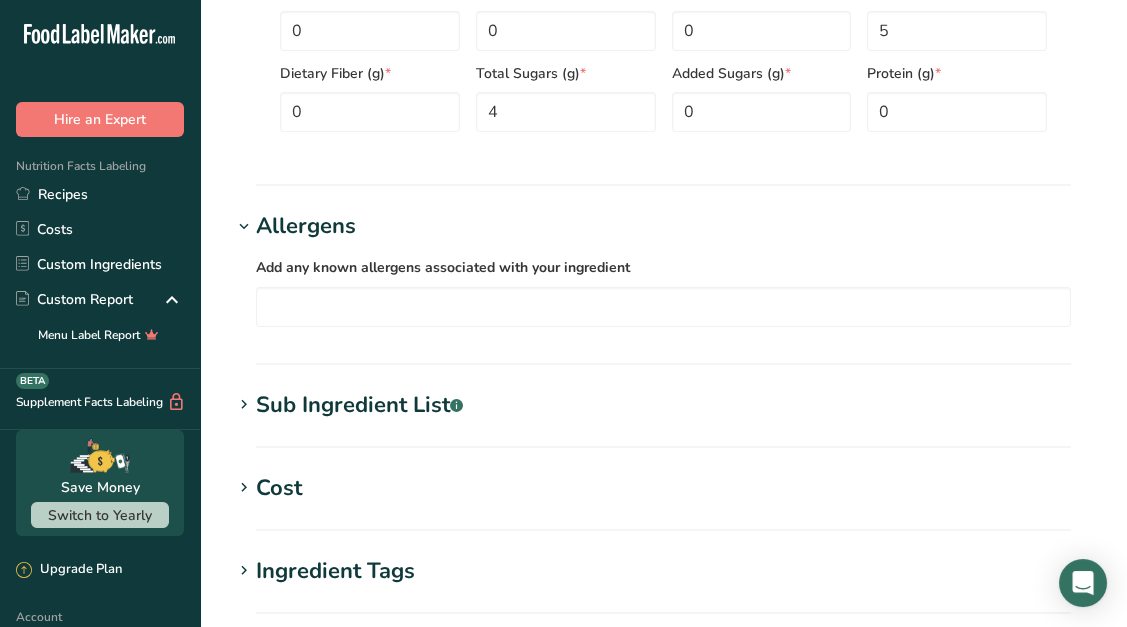 click on "Allergens
Add any known allergens associated with your ingredient
Soy
Tree Nuts
Wheat
Milk
Eggs
Fish
Peanuts
Sesame
Crustaceans
Sulphites
Celery
Mustard
Lupins
Mollusks
Gluten
Almond
Beech nut
Brazil nut
Butternut
Cashew
Chestnut
Chinquapin
Coconut
Hazelnut
Gingko nut" at bounding box center (663, 287) 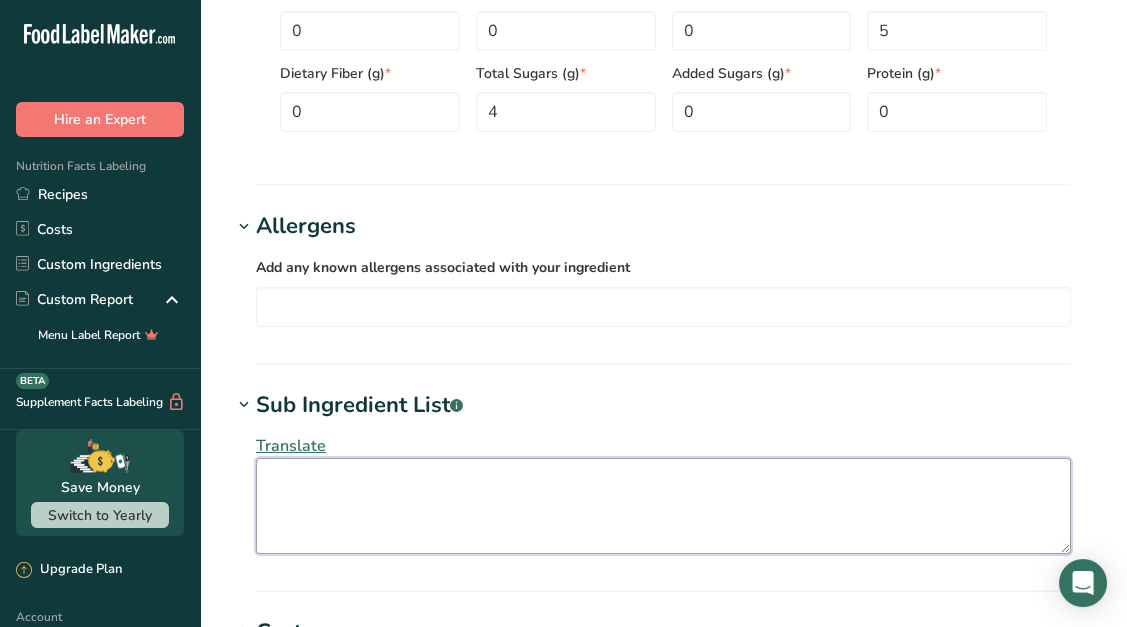 click at bounding box center [663, 506] 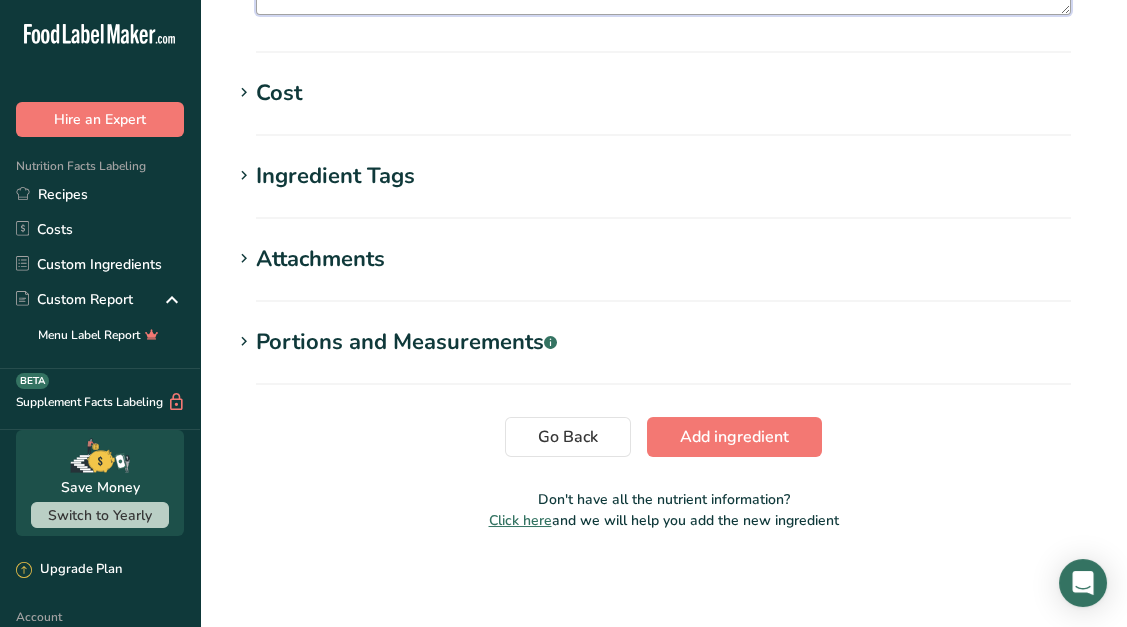 scroll, scrollTop: 1675, scrollLeft: 0, axis: vertical 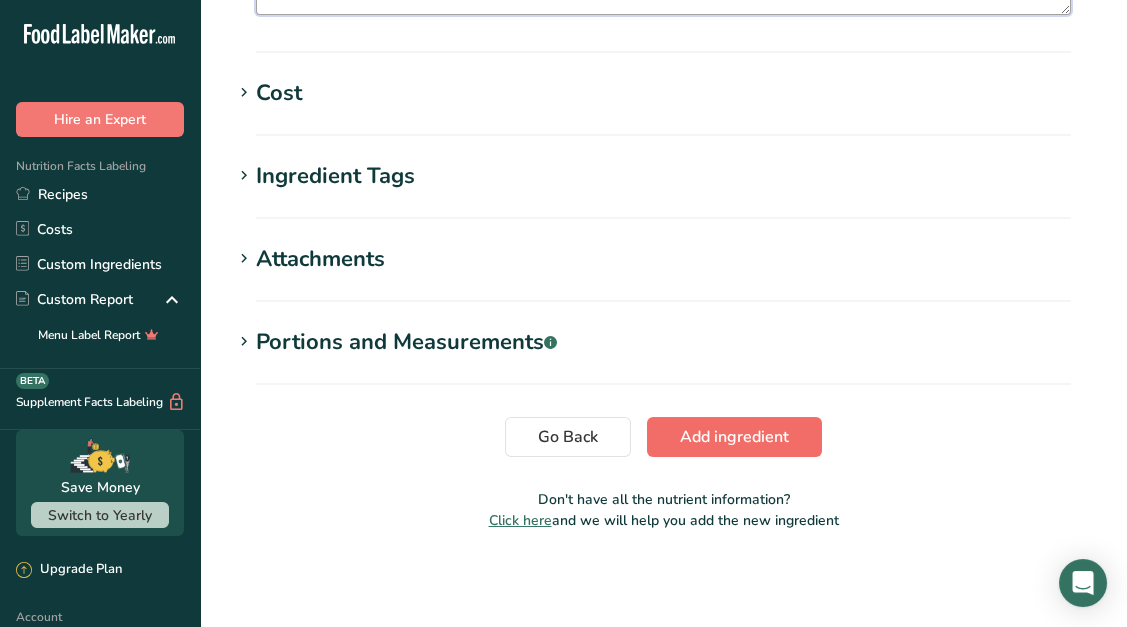 type on "Eau, extrait de riz, alcool de riz, glucose, acide citrique,extrait de levure" 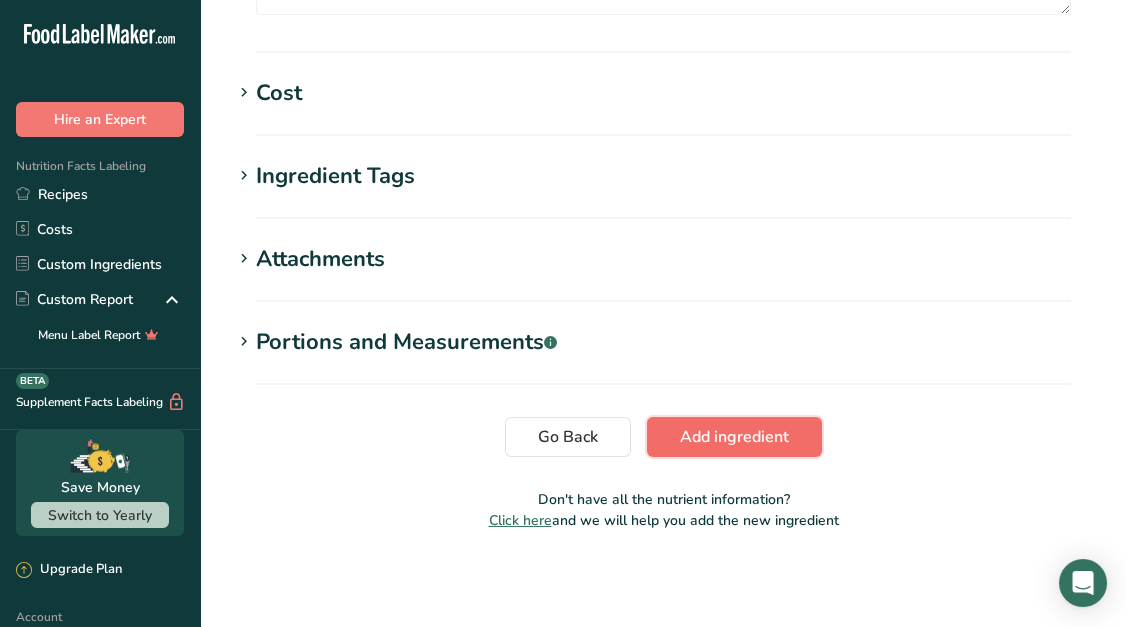 click on "Add ingredient" at bounding box center (734, 437) 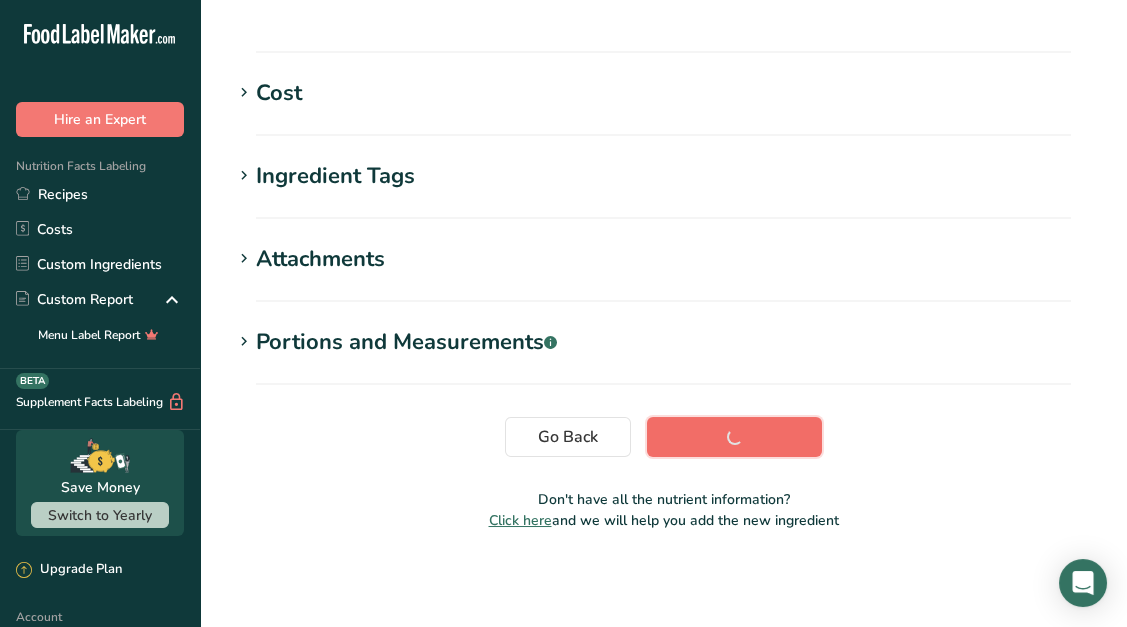 scroll, scrollTop: 430, scrollLeft: 0, axis: vertical 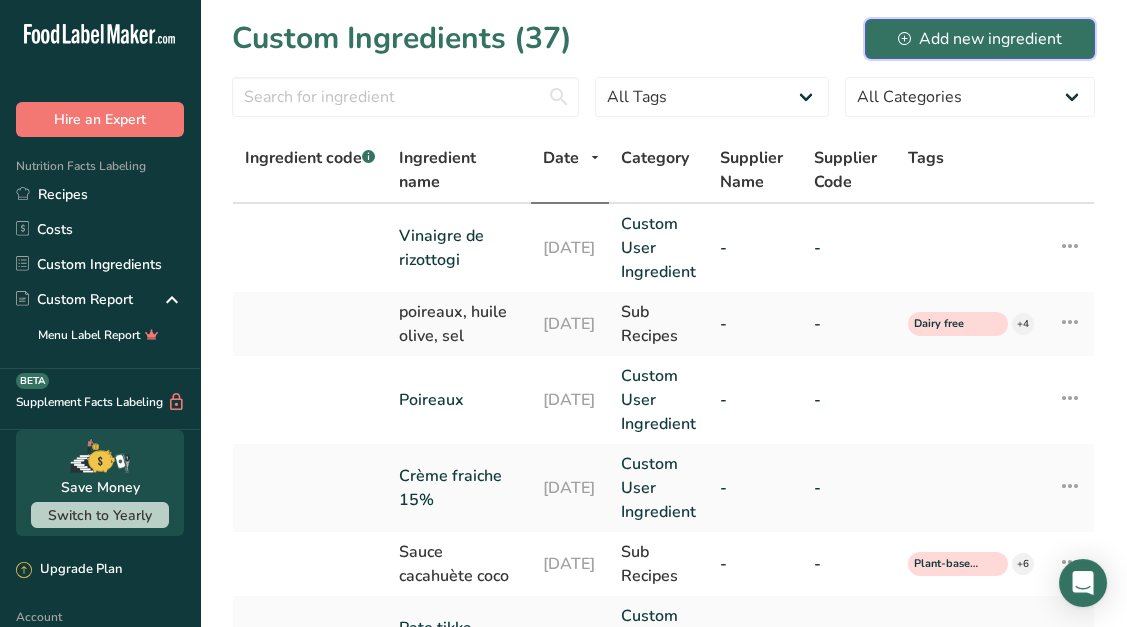click on "Add new ingredient" at bounding box center [980, 39] 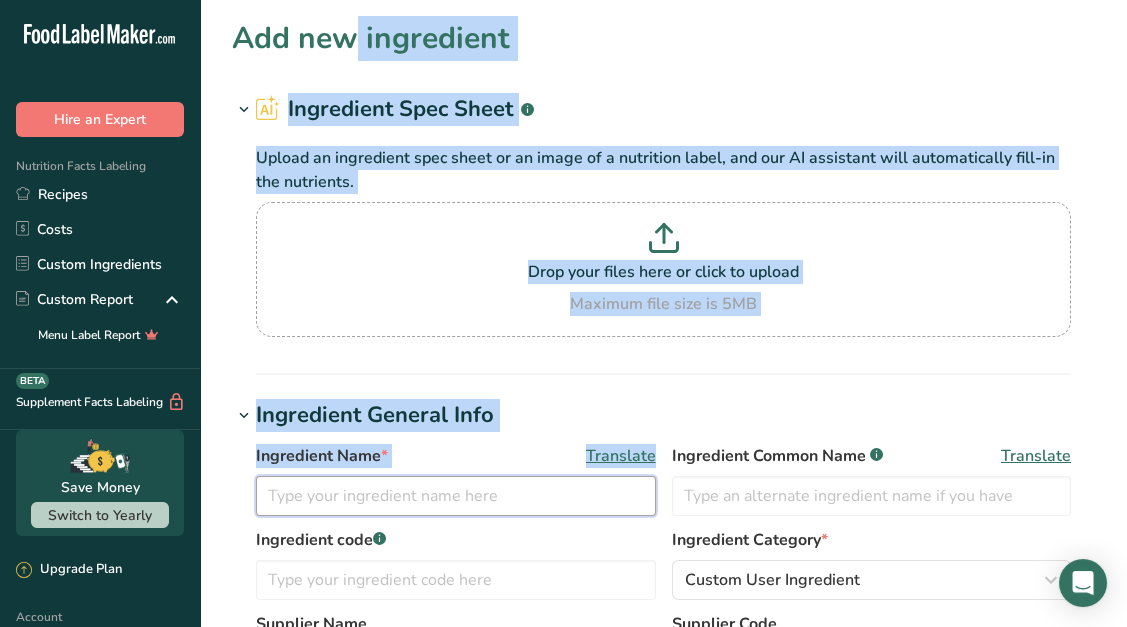 click at bounding box center (456, 496) 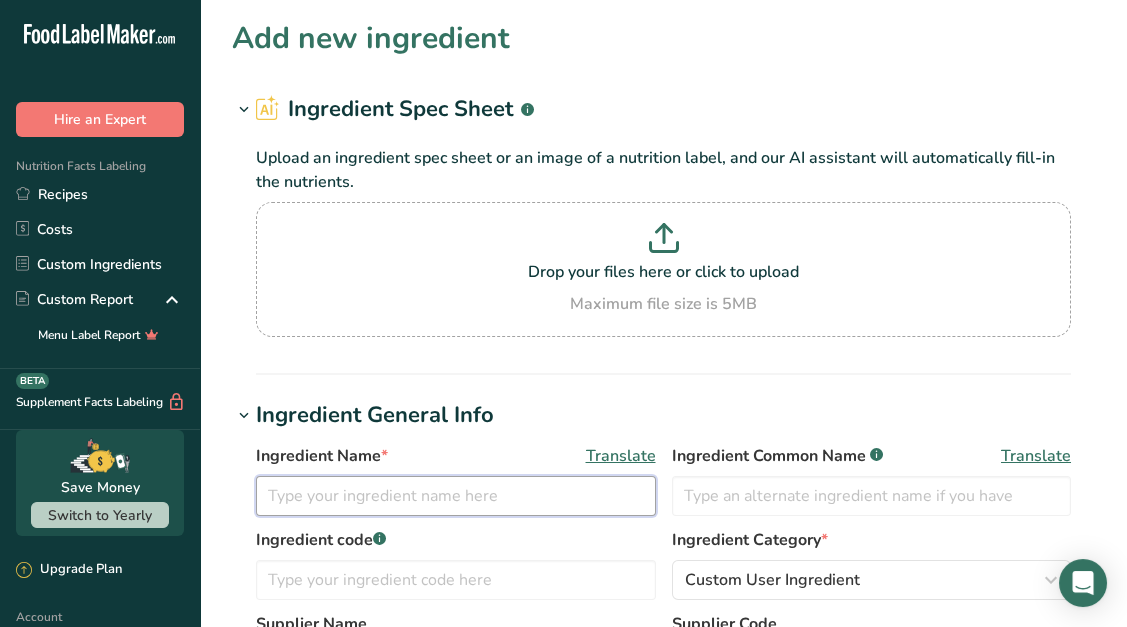 click at bounding box center [456, 496] 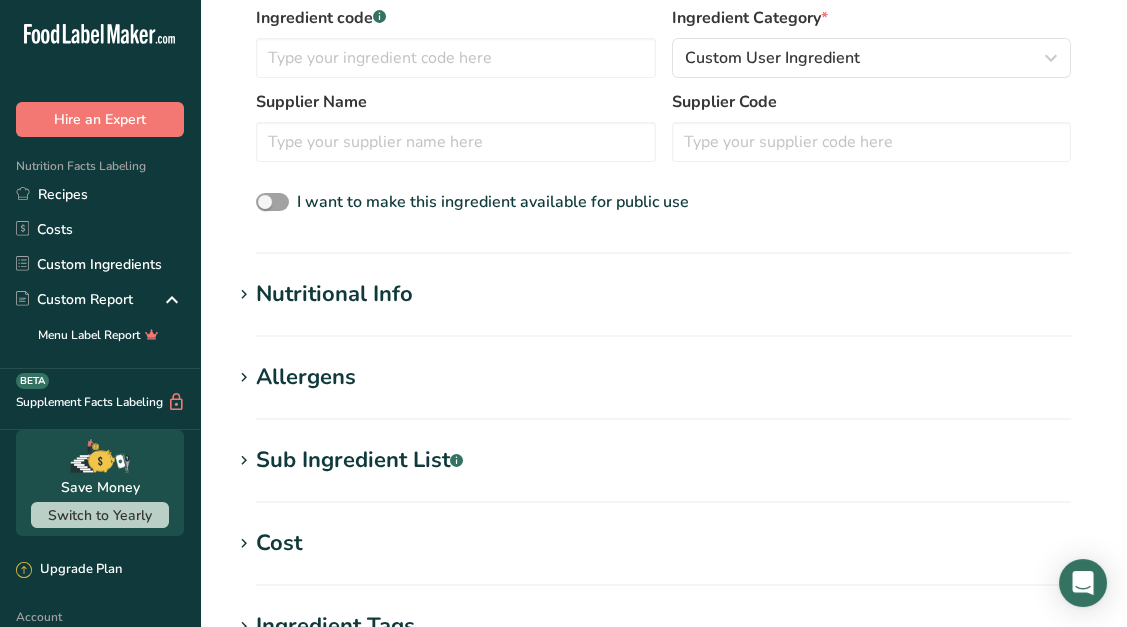 scroll, scrollTop: 525, scrollLeft: 0, axis: vertical 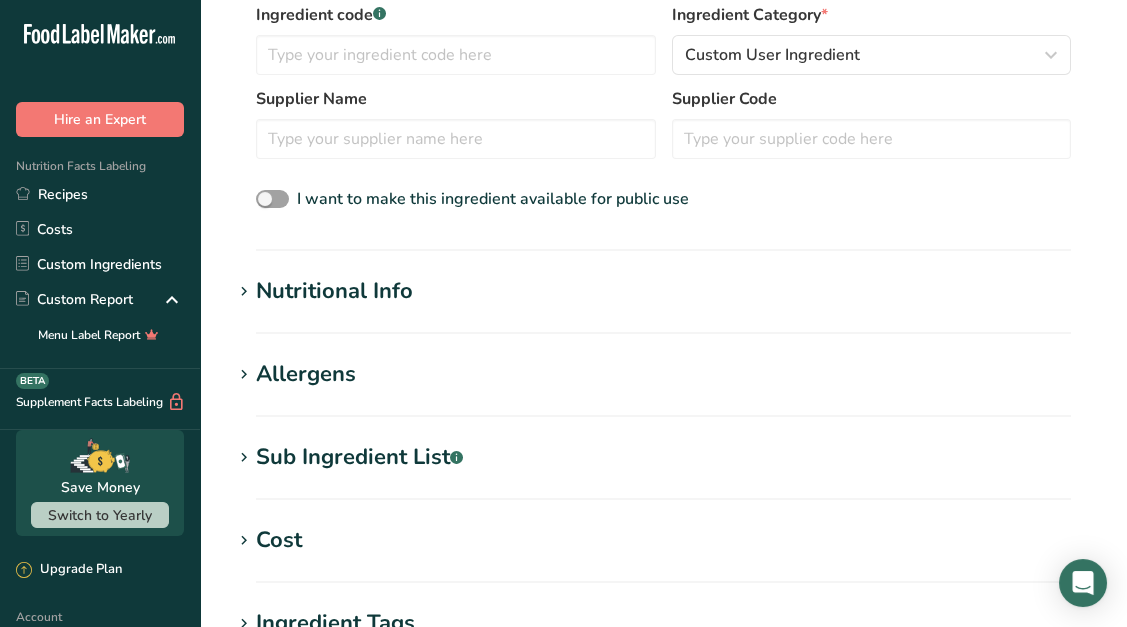 type on "Sauce soja salé metro" 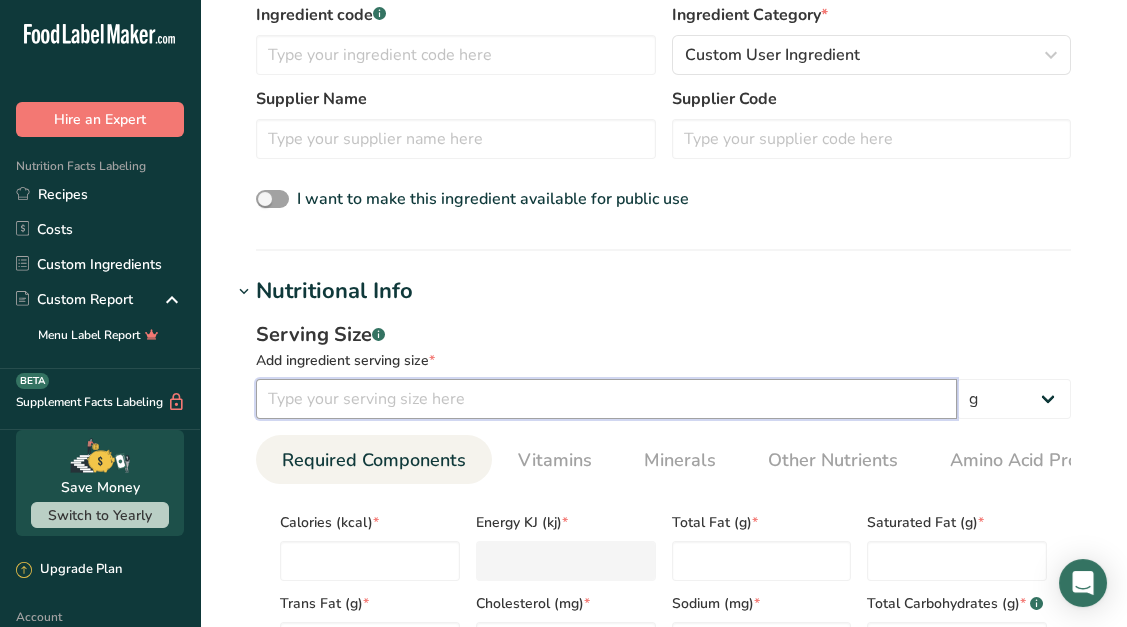 click at bounding box center [606, 399] 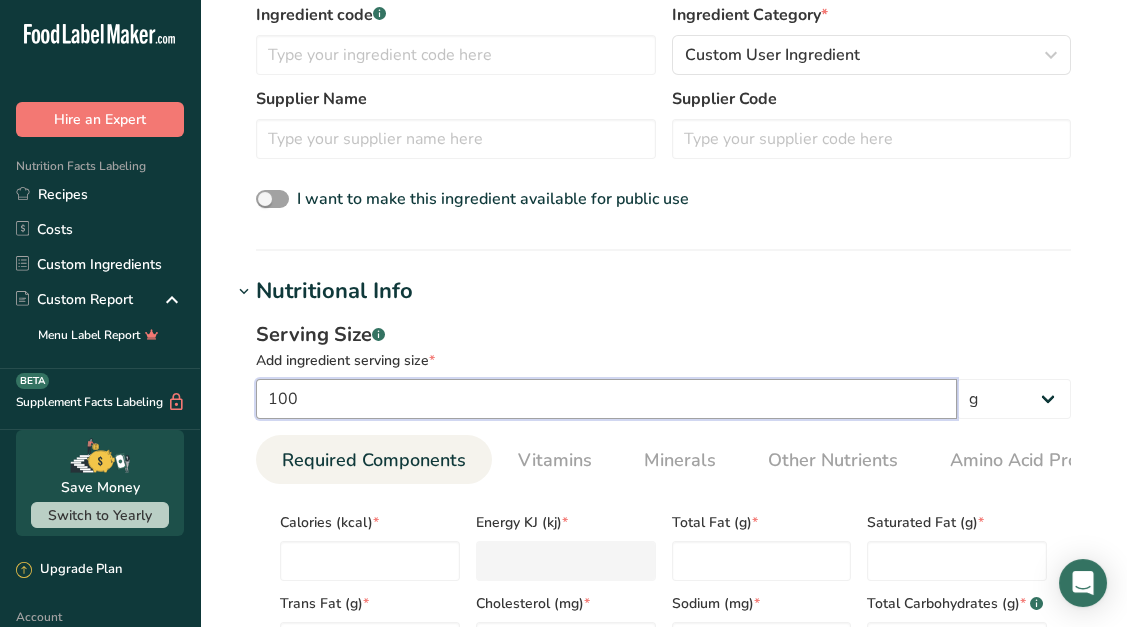 type on "100" 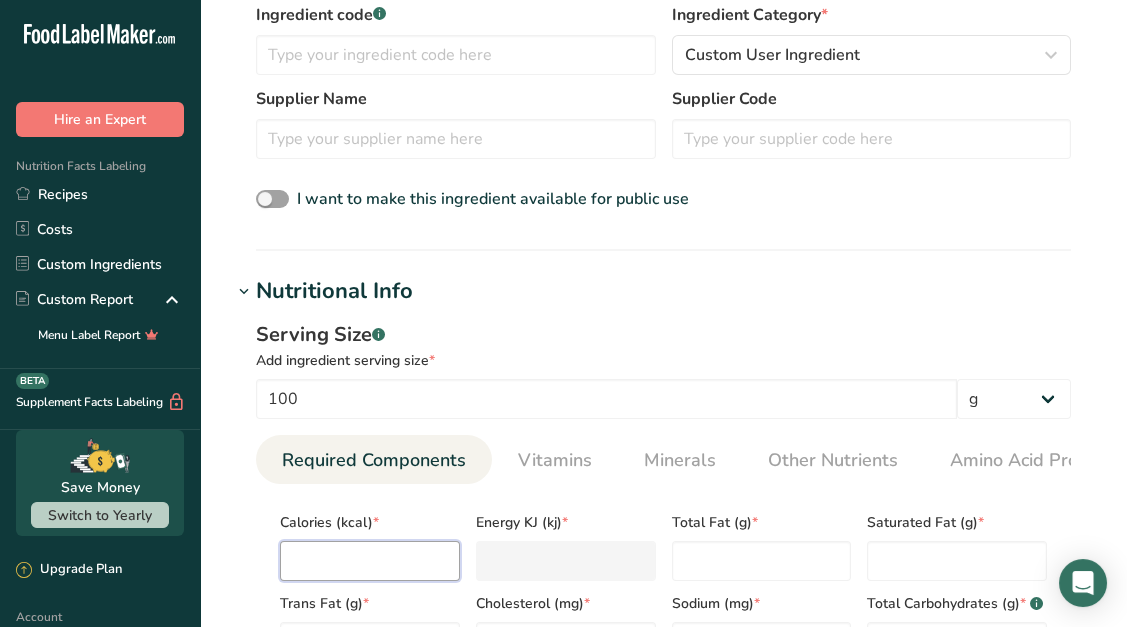 click at bounding box center (370, 561) 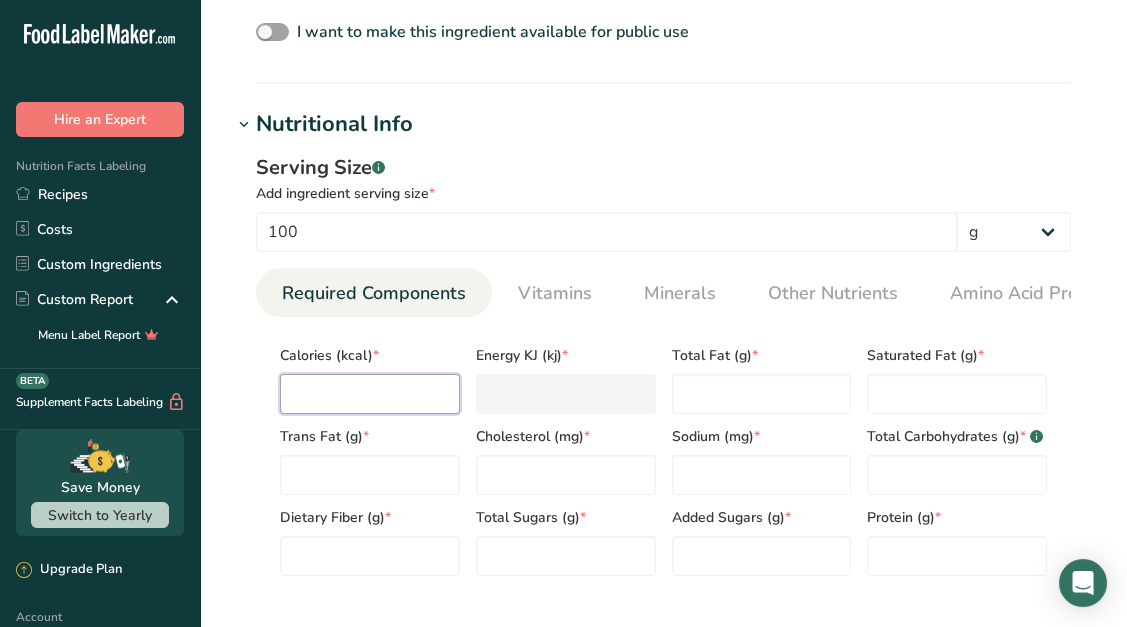 scroll, scrollTop: 696, scrollLeft: 0, axis: vertical 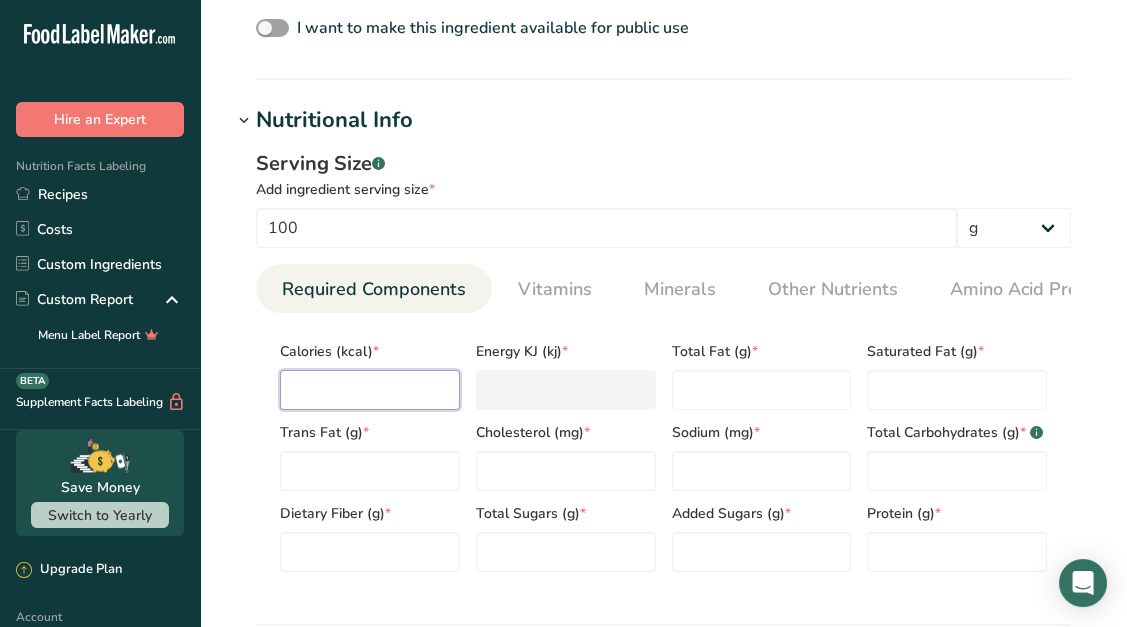 type on "6" 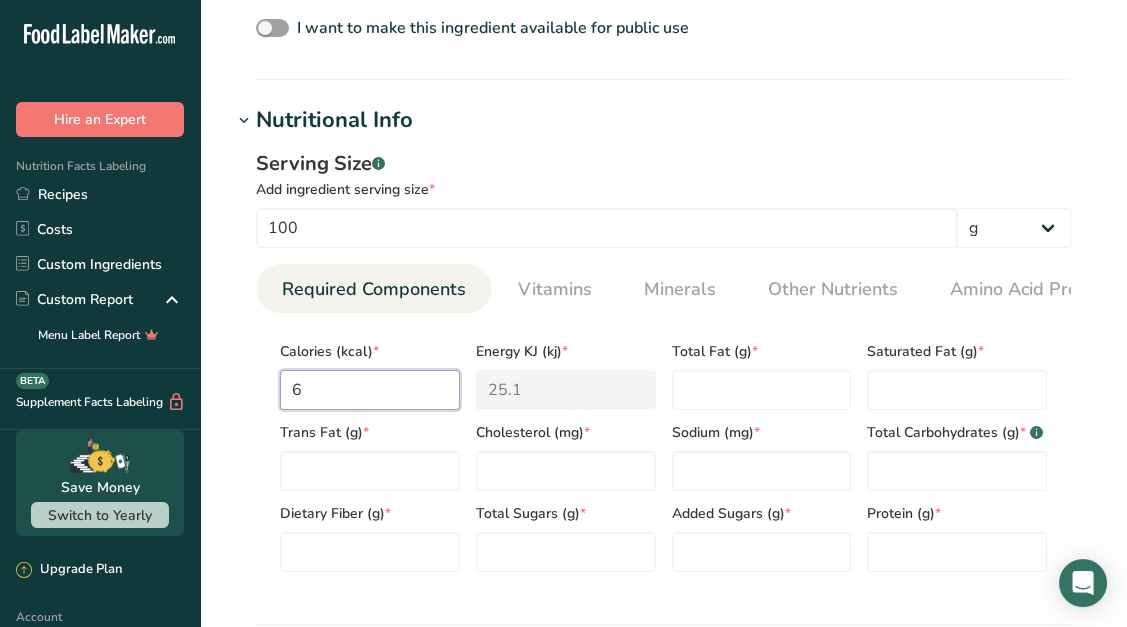 type on "68" 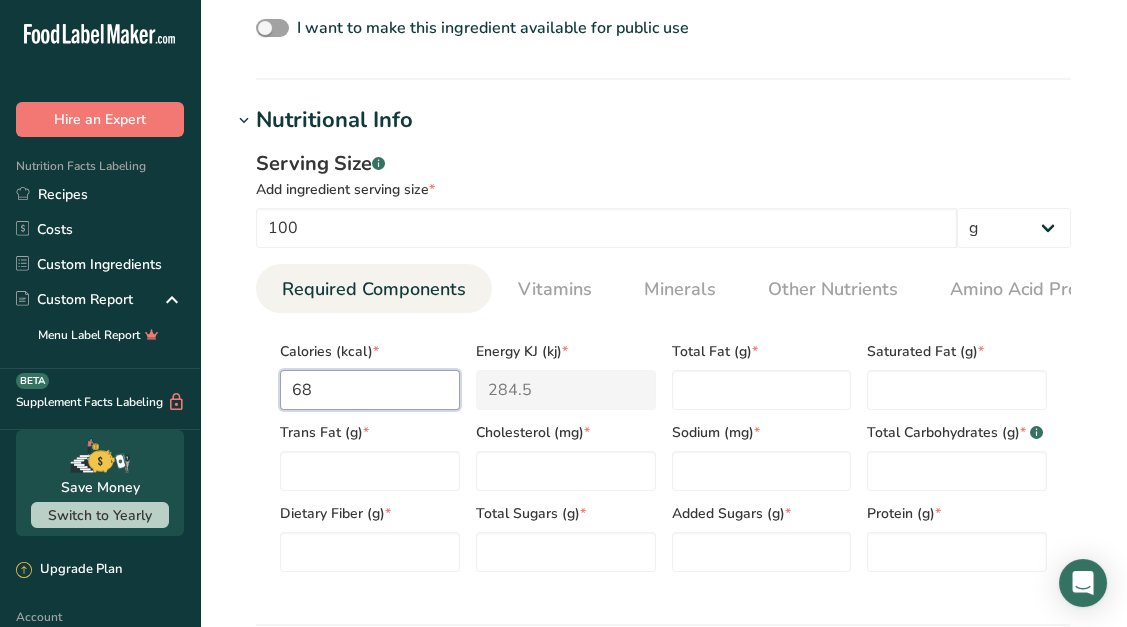 type on "68" 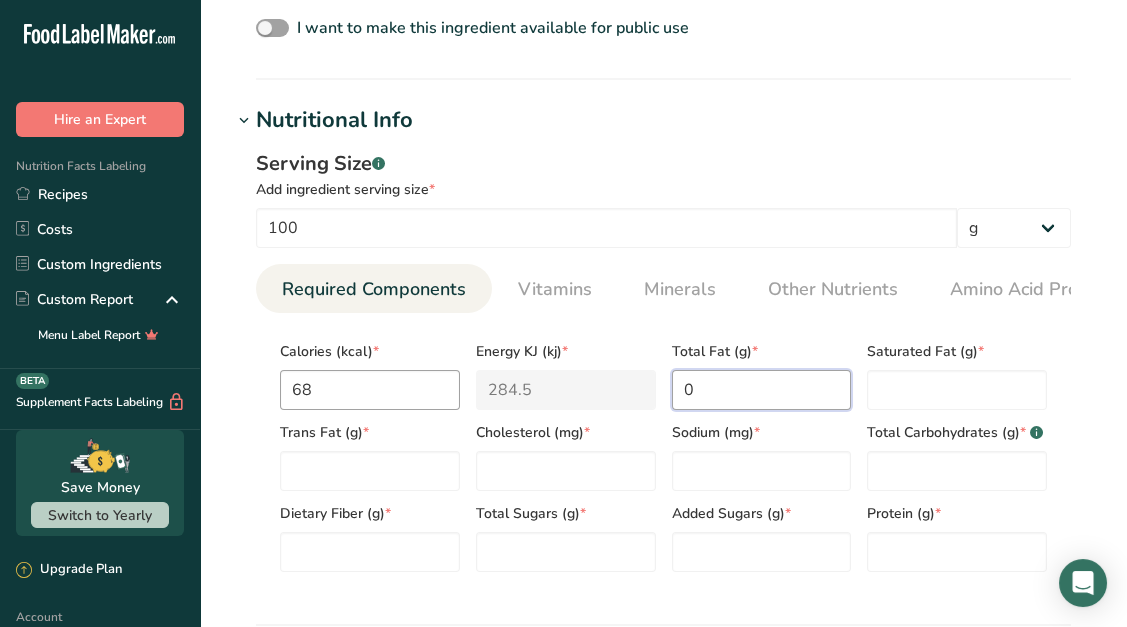 type on "0" 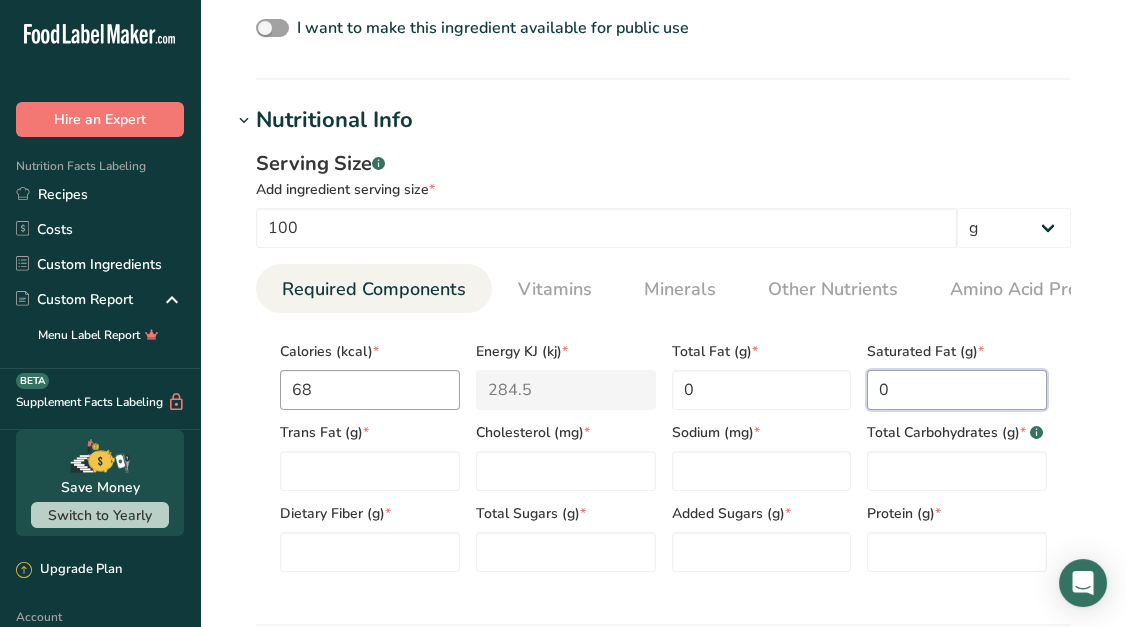 type on "0" 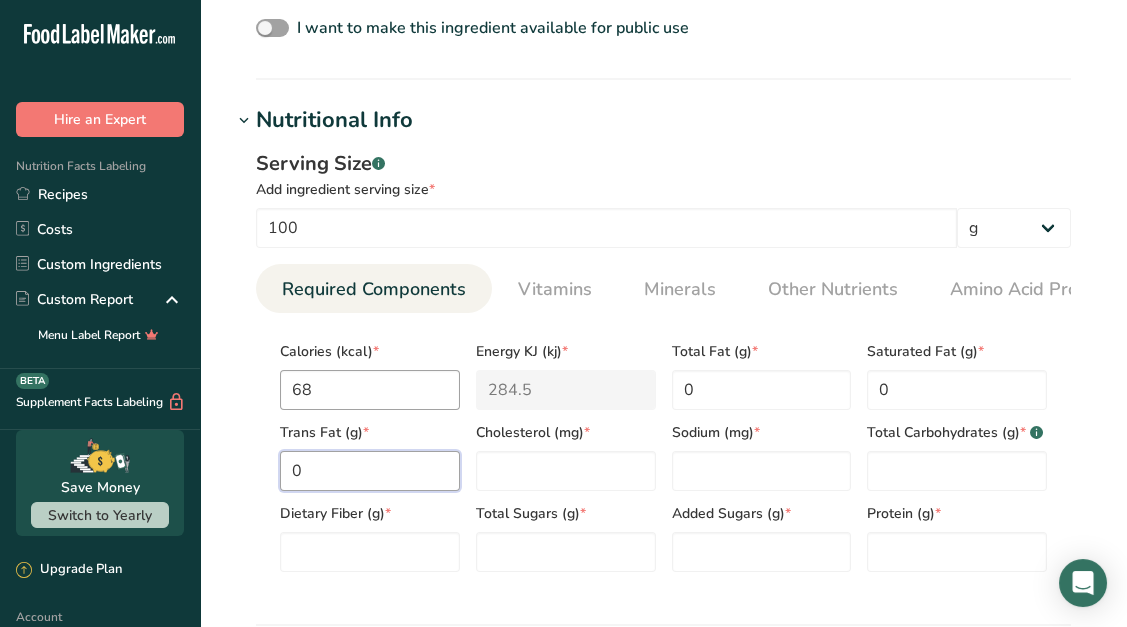 type on "0" 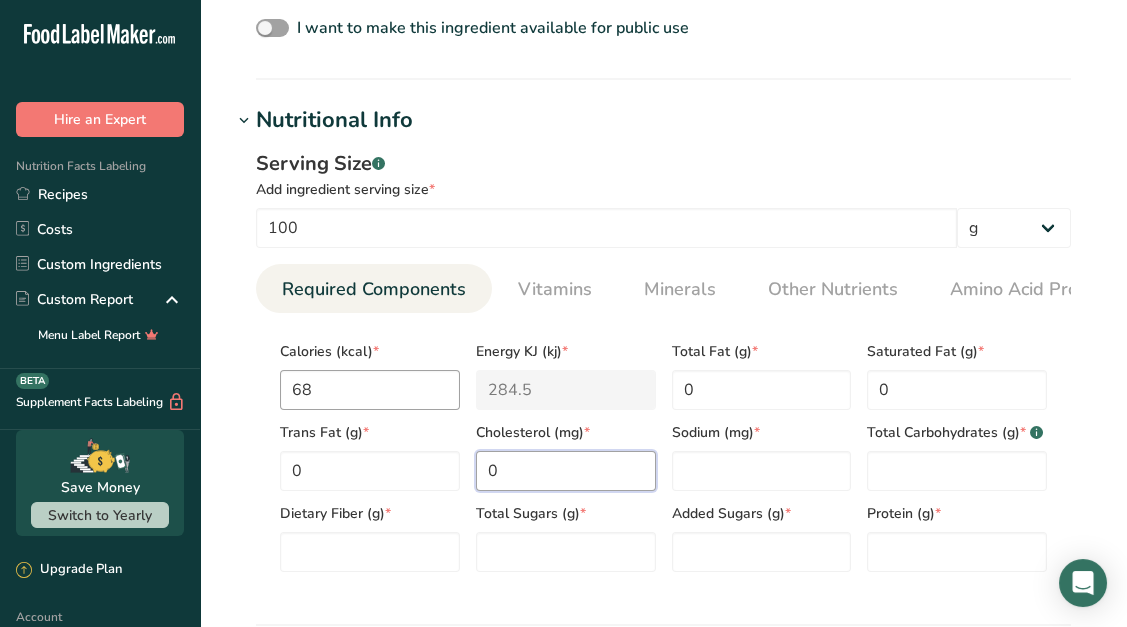 type on "0" 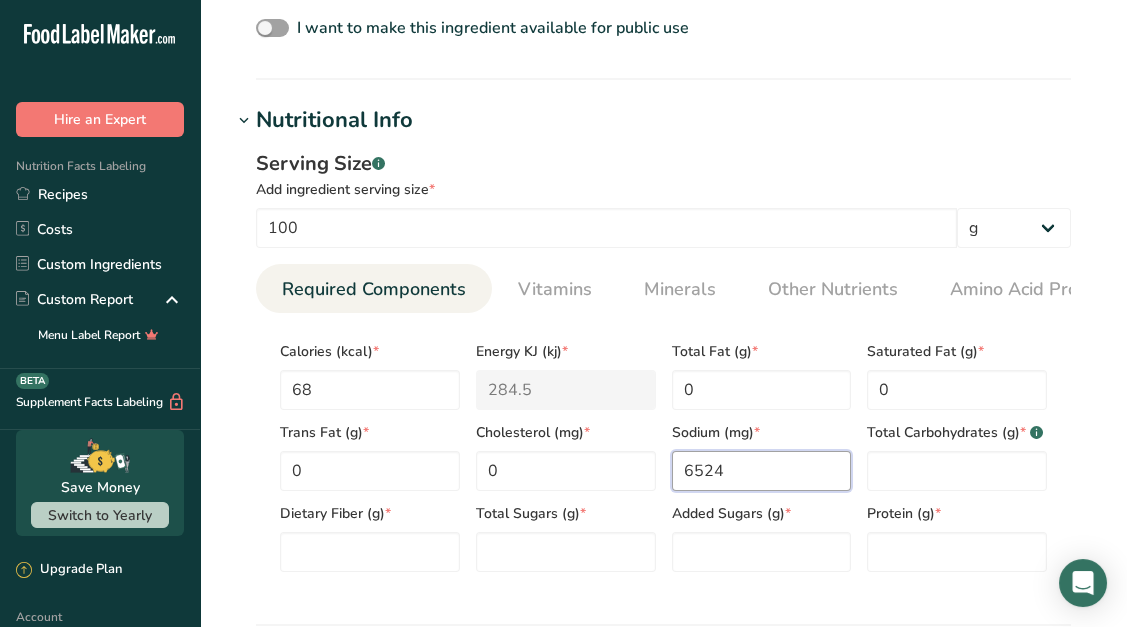 type on "6524" 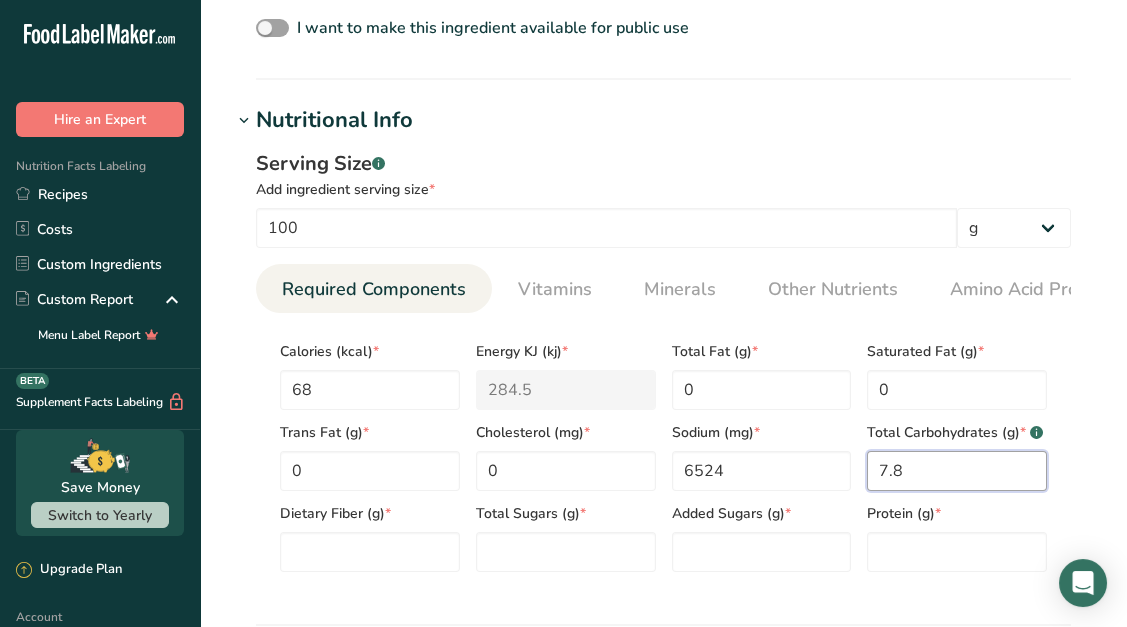 type on "7.8" 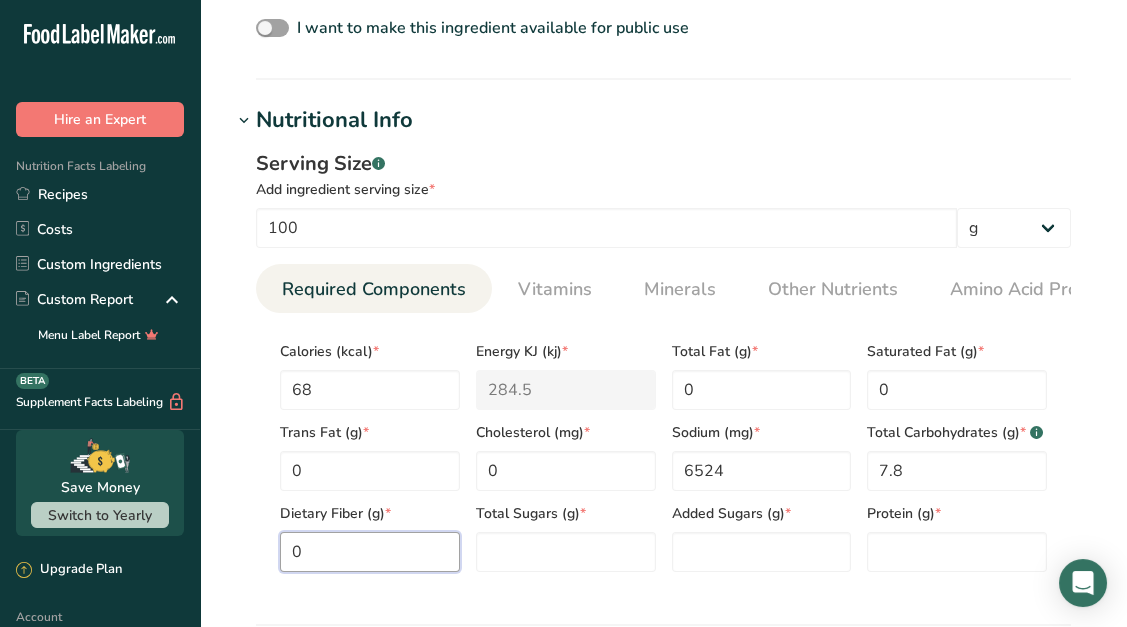 type on "0" 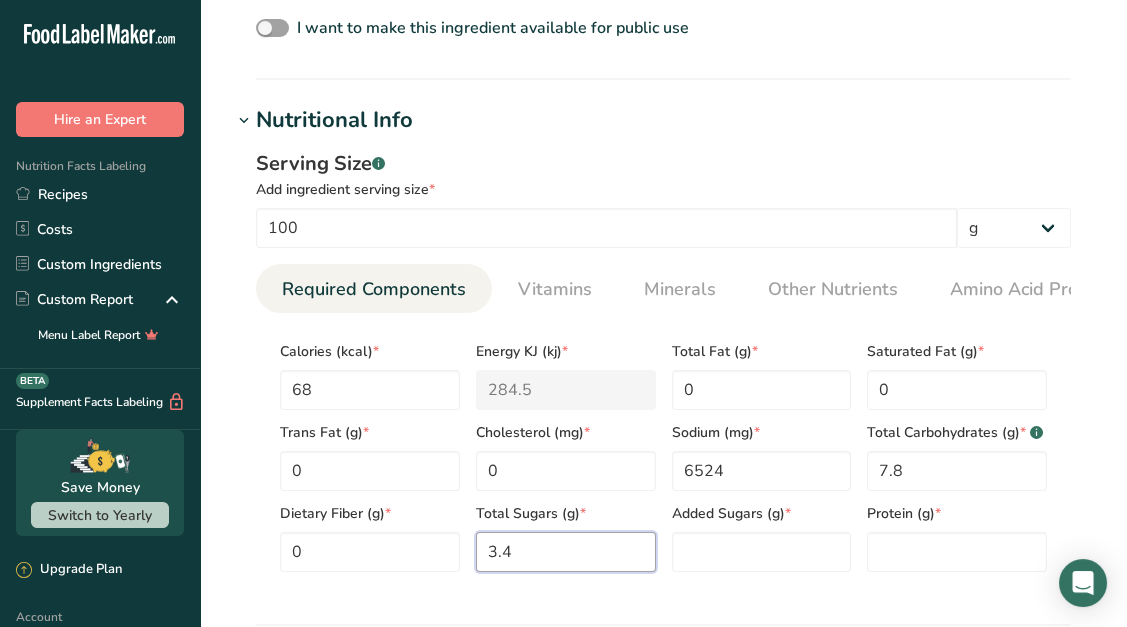 type on "3.4" 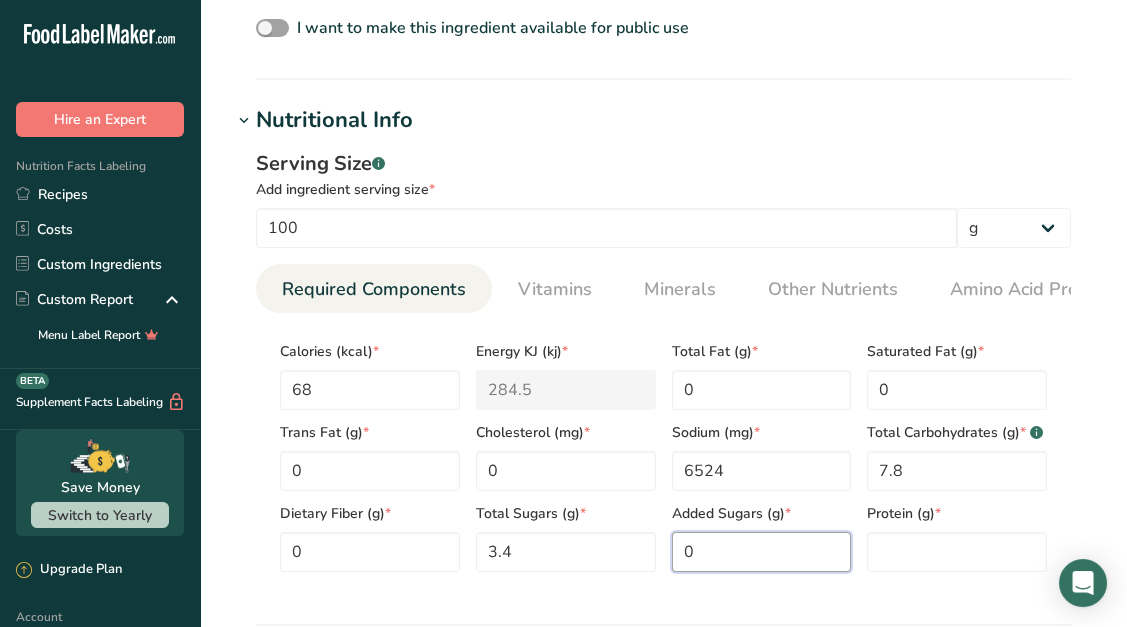 type on "0" 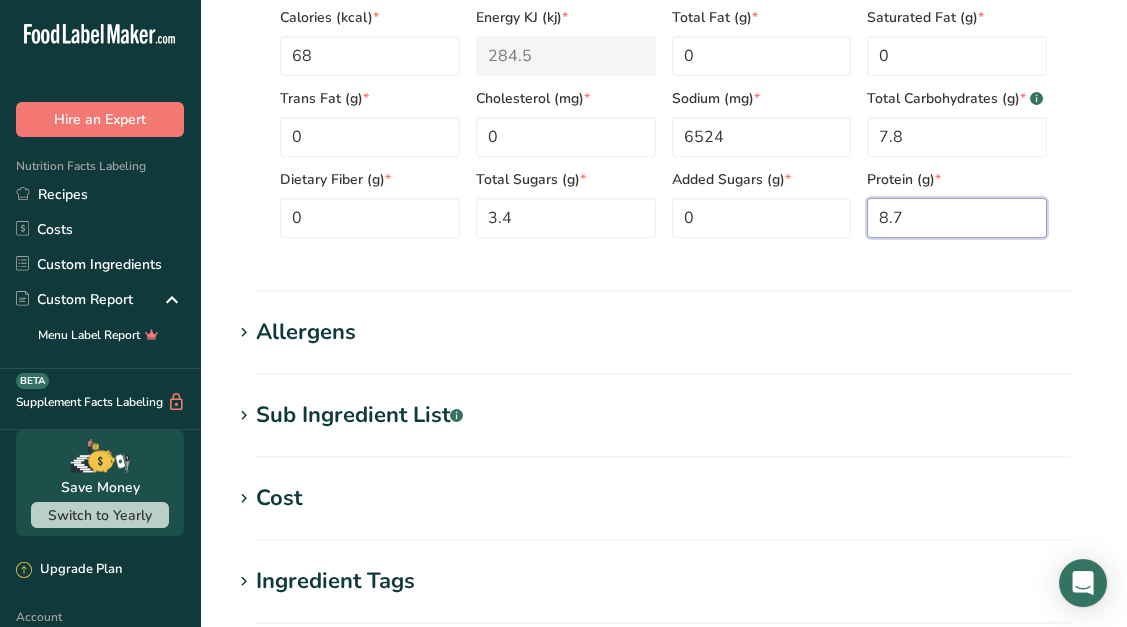 scroll, scrollTop: 1030, scrollLeft: 0, axis: vertical 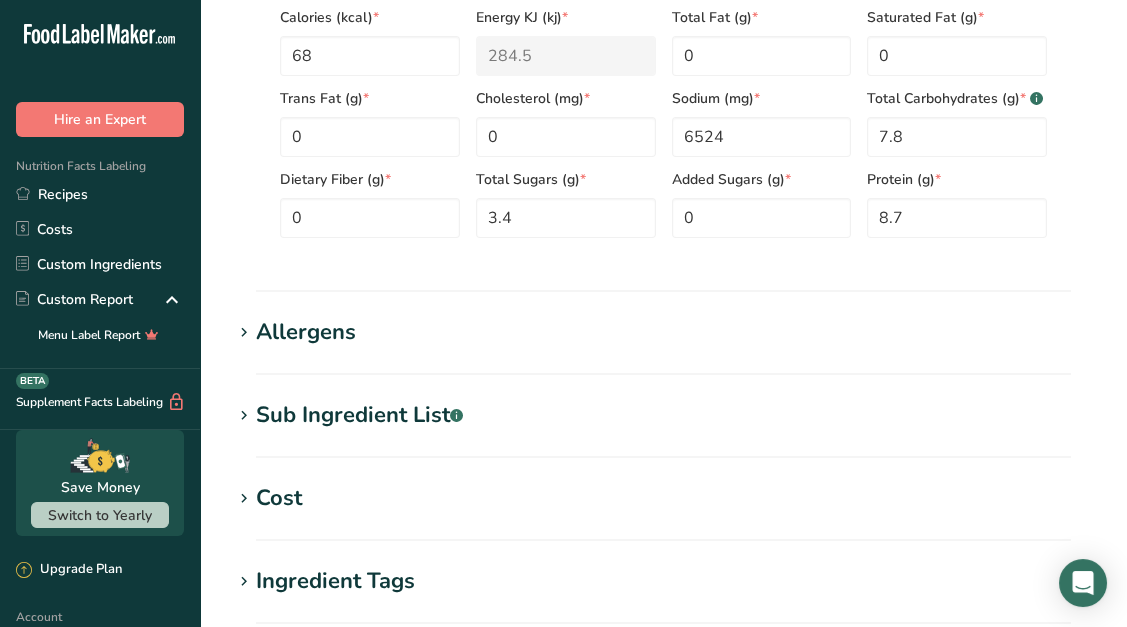 click on "Allergens
Add any known allergens associated with your ingredient
Soy
Tree Nuts
Wheat
Milk
Eggs
Fish
Peanuts
Sesame
Crustaceans
Sulphites
Celery
Mustard
Lupins
Mollusks
Gluten
Almond
Beech nut
Brazil nut
Butternut
Cashew
Chestnut
Chinquapin
Coconut
Hazelnut
Gingko nut" at bounding box center [663, 345] 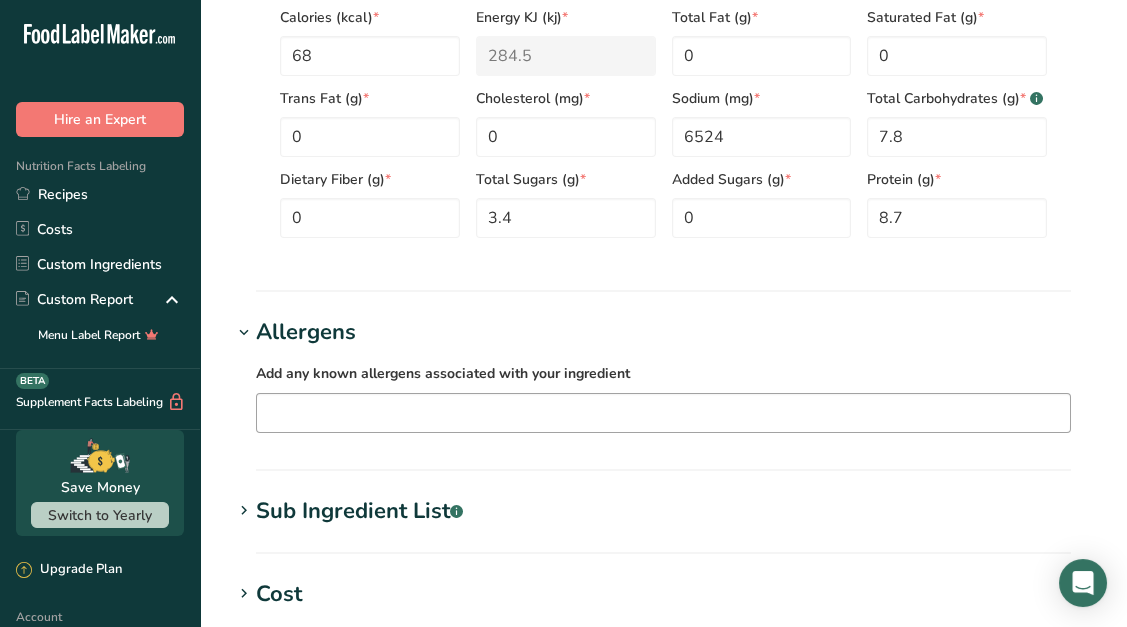 click at bounding box center (663, 412) 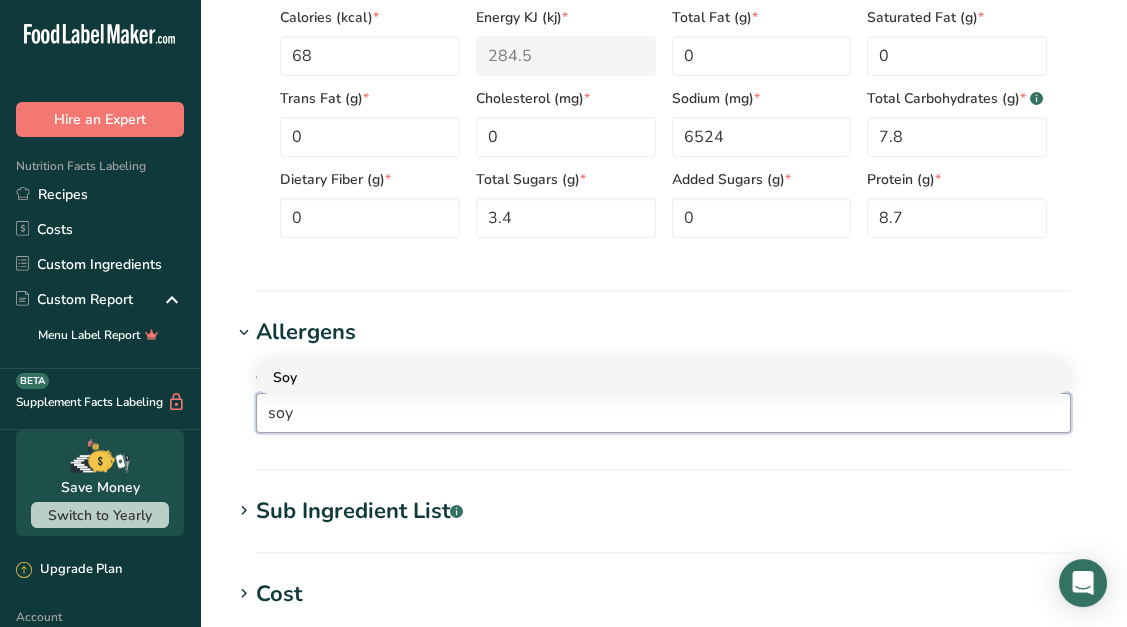 type on "soy" 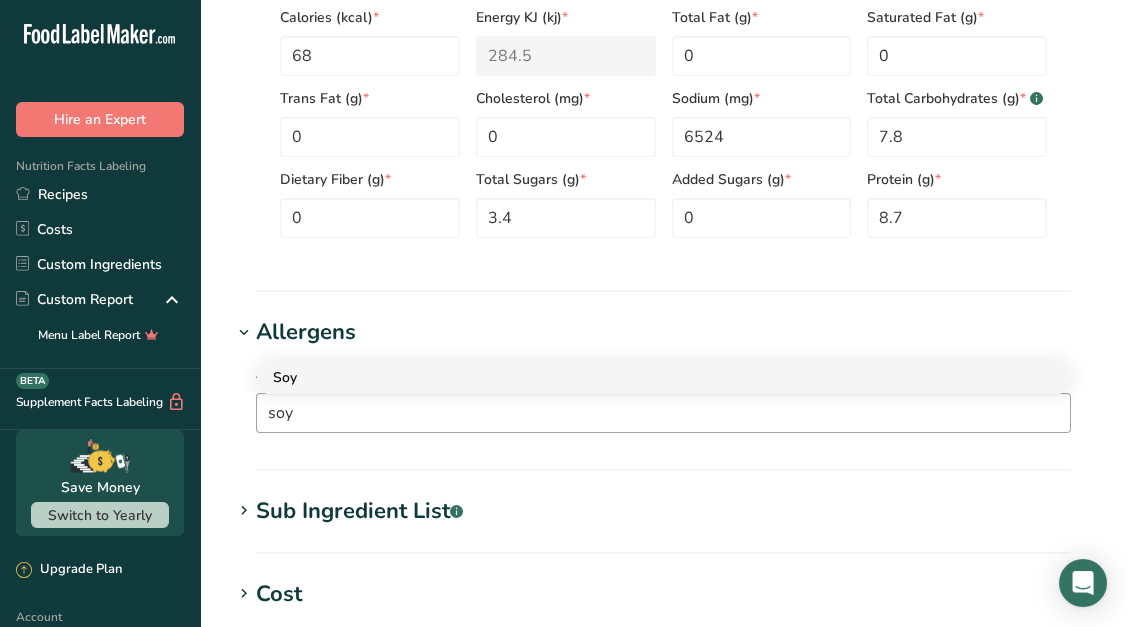 click on "Soy" at bounding box center [647, 377] 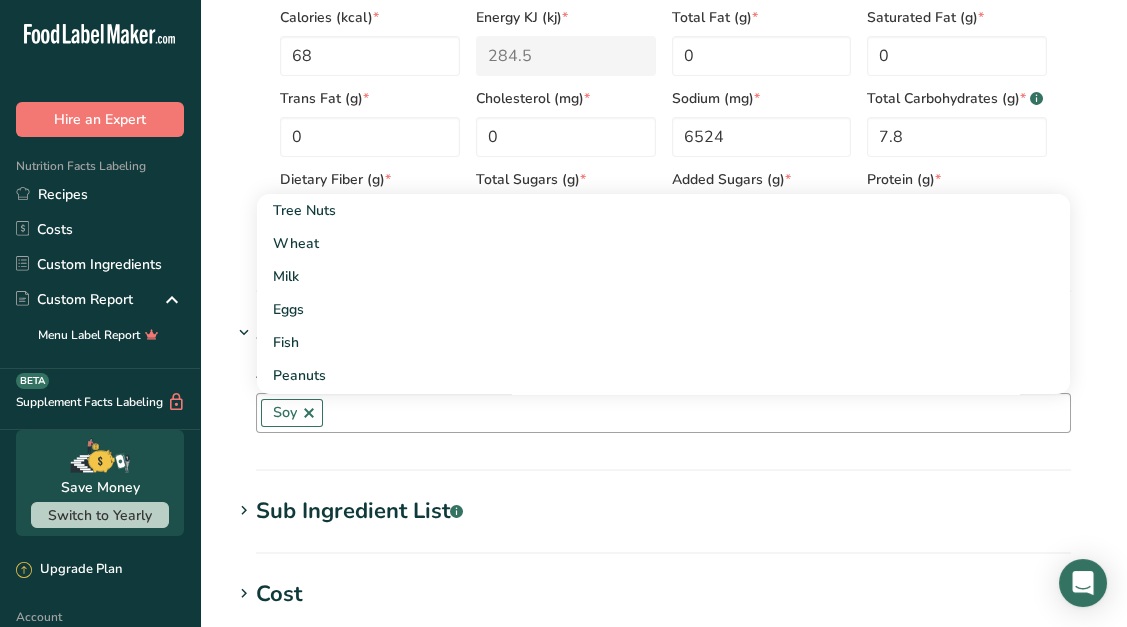 click at bounding box center [696, 412] 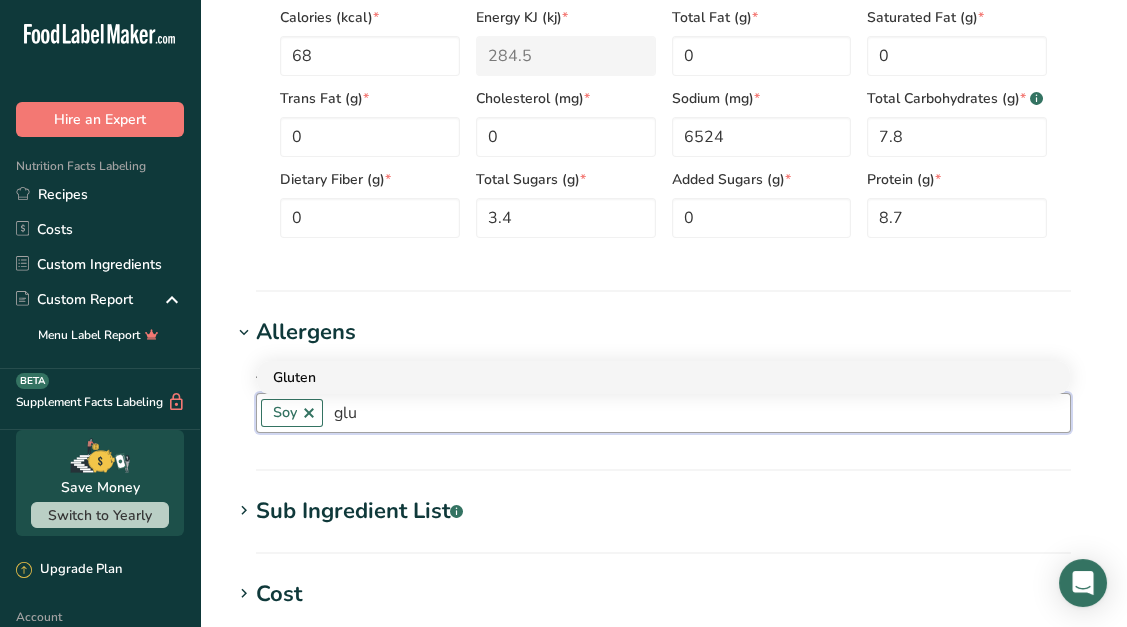type on "glu" 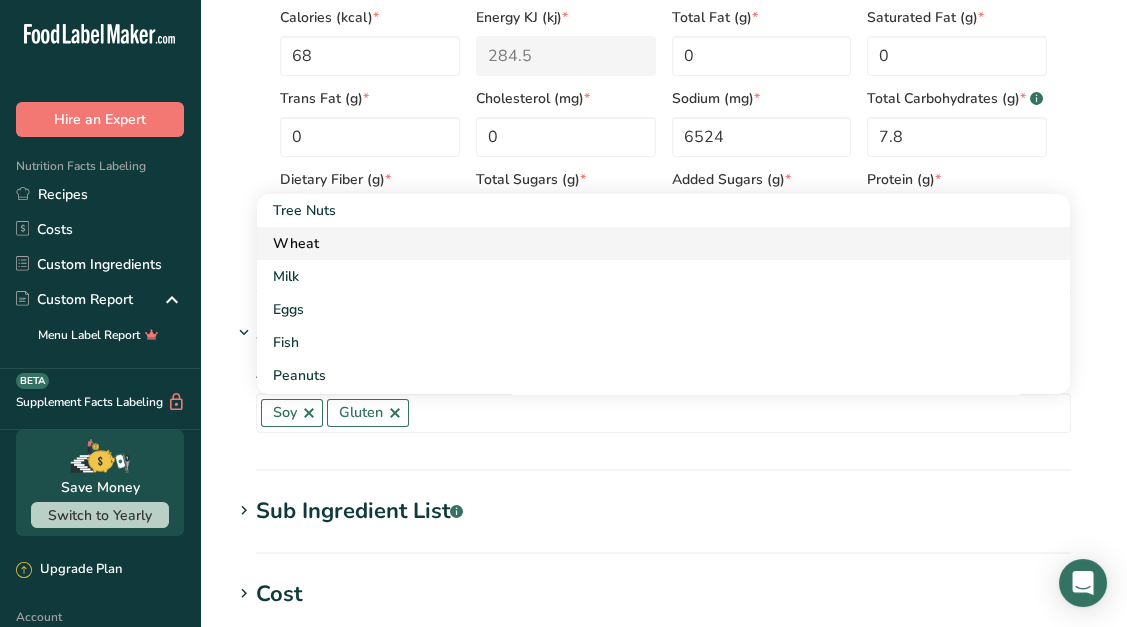 click on "Wheat" at bounding box center (647, 243) 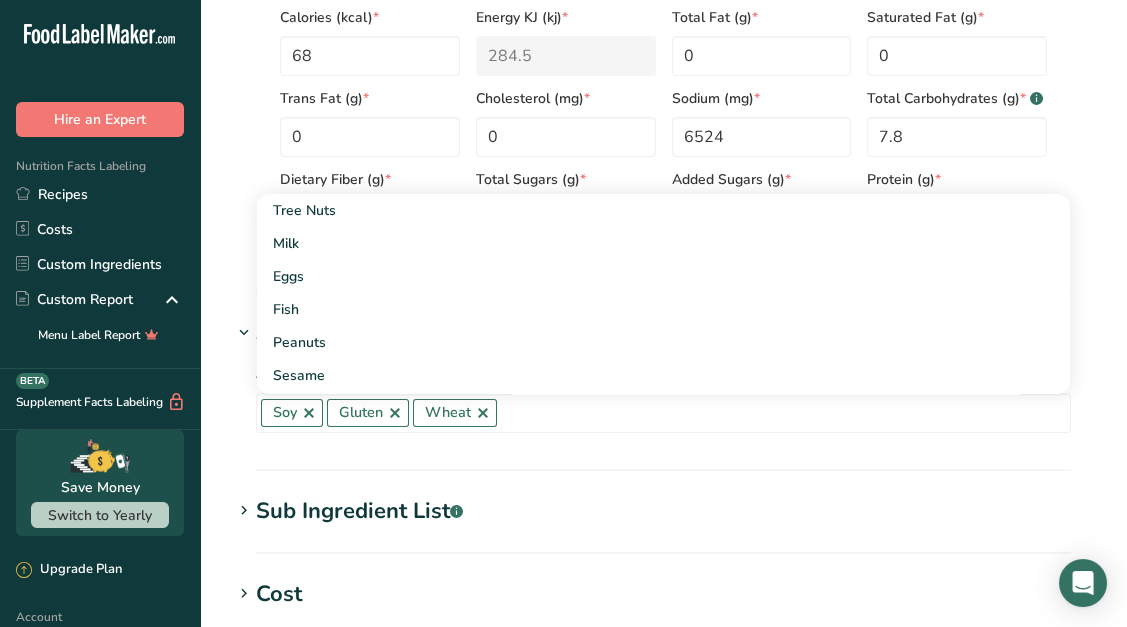click on "Allergens
Add any known allergens associated with your ingredient
Soy
Gluten
Wheat
Tree Nuts
Milk
Eggs
Fish
Peanuts
Sesame
Crustaceans
Sulphites
Celery
Mustard
Lupins
Mollusks
Almond
Beech nut
Brazil nut
Butternut
Cashew
Chestnut
Chinquapin
Coconut
Hazelnut
Gingko nut" at bounding box center [663, 393] 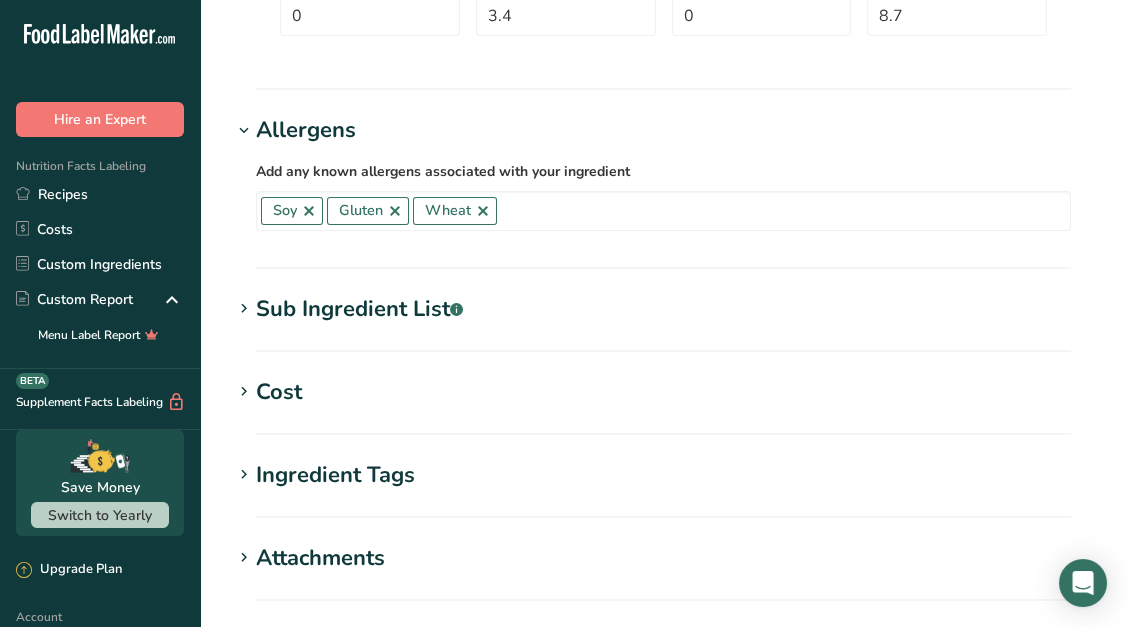 scroll, scrollTop: 1344, scrollLeft: 0, axis: vertical 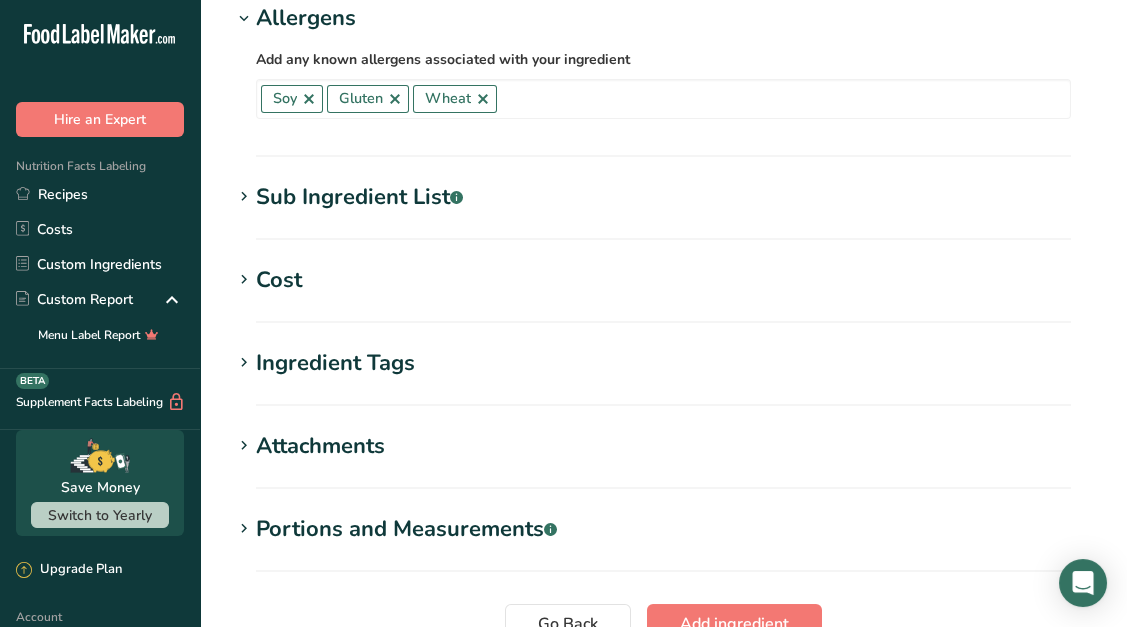 click on "Sub Ingredient List
.a-a{fill:#347362;}.b-a{fill:#fff;}" at bounding box center [359, 197] 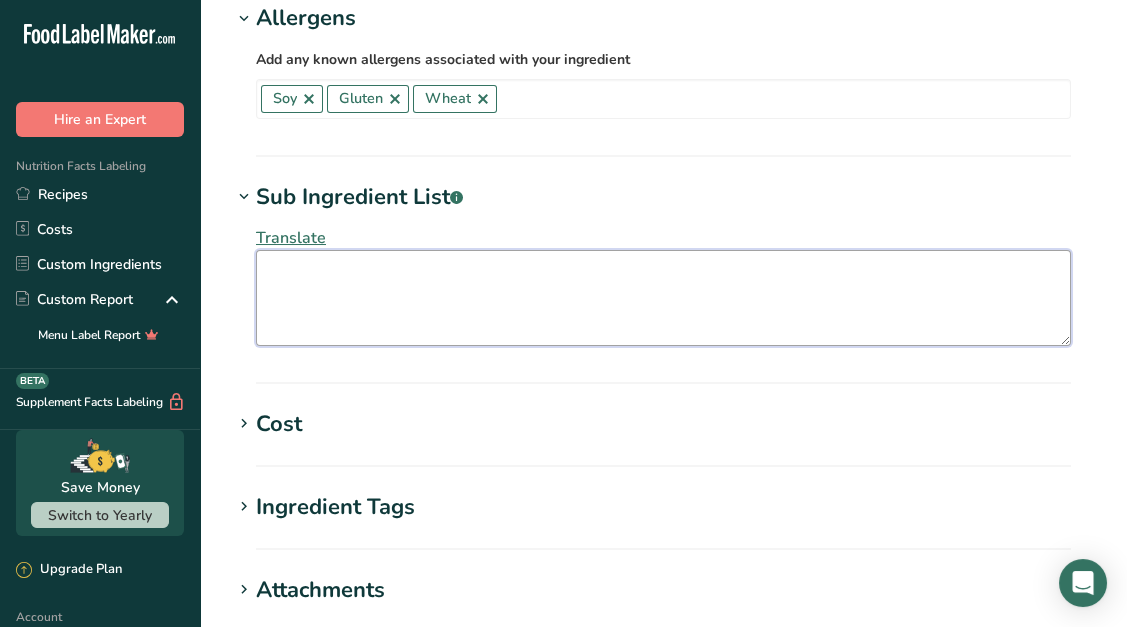 click at bounding box center (663, 298) 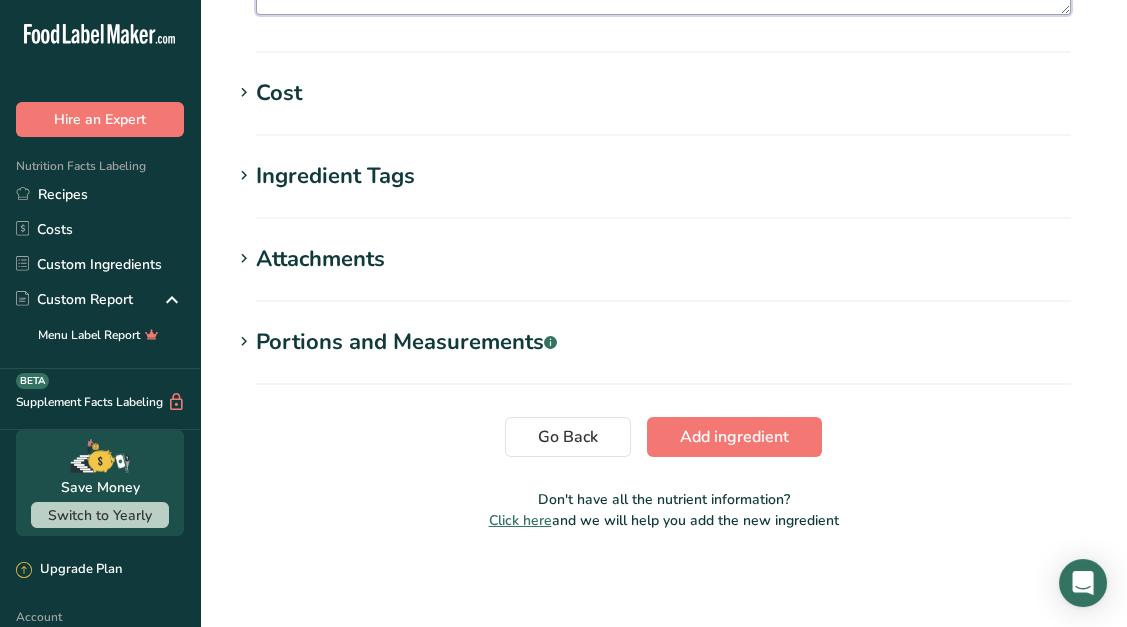 scroll, scrollTop: 1675, scrollLeft: 0, axis: vertical 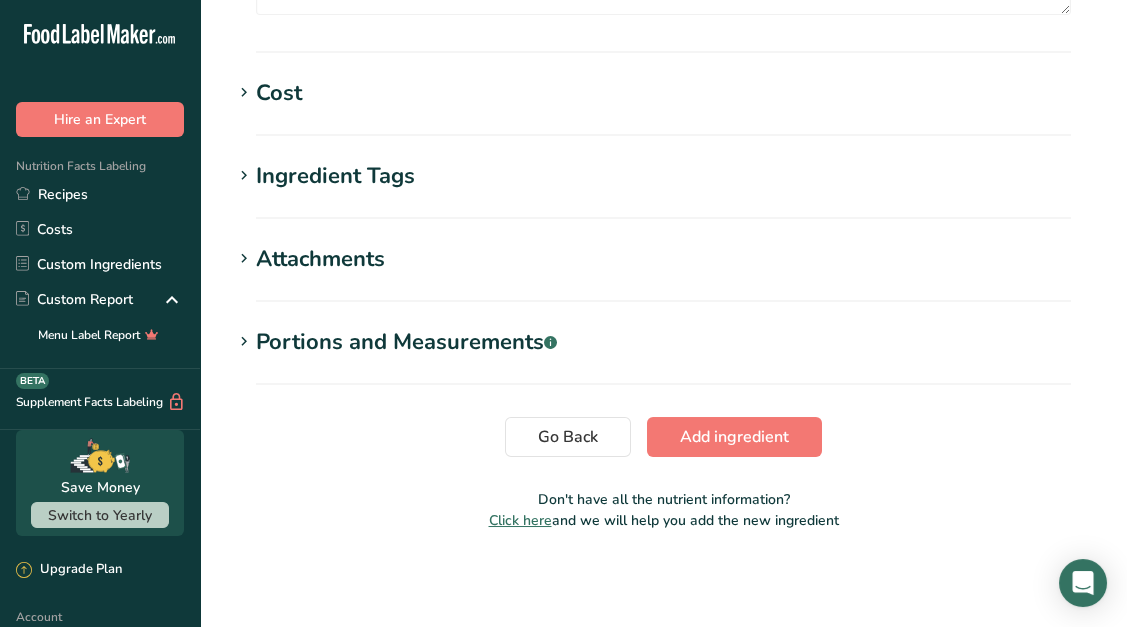 click on "Add new ingredient
Ingredient Spec Sheet
.a-a{fill:#347362;}.b-a{fill:#fff;}
Upload an ingredient spec sheet or an image of a nutrition label, and our AI assistant will automatically fill-in the nutrients.
Drop your files here or click to upload
Maximum file size is 5MB
Ingredient General Info
Ingredient Name *
Translate
Sauce soja salé metro
Ingredient Common Name
.a-a{fill:#347362;}.b-a{fill:#fff;}
Translate
Ingredient code
.a-a{fill:#347362;}.b-a{fill:#fff;}
Ingredient Category *
Custom User Ingredient
Standard Categories
Custom Categories" at bounding box center (663, -556) 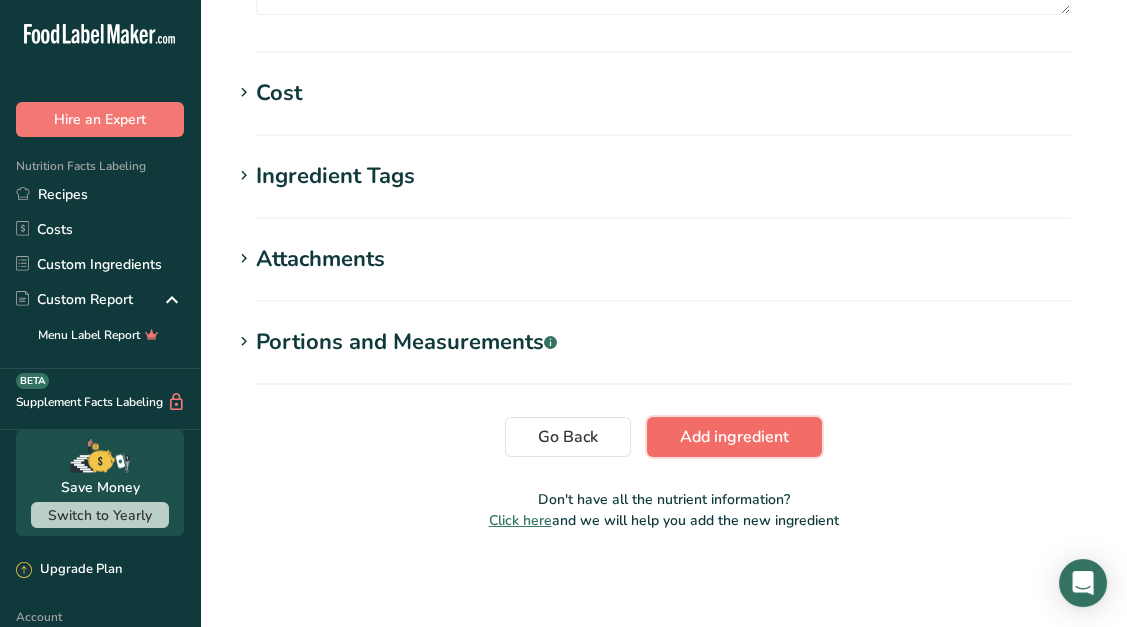 click on "Add ingredient" at bounding box center [734, 437] 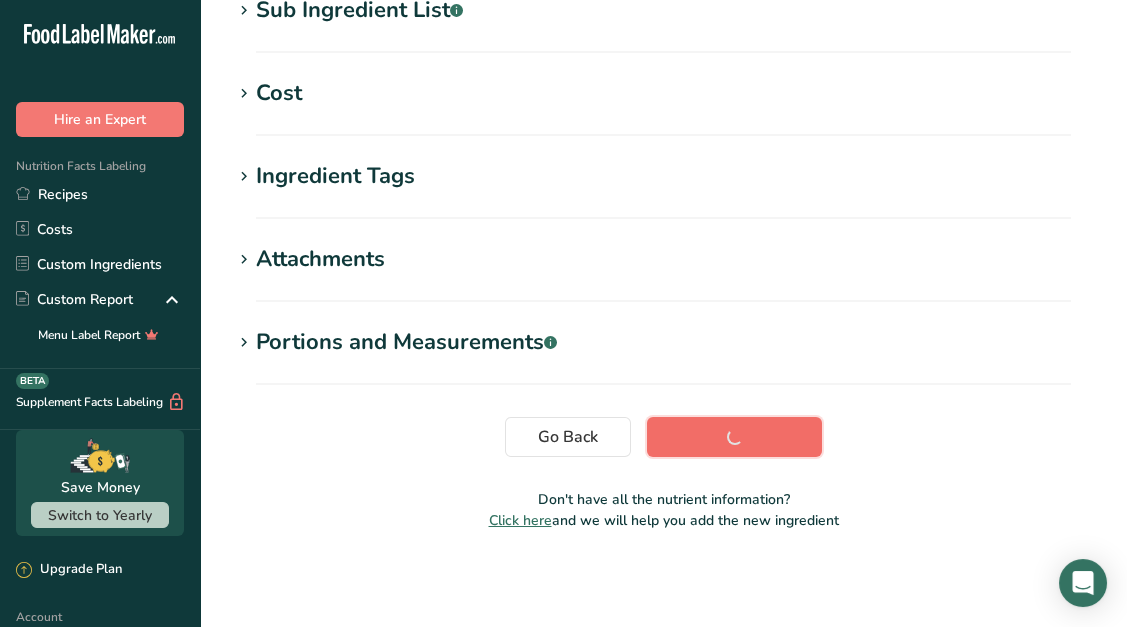 scroll, scrollTop: 430, scrollLeft: 0, axis: vertical 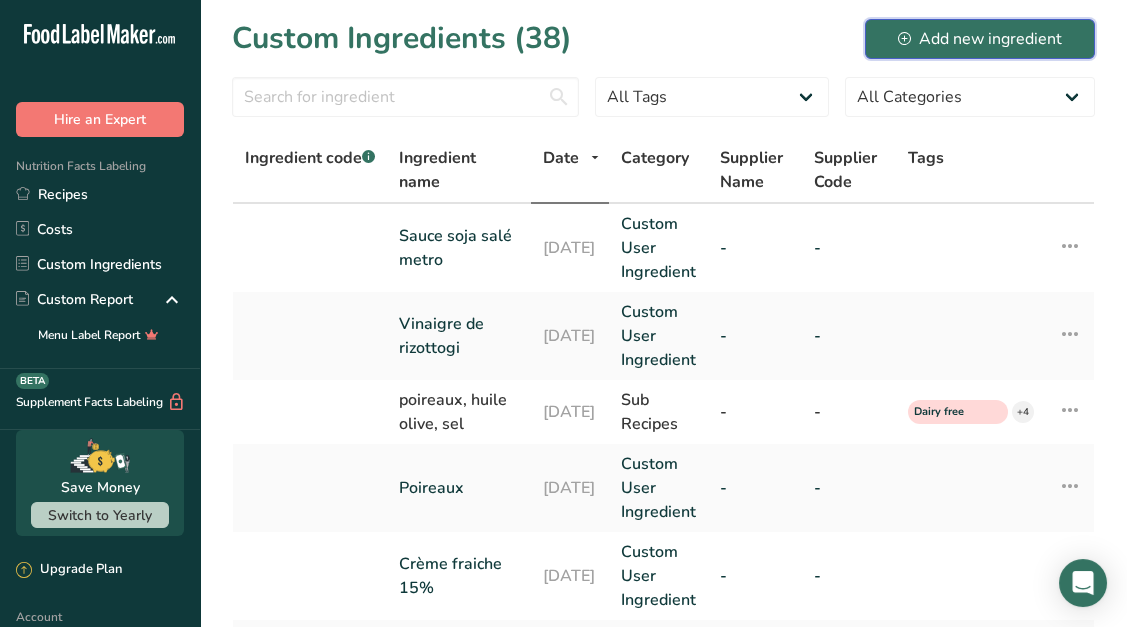 click on "Add new ingredient" at bounding box center [980, 39] 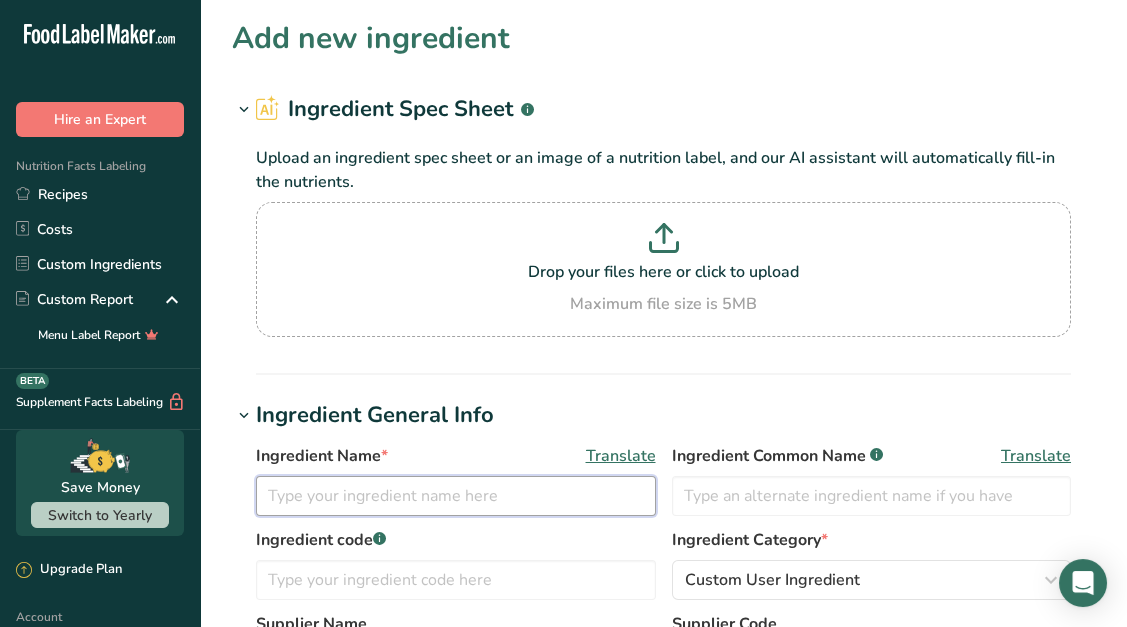 click at bounding box center (456, 496) 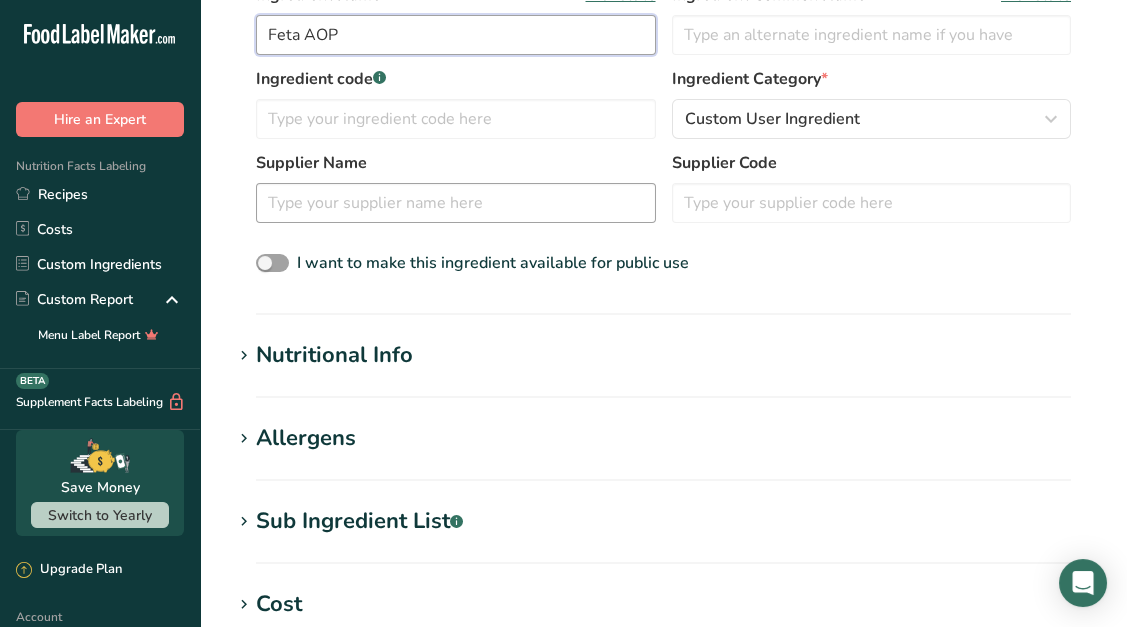 scroll, scrollTop: 462, scrollLeft: 0, axis: vertical 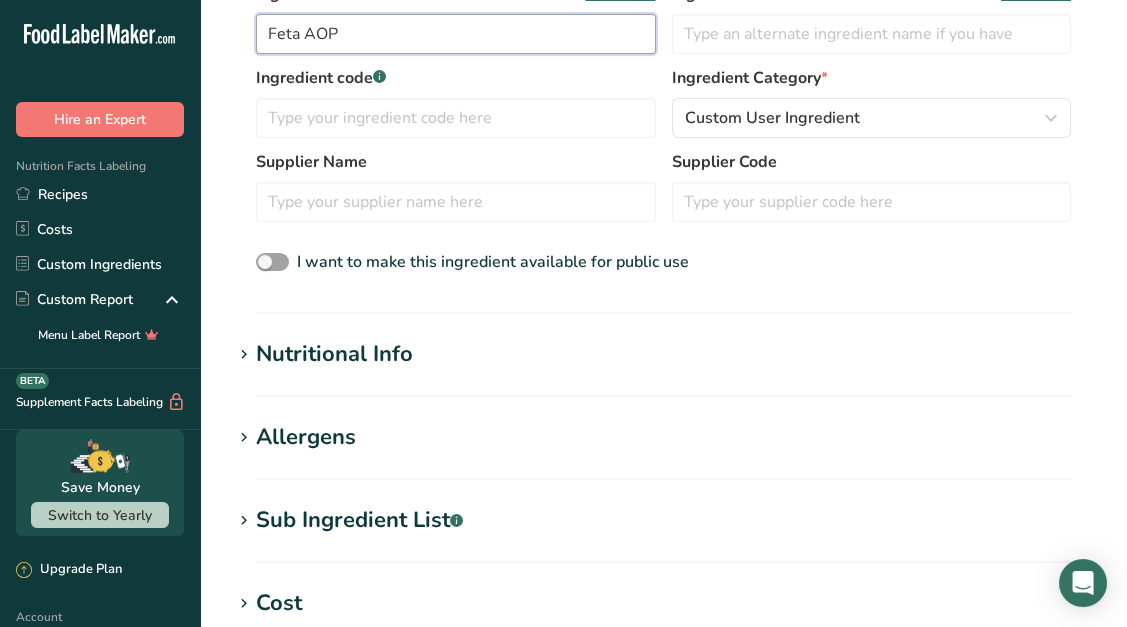 type on "Feta AOP" 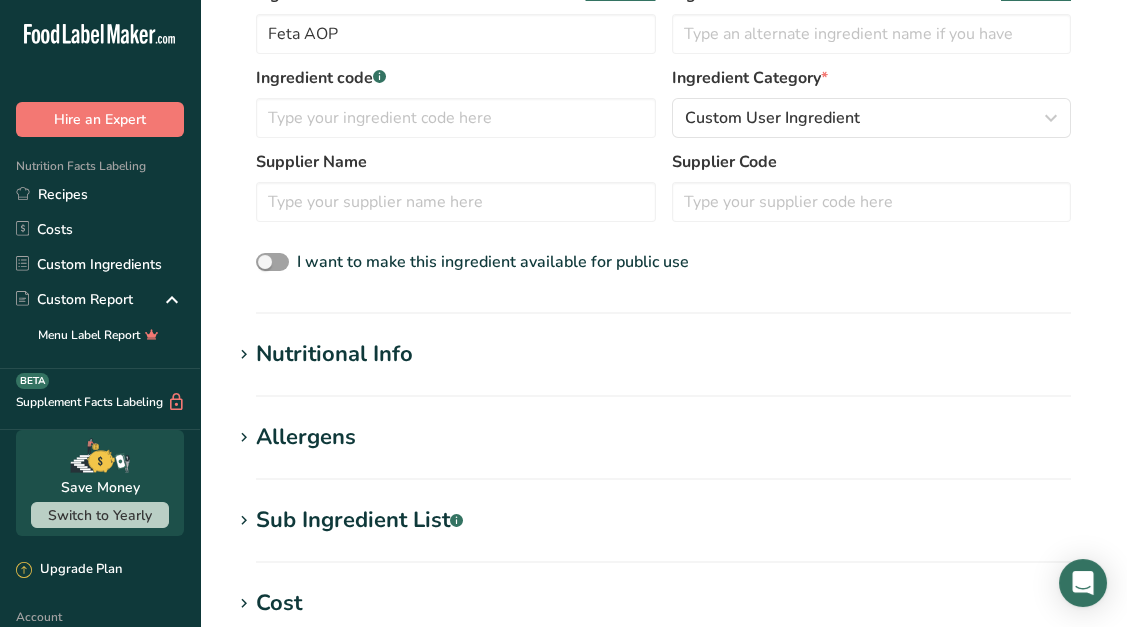 click on "Nutritional Info" at bounding box center [663, 354] 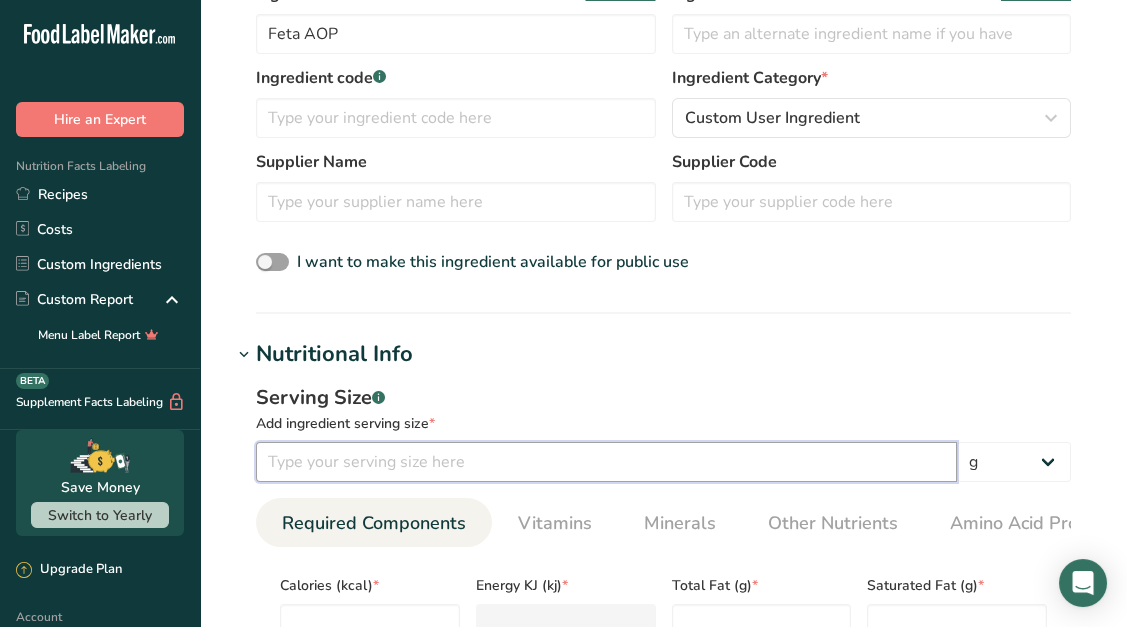 click at bounding box center (606, 462) 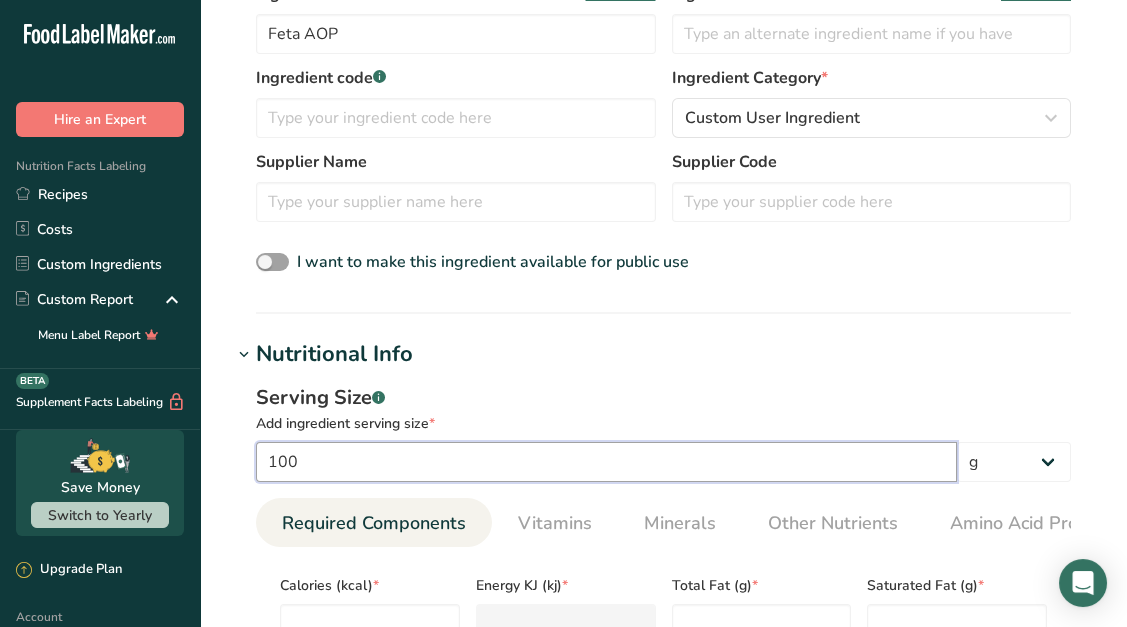 type on "100" 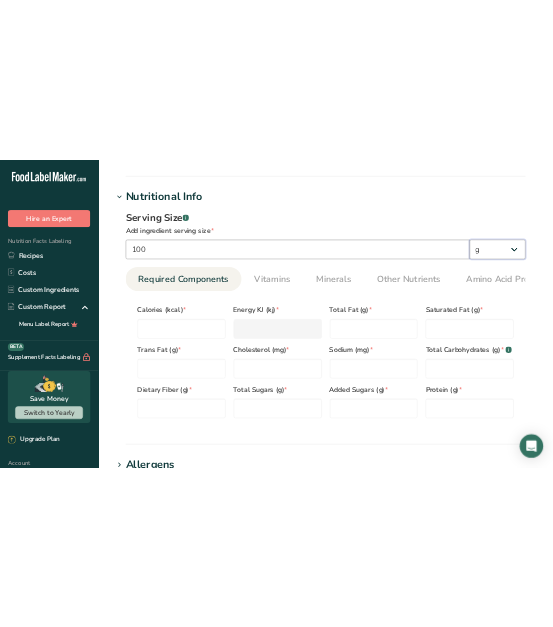 scroll, scrollTop: 745, scrollLeft: 0, axis: vertical 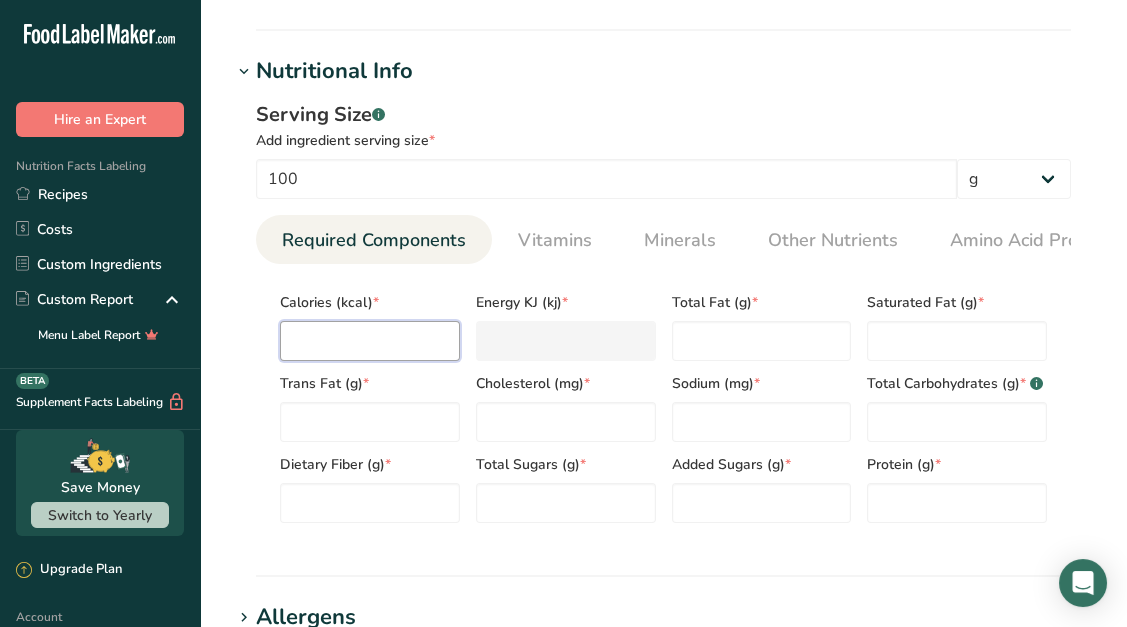 click at bounding box center [370, 341] 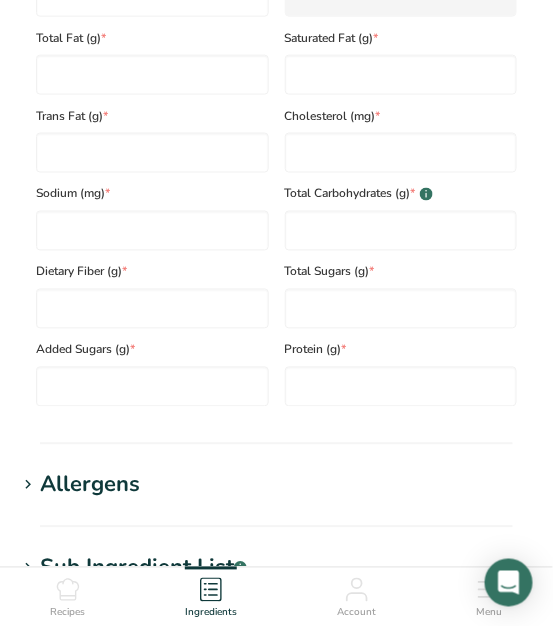 scroll, scrollTop: 1438, scrollLeft: 0, axis: vertical 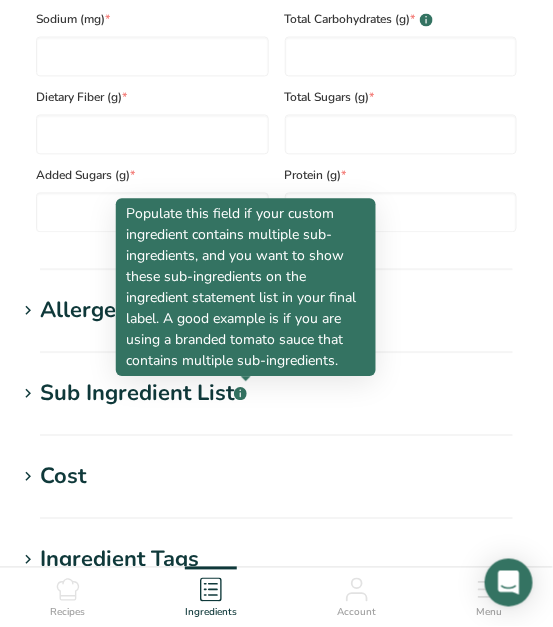 click on "Allergens
Add any known allergens associated with your ingredient
Soy
Tree Nuts
Wheat
Milk
Eggs
Fish
Peanuts
Sesame
Crustaceans
Sulphites
Celery
Mustard
Lupins
Mollusks
Gluten
Almond
Beech nut
Brazil nut
Butternut
Cashew
Chestnut
Chinquapin
Coconut
Hazelnut
Gingko nut" at bounding box center [276, 324] 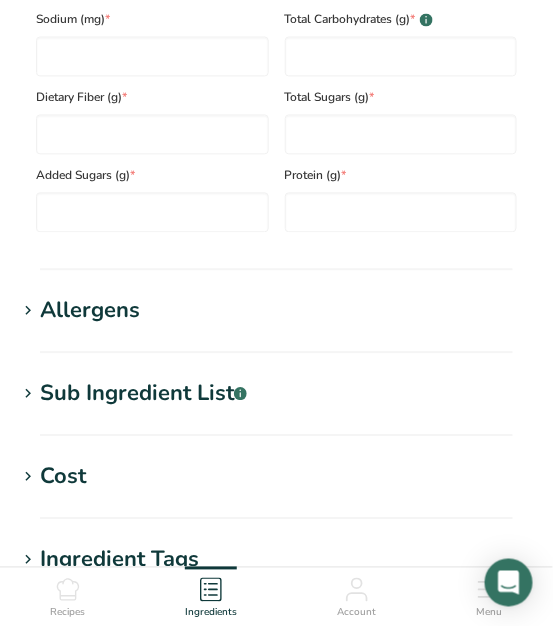 click on "Allergens" at bounding box center (90, 311) 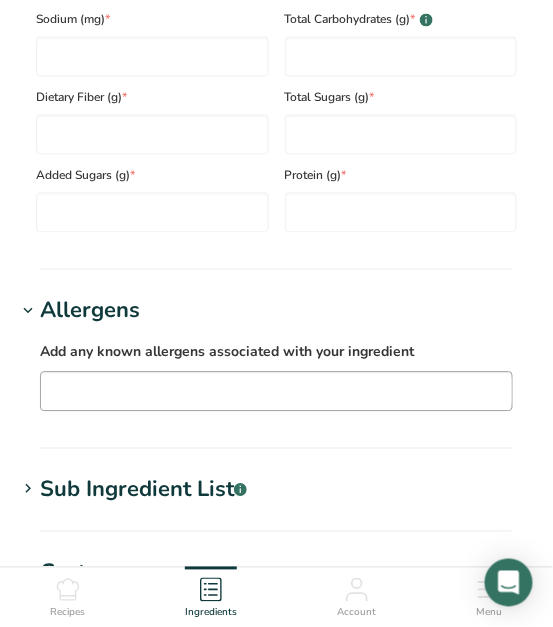 click at bounding box center [276, 391] 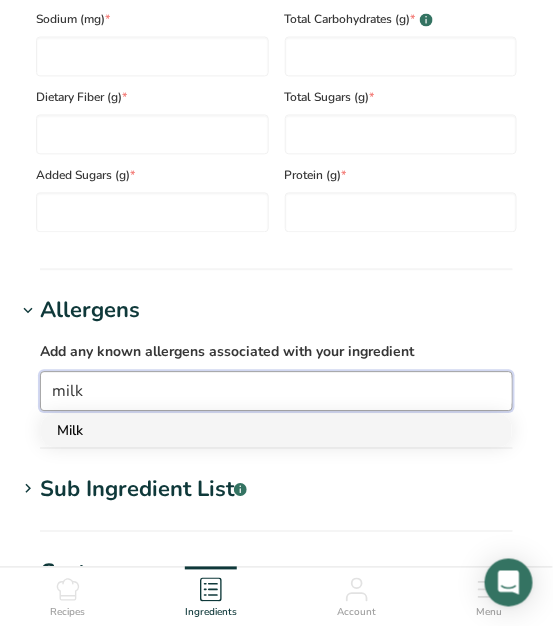 type on "milk" 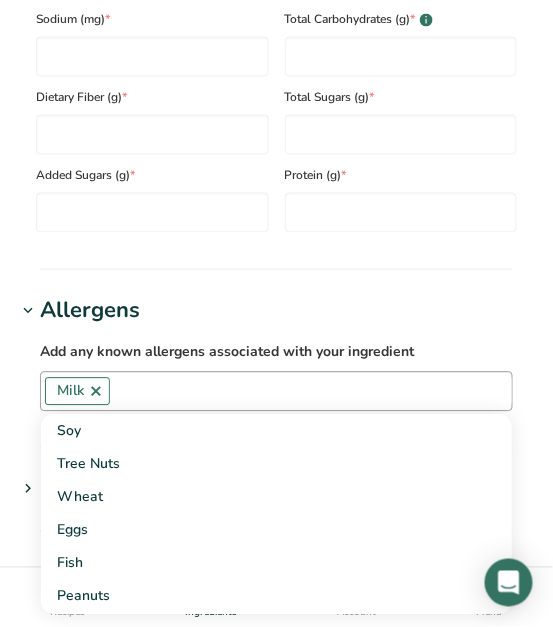 click on "Add any known allergens associated with your ingredient
Milk
Soy
Tree Nuts
Wheat
Eggs
Fish
Peanuts
Sesame
Crustaceans
Sulphites
Celery
Mustard
Lupins
Mollusks
Gluten
Almond
Beech nut
Brazil nut
Butternut
Cashew
Chestnut
Chinquapin
Coconut
Hazelnut
Gingko nut
Hickory nut" at bounding box center [276, 376] 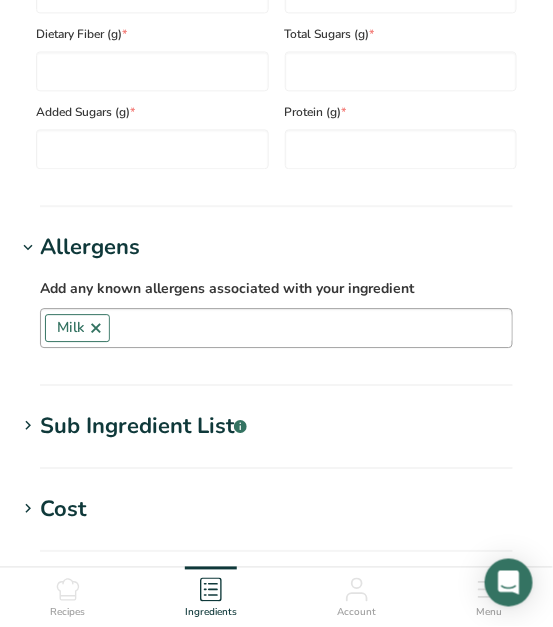 scroll, scrollTop: 1533, scrollLeft: 0, axis: vertical 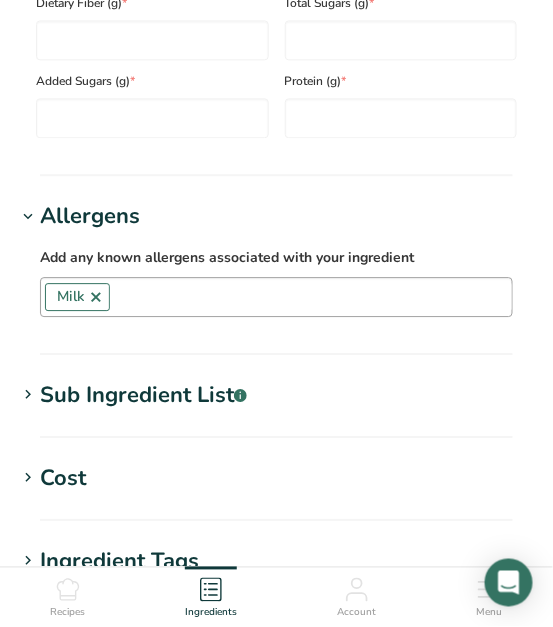 click on "Sub Ingredient List
.a-a{fill:#347362;}.b-a{fill:#fff;}" at bounding box center (143, 395) 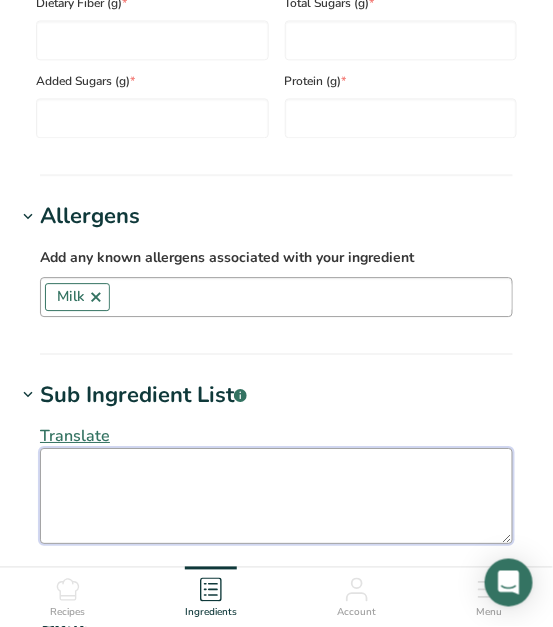 click at bounding box center (276, 496) 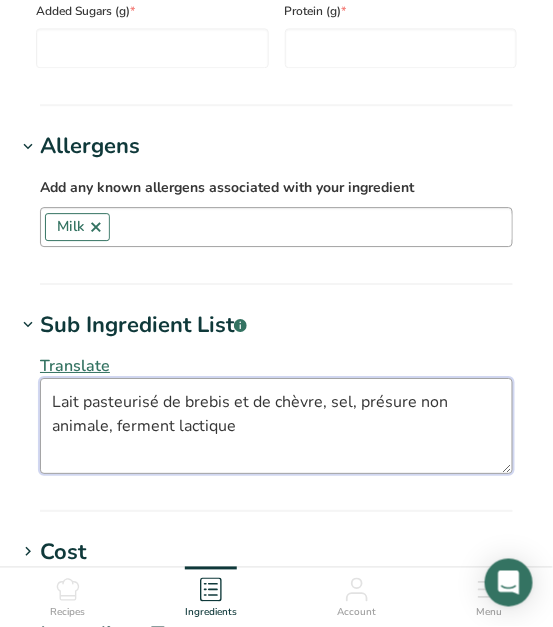 scroll, scrollTop: 1602, scrollLeft: 0, axis: vertical 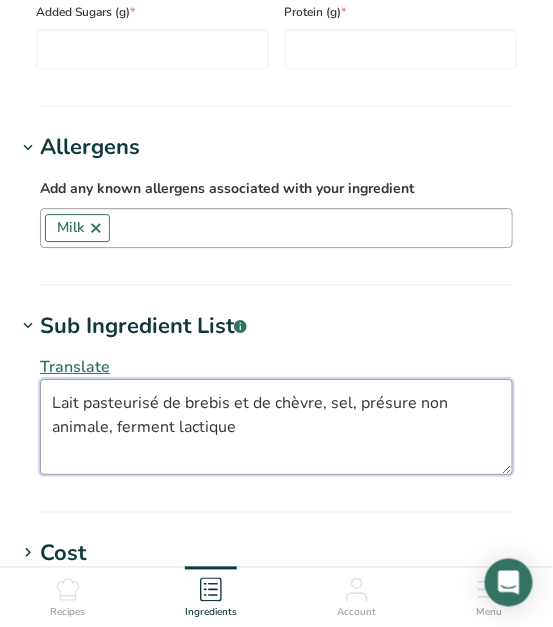 type on "Lait pasteurisé de brebis et de chèvre, sel, présure non animale, ferment lactique" 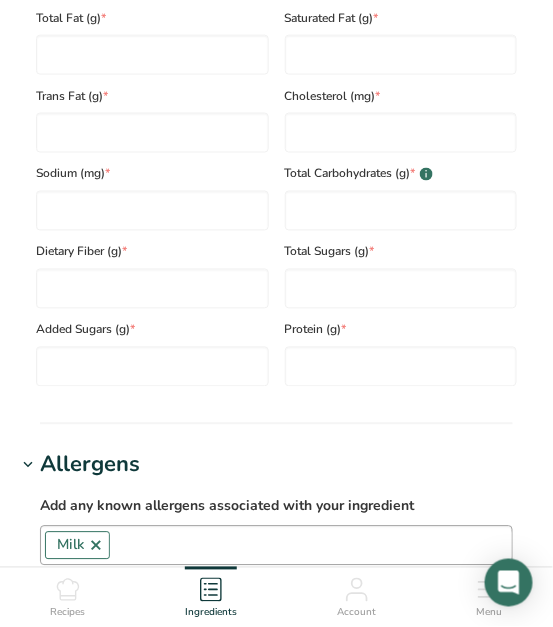 scroll, scrollTop: 1116, scrollLeft: 0, axis: vertical 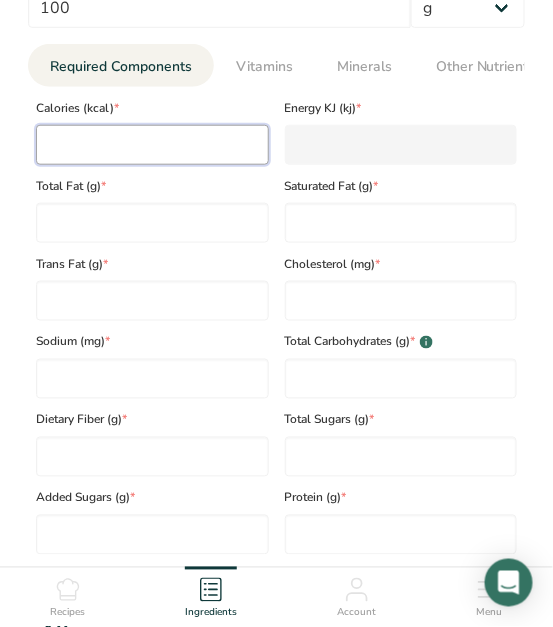 click at bounding box center (152, 145) 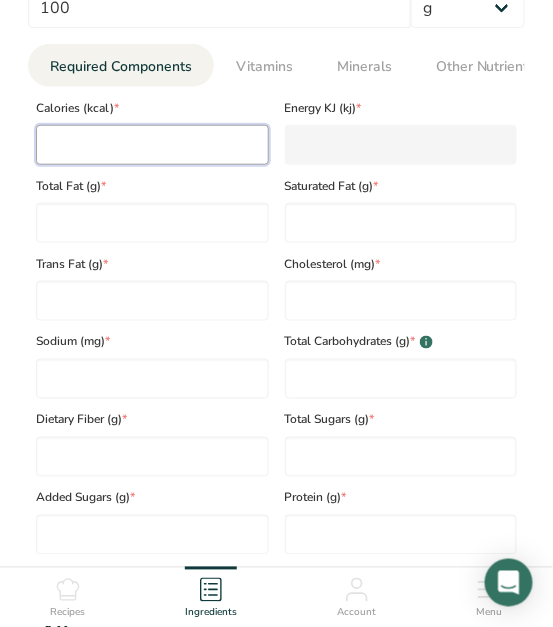 type on "2" 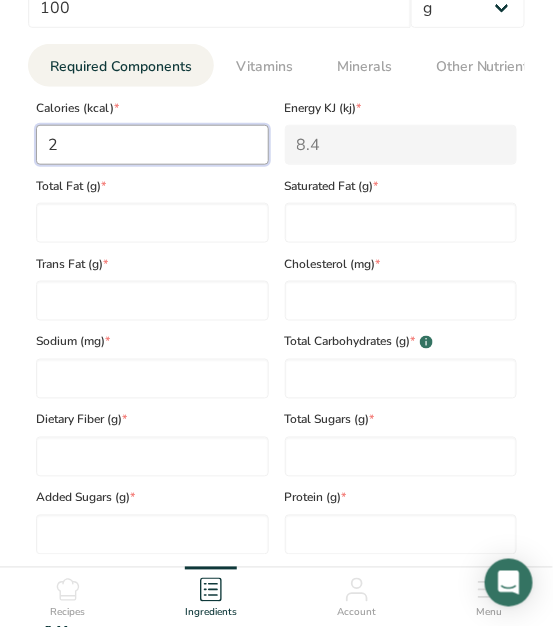 type on "27" 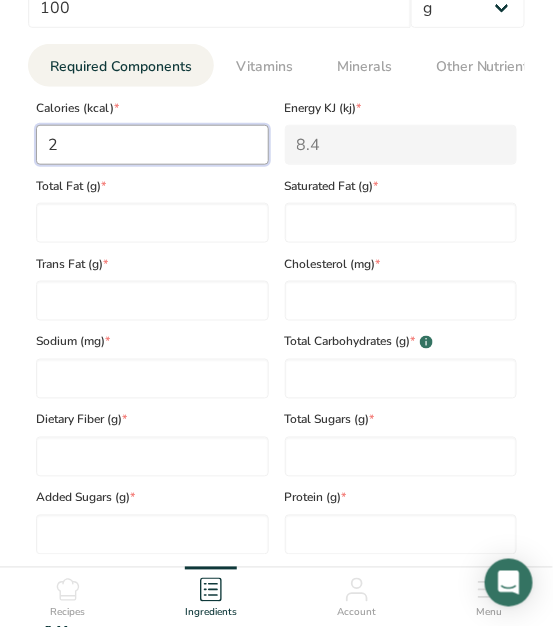 type on "113" 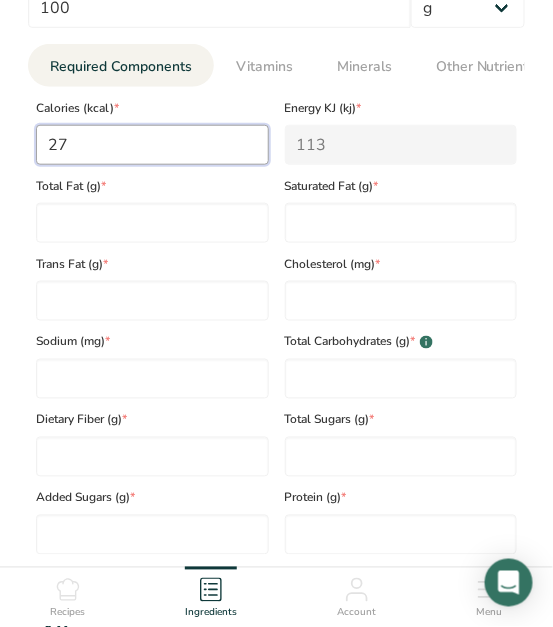 type on "275" 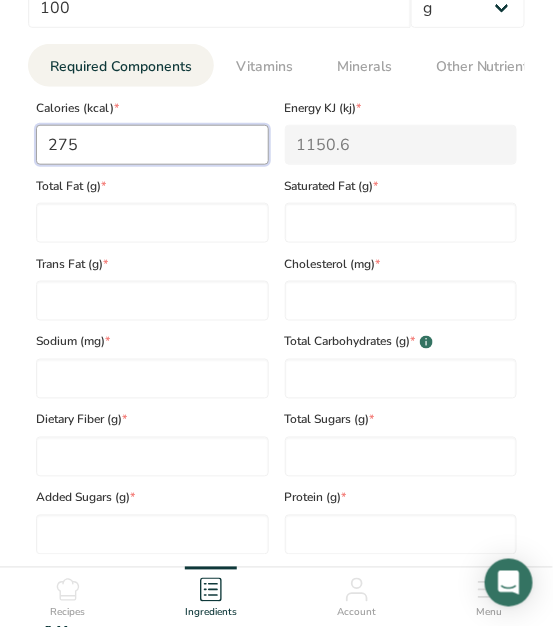 type on "275" 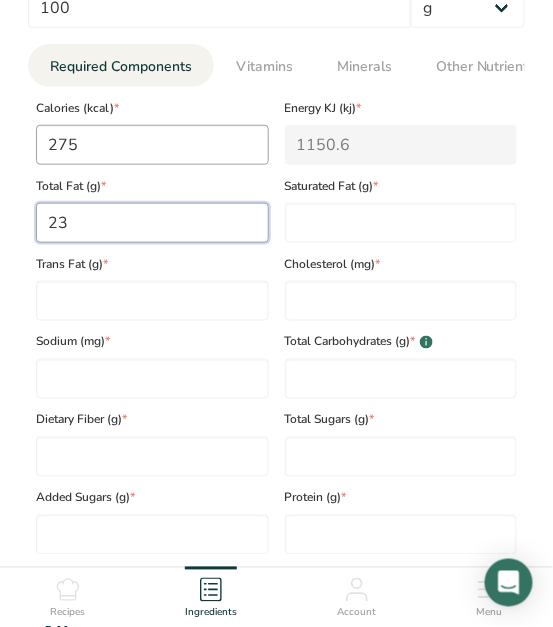 type on "23" 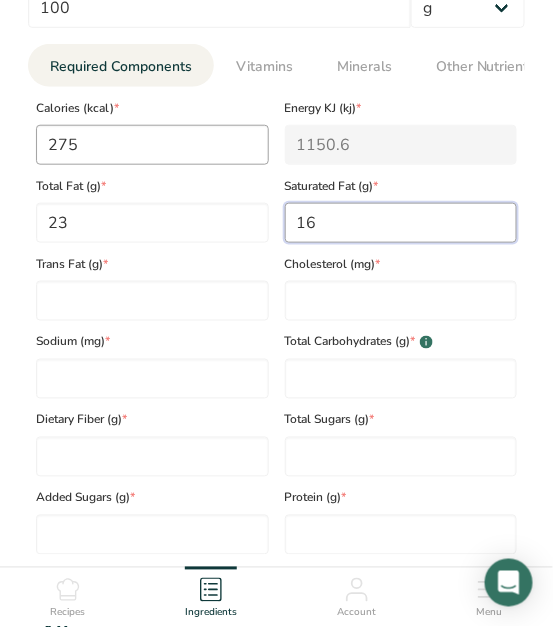 type on "16" 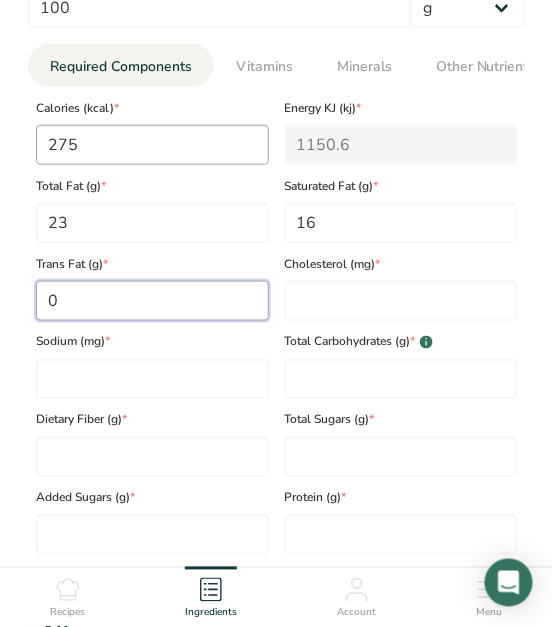 type on "0" 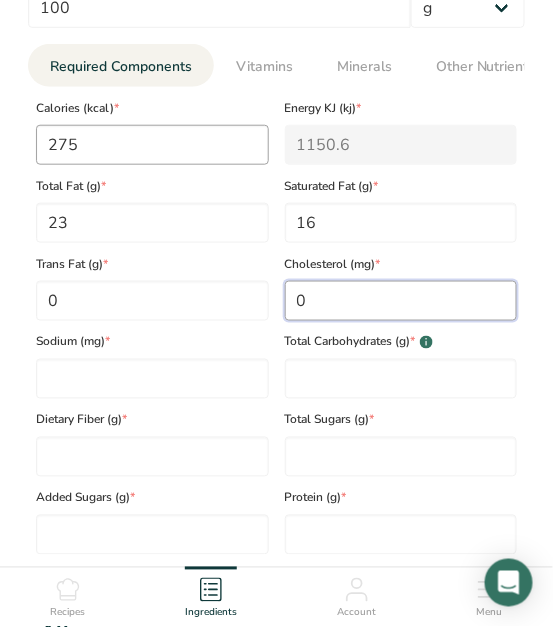 type on "0" 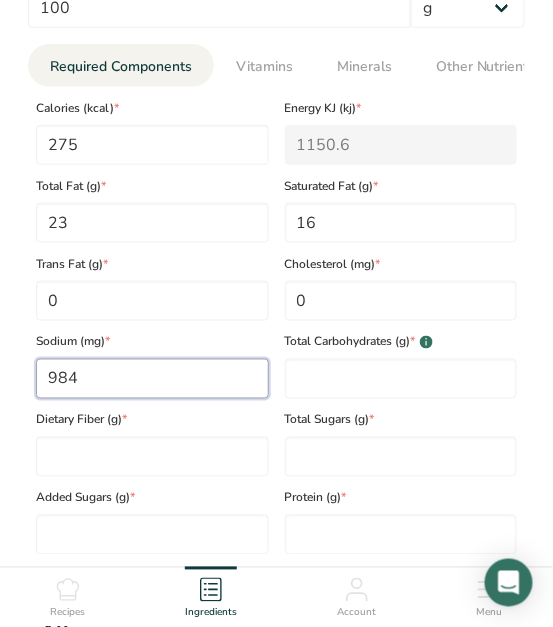 type on "984" 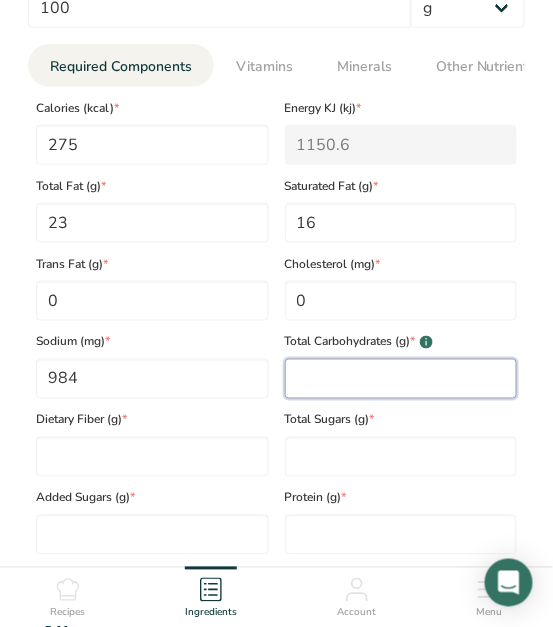 click at bounding box center [401, 379] 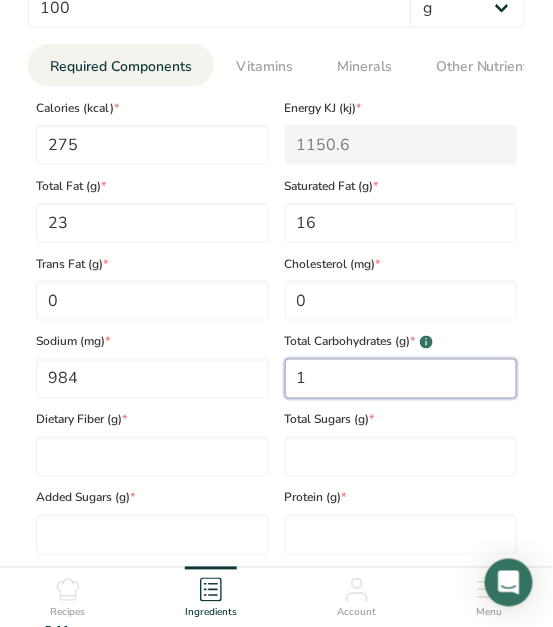 type on "1" 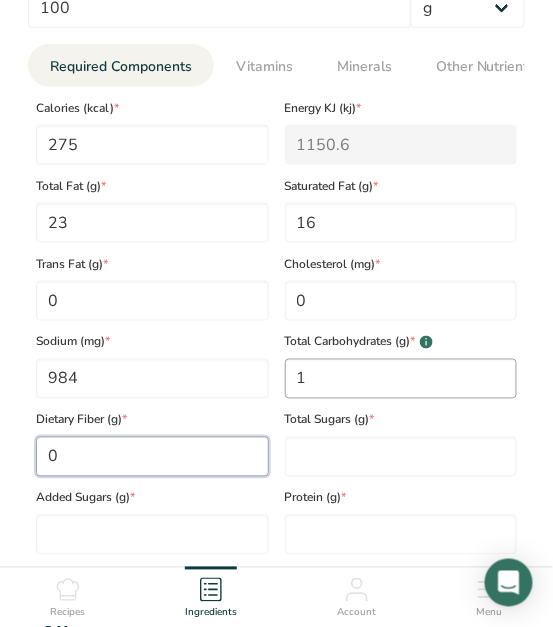 type on "0" 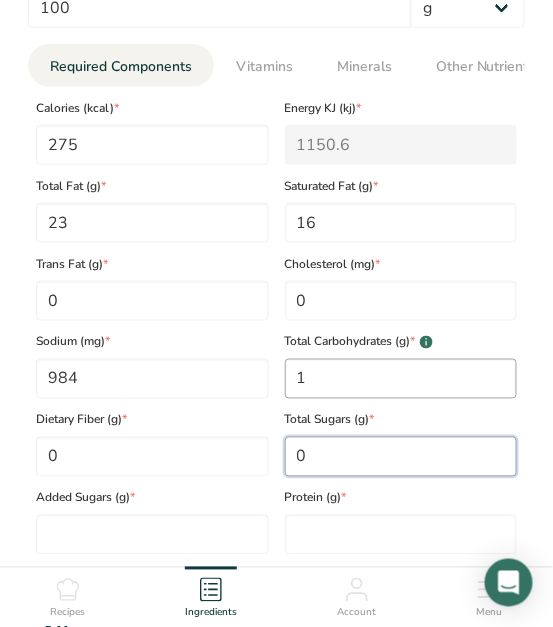 type on "0" 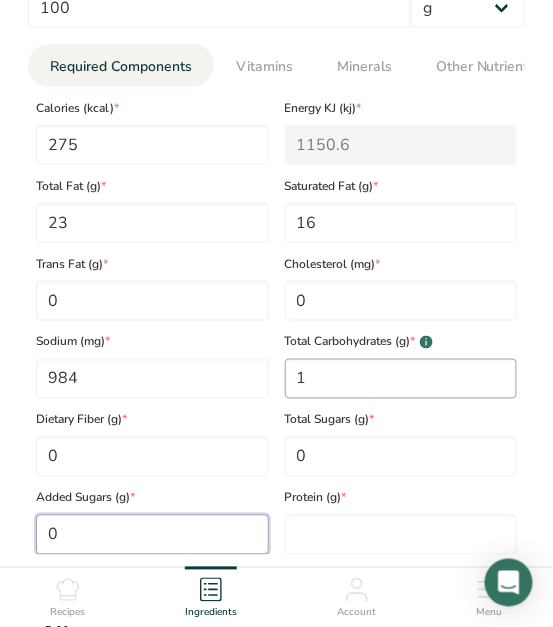 type on "0" 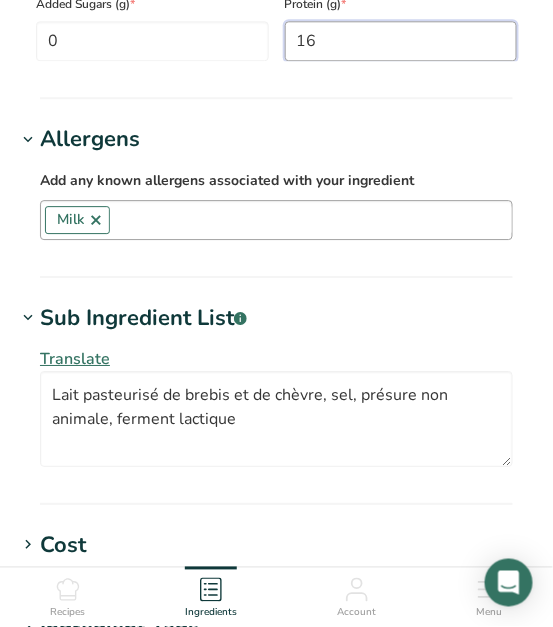 scroll, scrollTop: 1611, scrollLeft: 0, axis: vertical 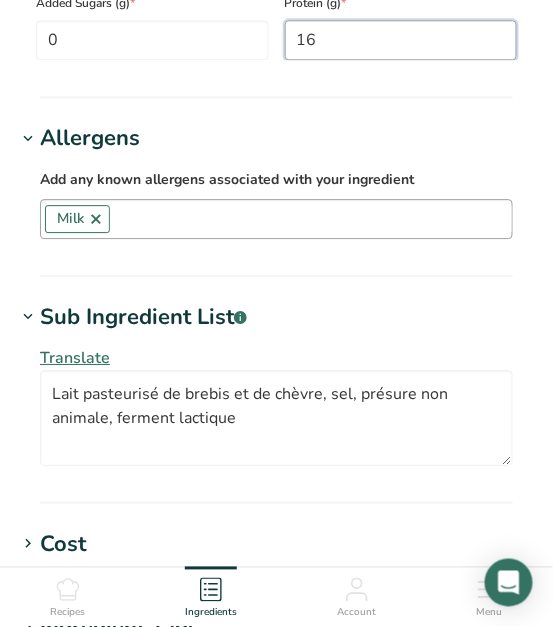 type on "16" 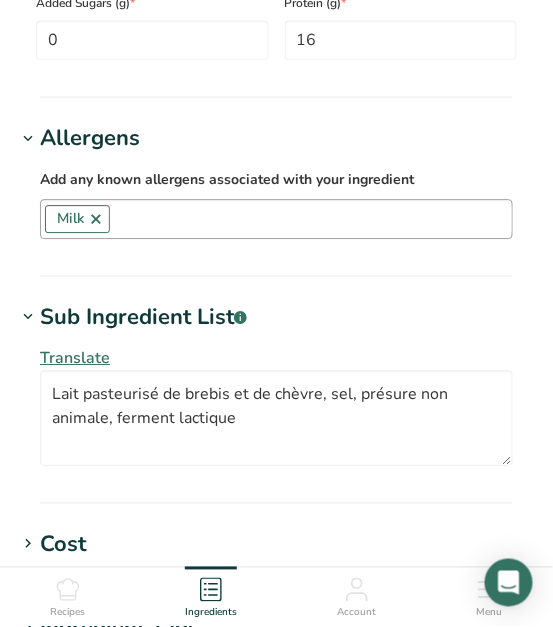 click on "Allergens" at bounding box center [276, 138] 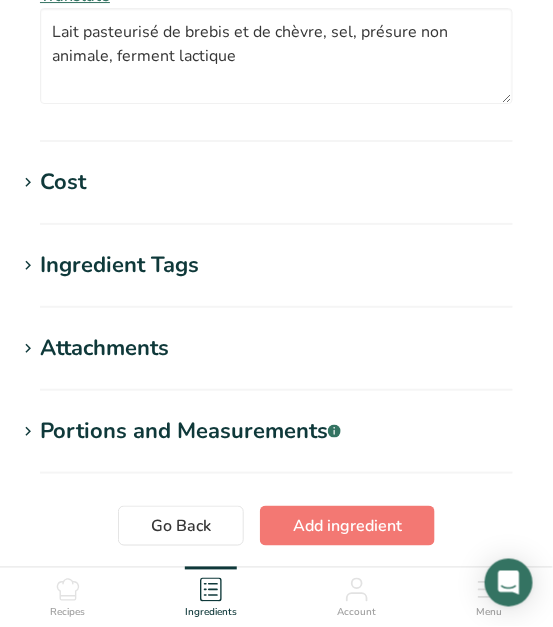 scroll, scrollTop: 1879, scrollLeft: 0, axis: vertical 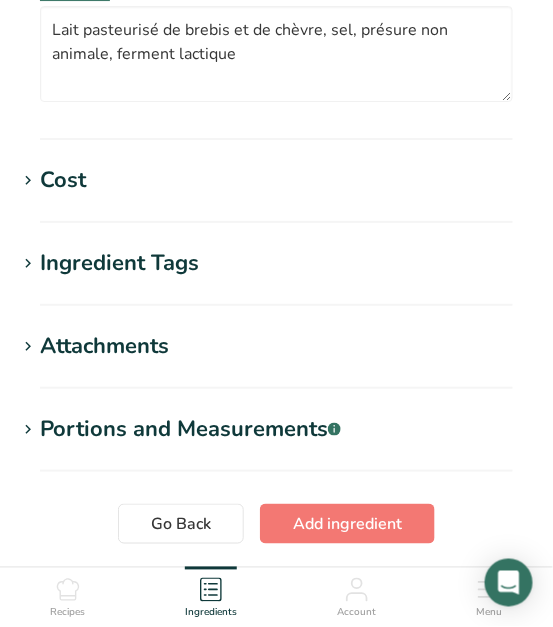 click on "Cost" at bounding box center [276, 180] 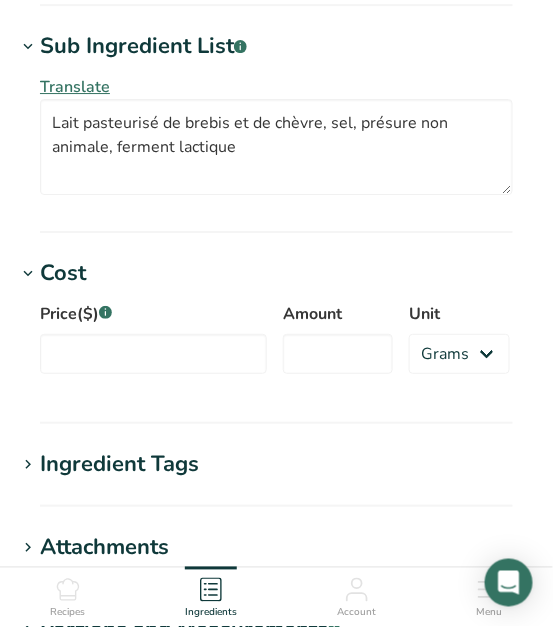 scroll, scrollTop: 1787, scrollLeft: 0, axis: vertical 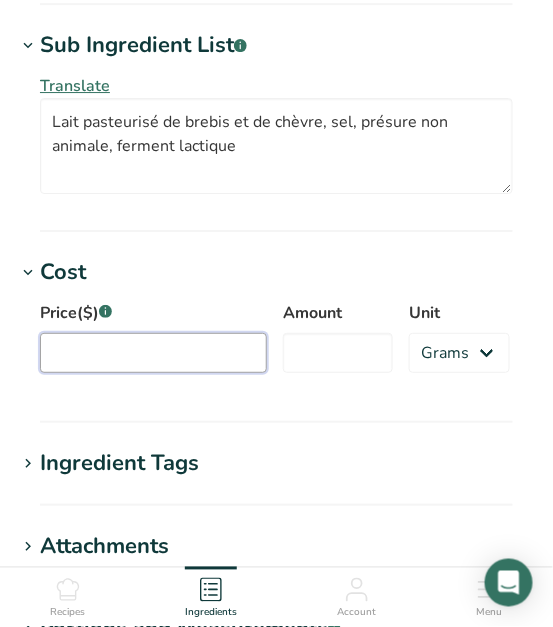 click on "Price($)
.a-a{fill:#347362;}.b-a{fill:#fff;}" at bounding box center (153, 353) 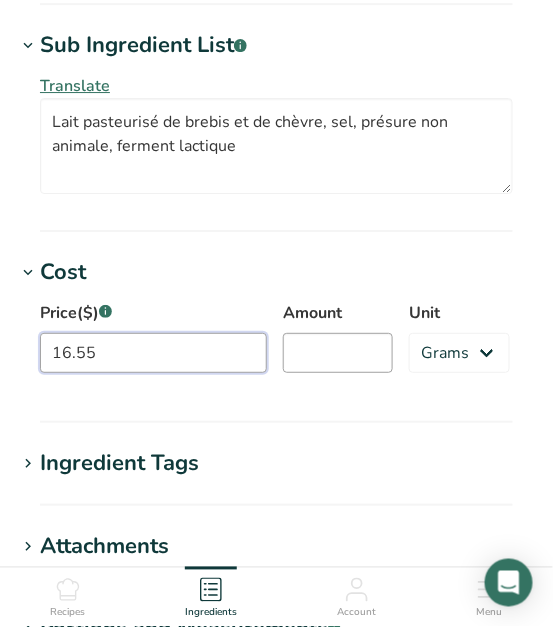 type on "16.55" 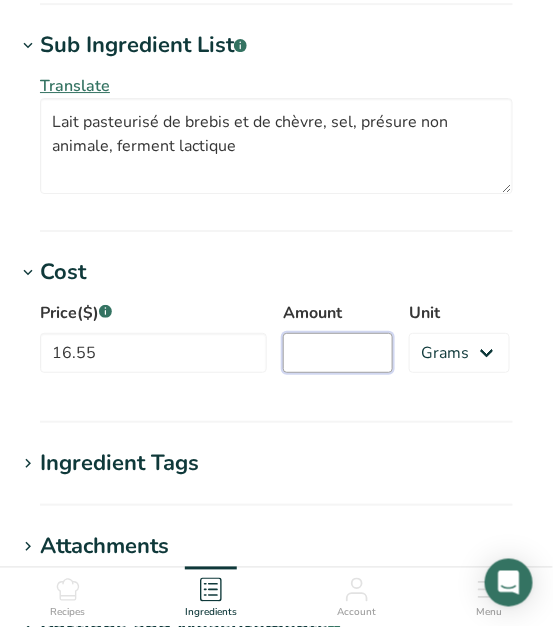 click on "Amount" at bounding box center (338, 353) 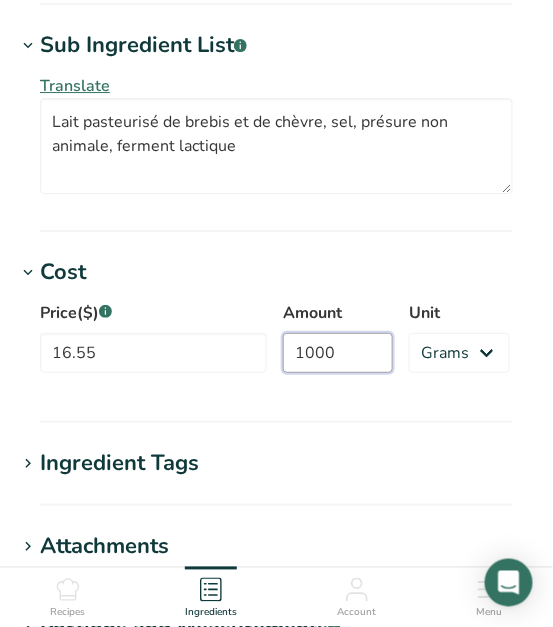 type on "1000" 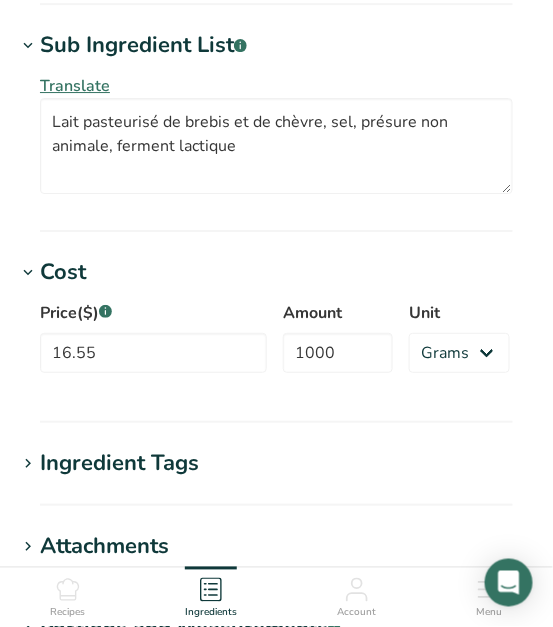click on "Price($)
.a-a{fill:#347362;}.b-a{fill:#fff;}           16.55   Amount 1000   Unit
Grams
kg
mg
mcg
lb
oz" at bounding box center [276, 343] 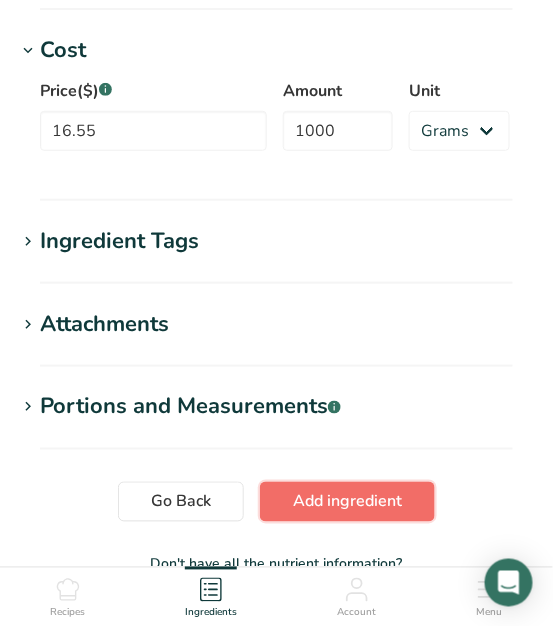 click on "Add ingredient" at bounding box center [347, 502] 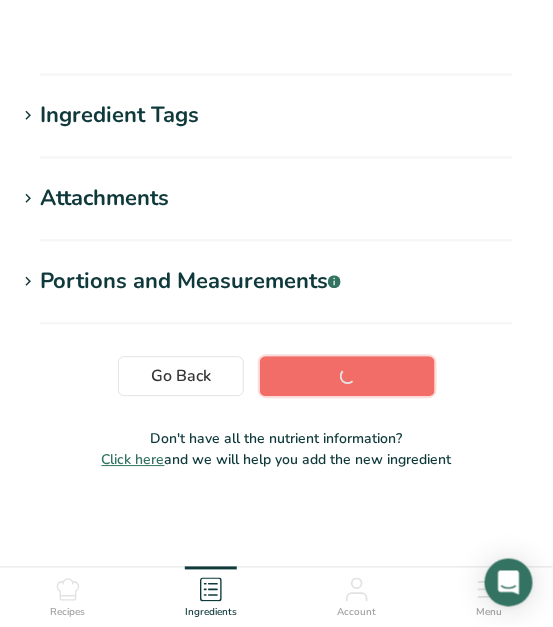 scroll, scrollTop: 470, scrollLeft: 0, axis: vertical 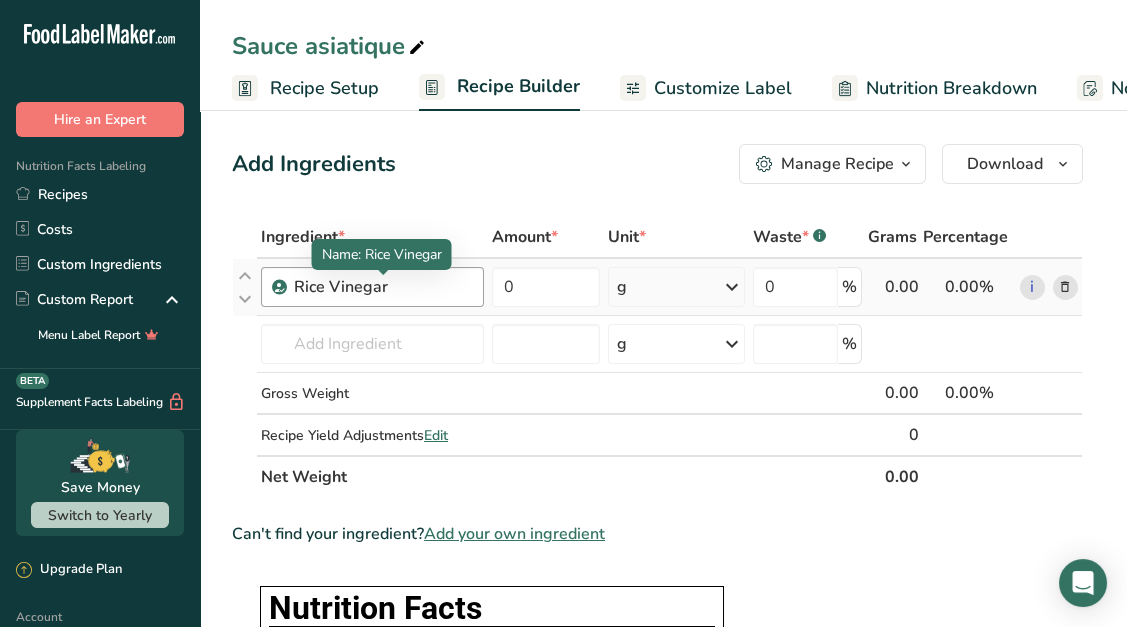 click on "Rice Vinegar" at bounding box center [383, 287] 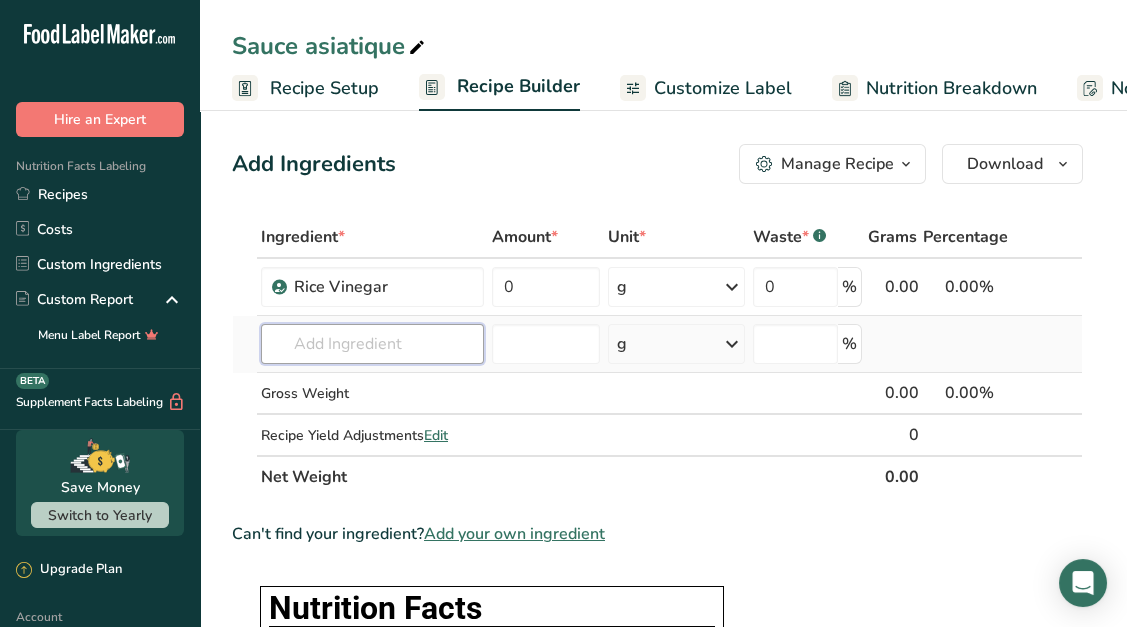 click at bounding box center [372, 344] 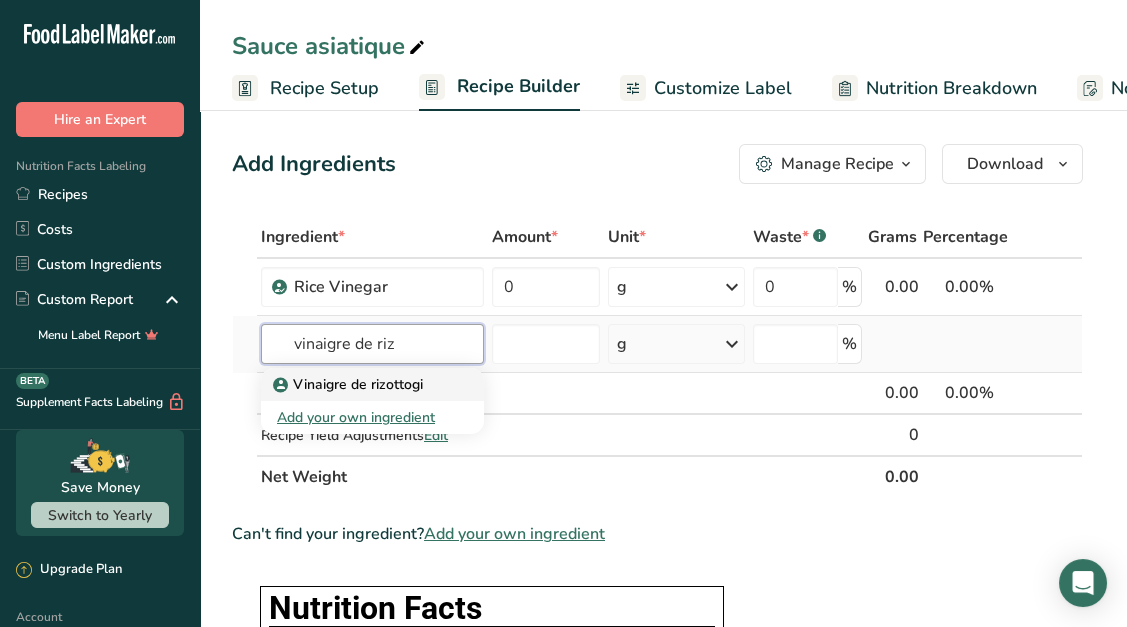 type on "vinaigre de riz" 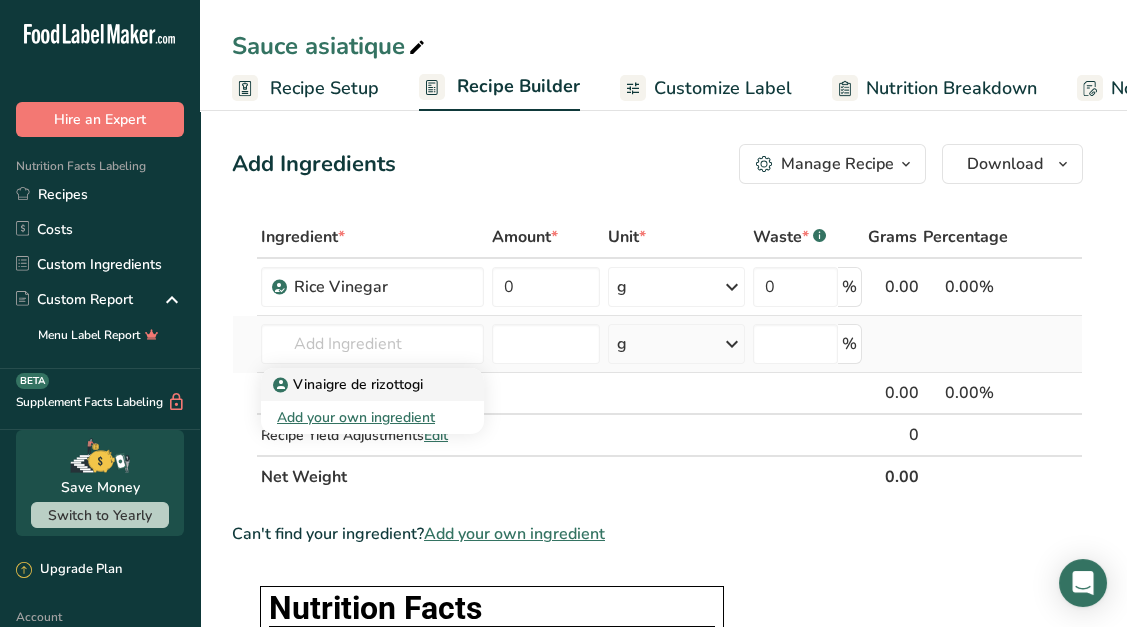 click on "Vinaigre de rizottogi" at bounding box center (350, 384) 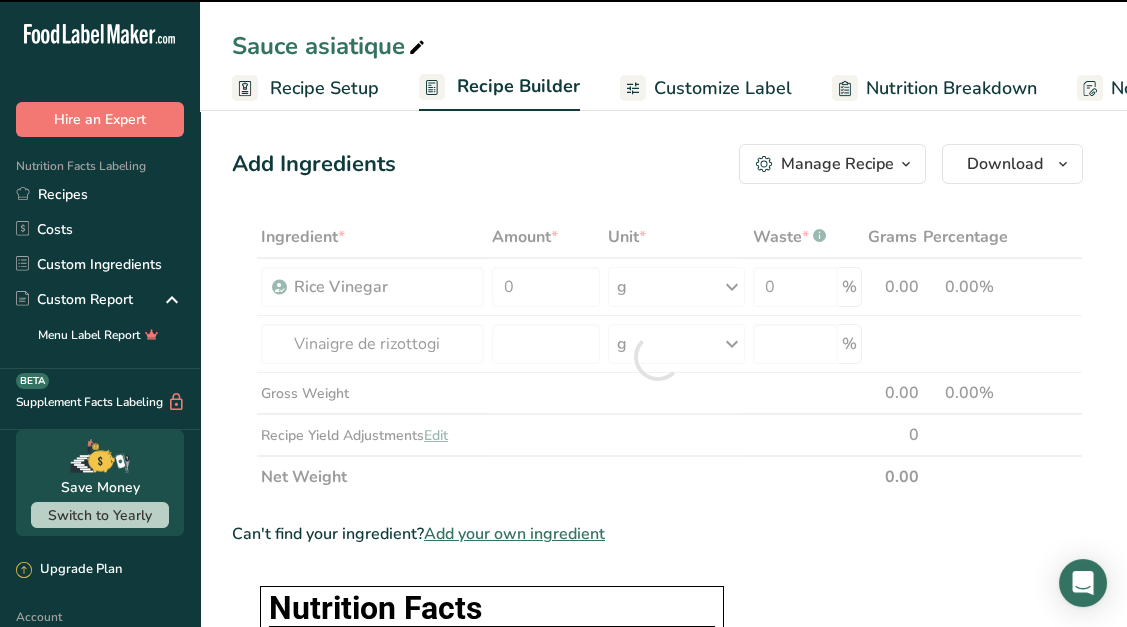 type on "0" 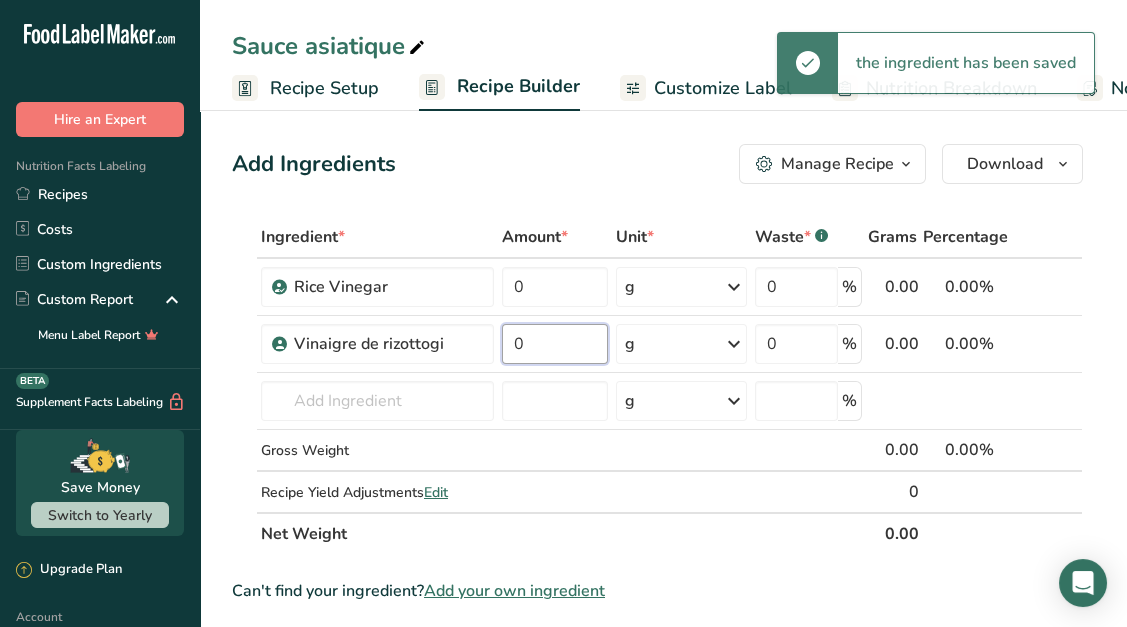 click on "0" at bounding box center [554, 344] 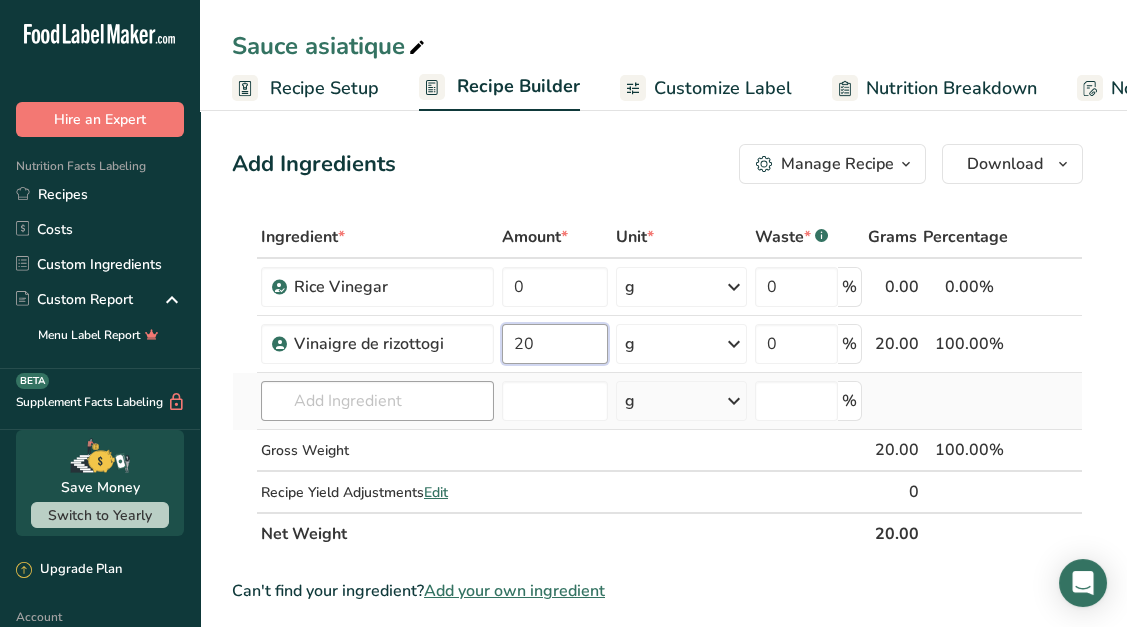 type on "20" 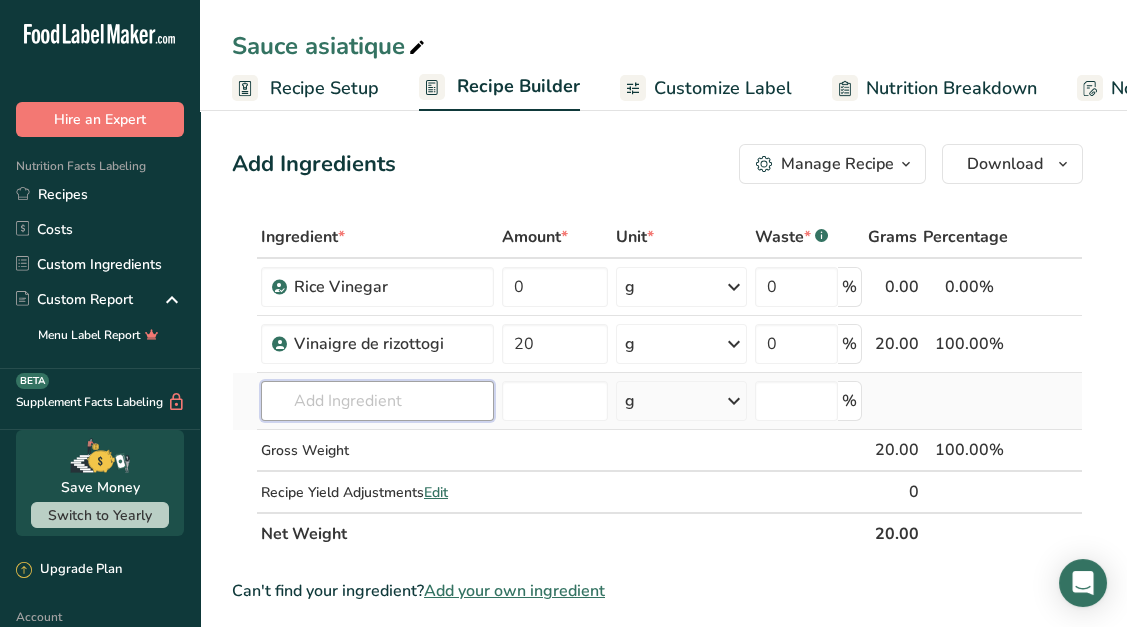 click on "Ingredient *
Amount *
Unit *
Waste *   .a-a{fill:#347362;}.b-a{fill:#fff;}          Grams
Percentage
Rice Vinegar
0
g
Weight Units
g
kg
mg
See more
Volume Units
l
Volume units require a density conversion. If you know your ingredient's density enter it below. Otherwise, click on "RIA" our AI Regulatory bot - she will be able to help you
lb/ft3
g/cm3
Confirm
mL
Volume units require a density conversion. If you know your ingredient's density enter it below. Otherwise, click on "RIA" our AI Regulatory bot - she will be able to help you
lb/ft3" at bounding box center [657, 385] 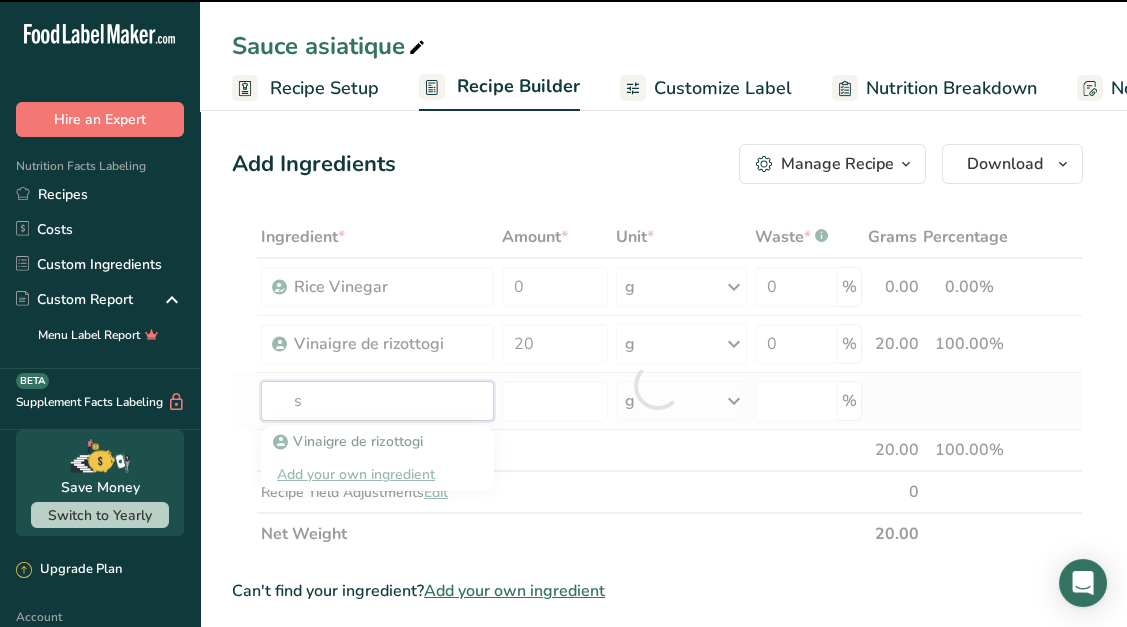 type on "sa" 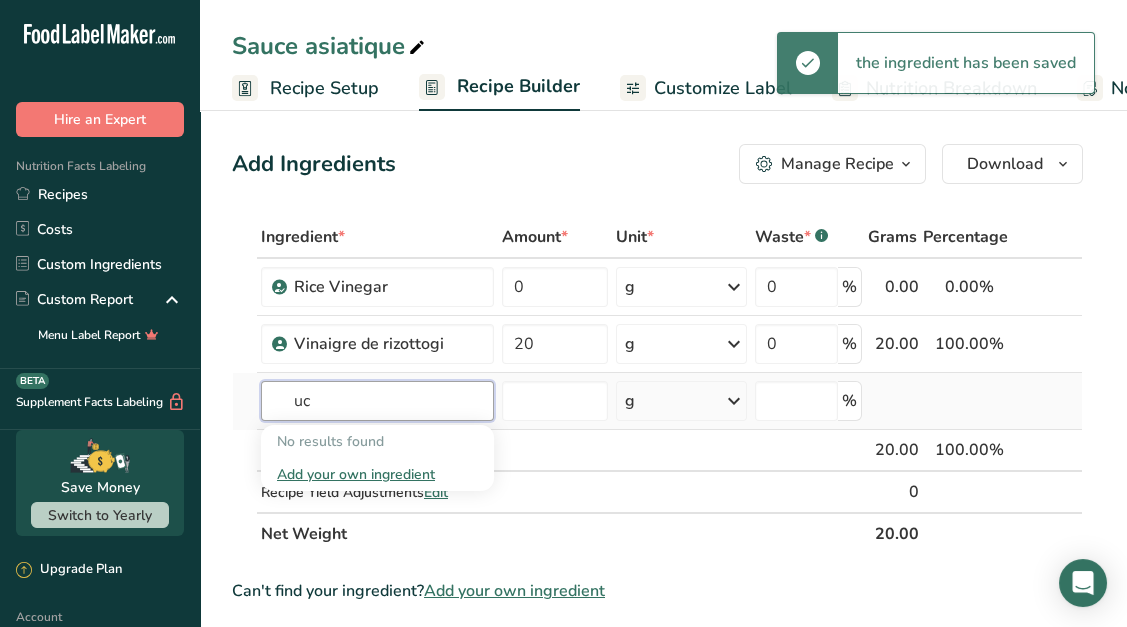 type on "u" 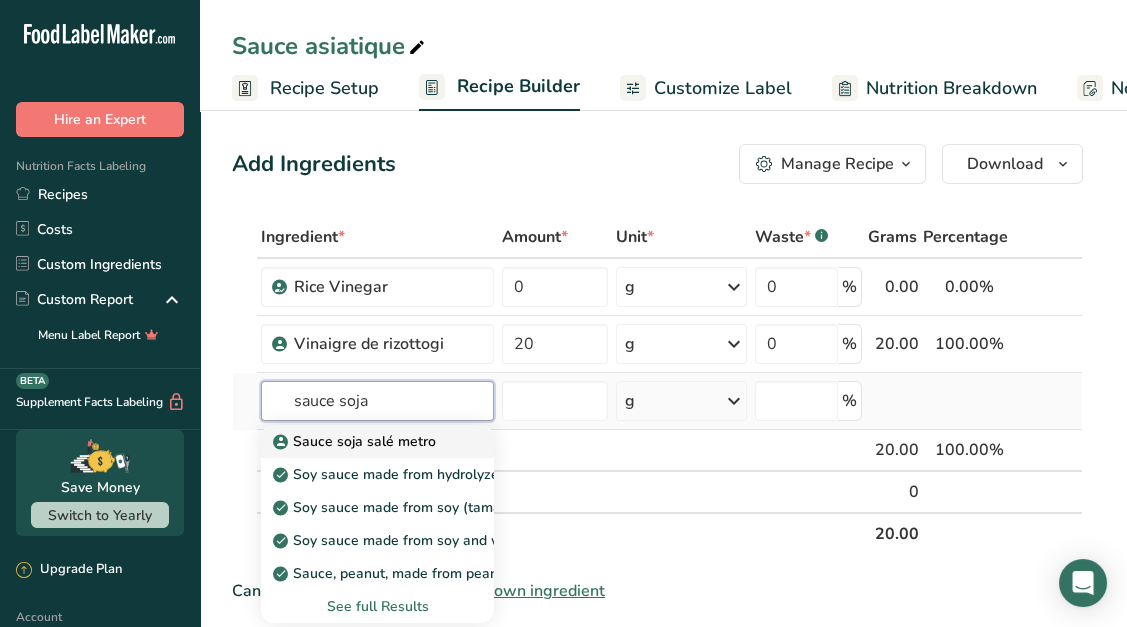 type on "sauce soja" 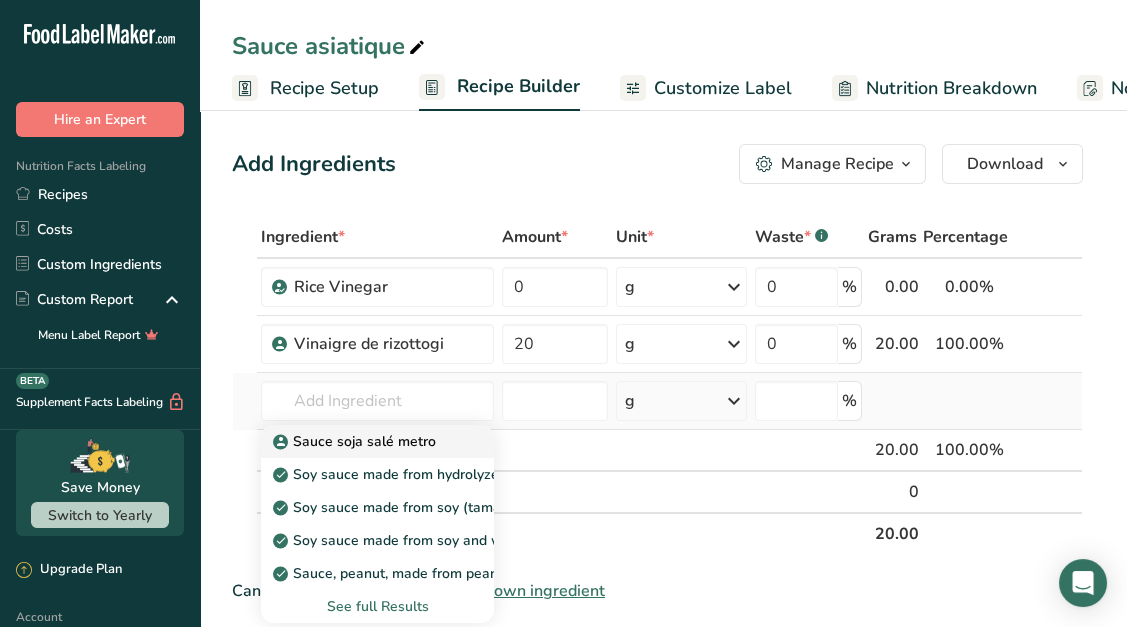 click on "Sauce soja salé metro" at bounding box center (356, 441) 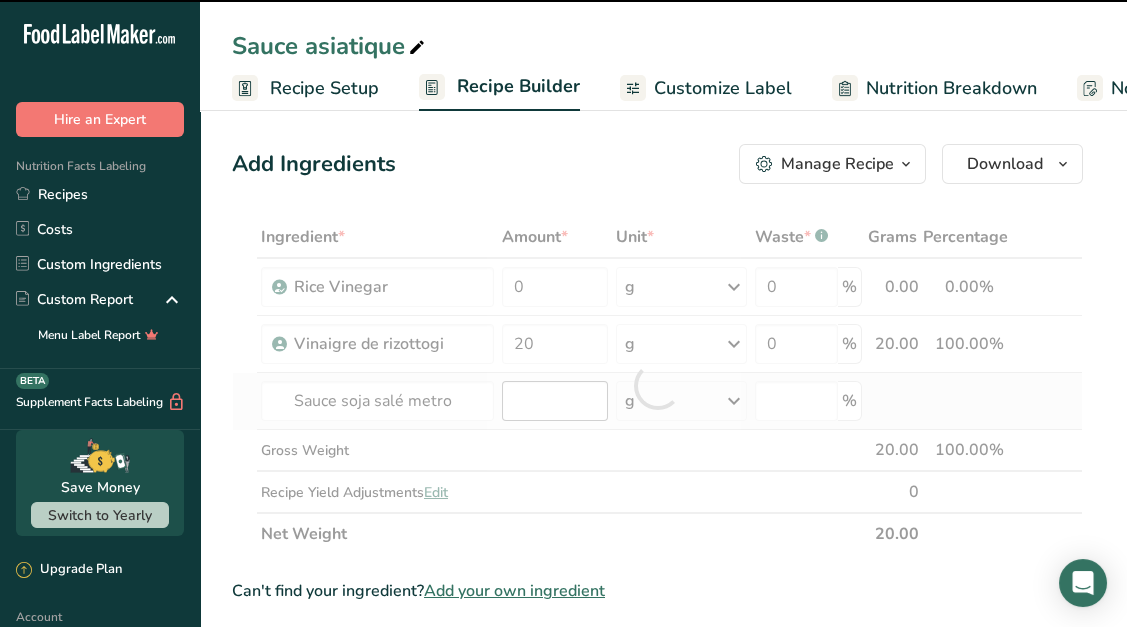 type on "0" 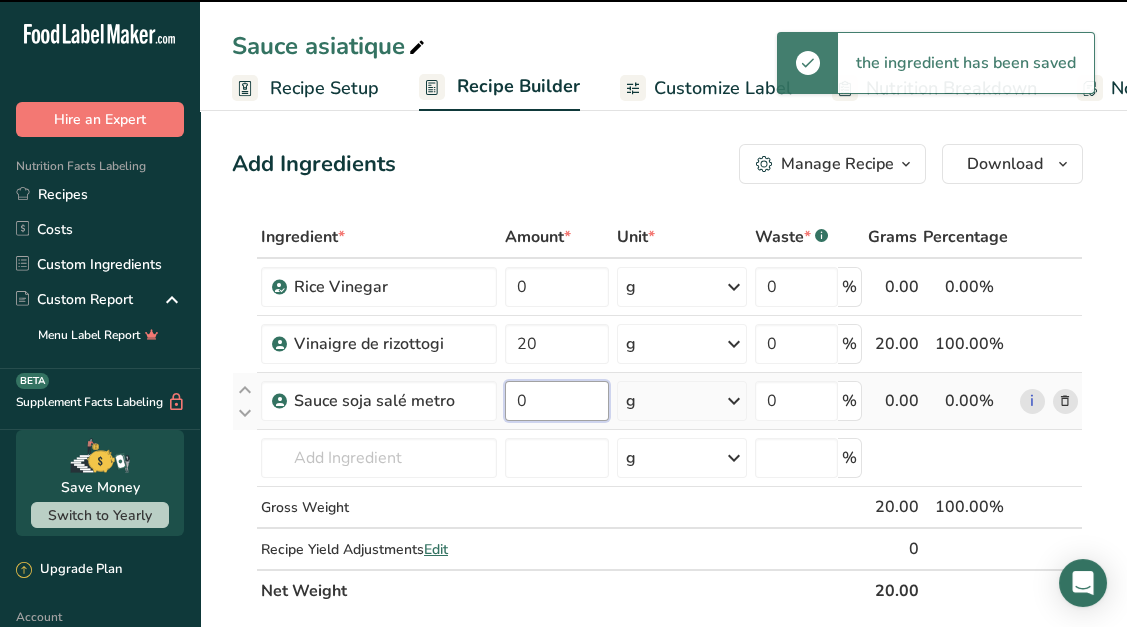 click on "0" at bounding box center [557, 401] 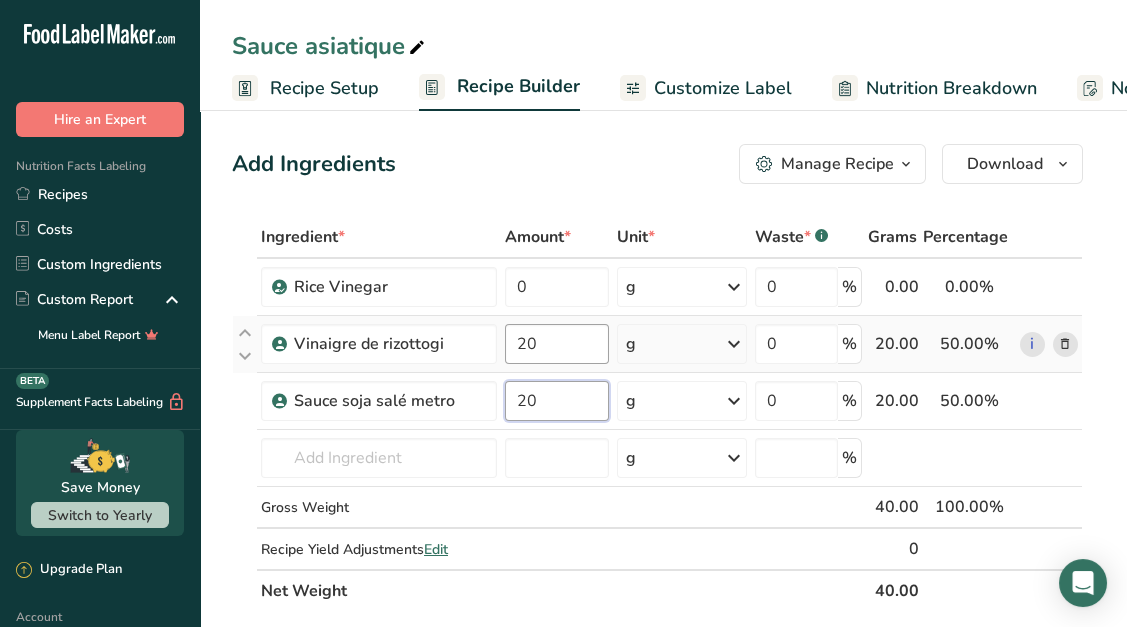 type on "20" 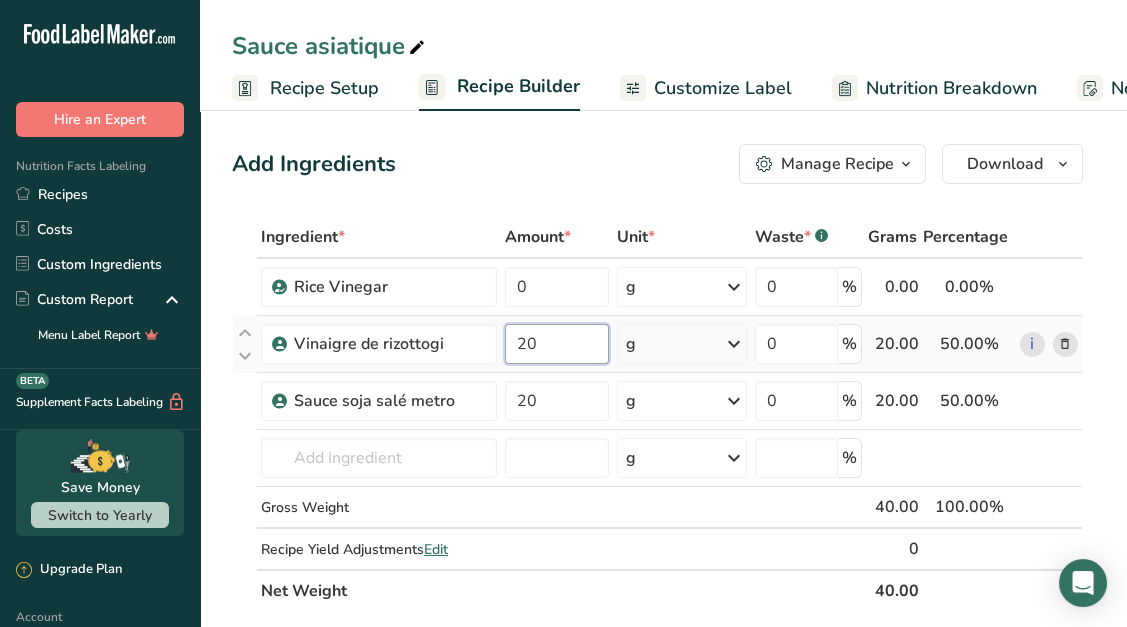 click on "Ingredient *
Amount *
Unit *
Waste *   .a-a{fill:#347362;}.b-a{fill:#fff;}          Grams
Percentage
Rice Vinegar
0
g
Weight Units
g
kg
mg
See more
Volume Units
l
Volume units require a density conversion. If you know your ingredient's density enter it below. Otherwise, click on "RIA" our AI Regulatory bot - she will be able to help you
lb/ft3
g/cm3
Confirm
mL
Volume units require a density conversion. If you know your ingredient's density enter it below. Otherwise, click on "RIA" our AI Regulatory bot - she will be able to help you
lb/ft3" at bounding box center (657, 414) 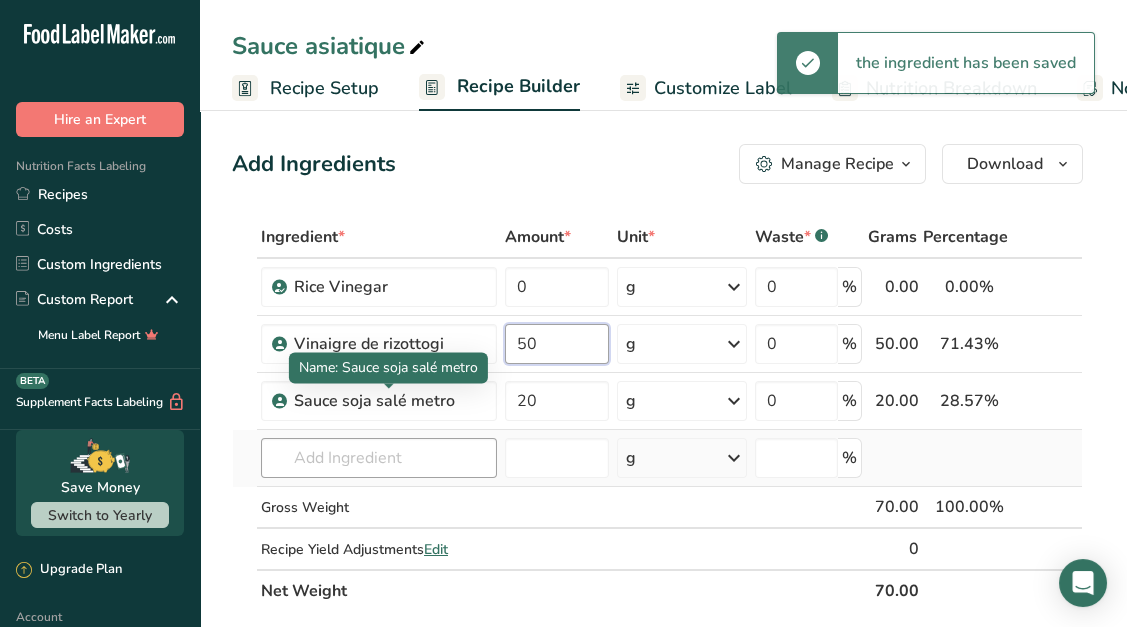 type on "50" 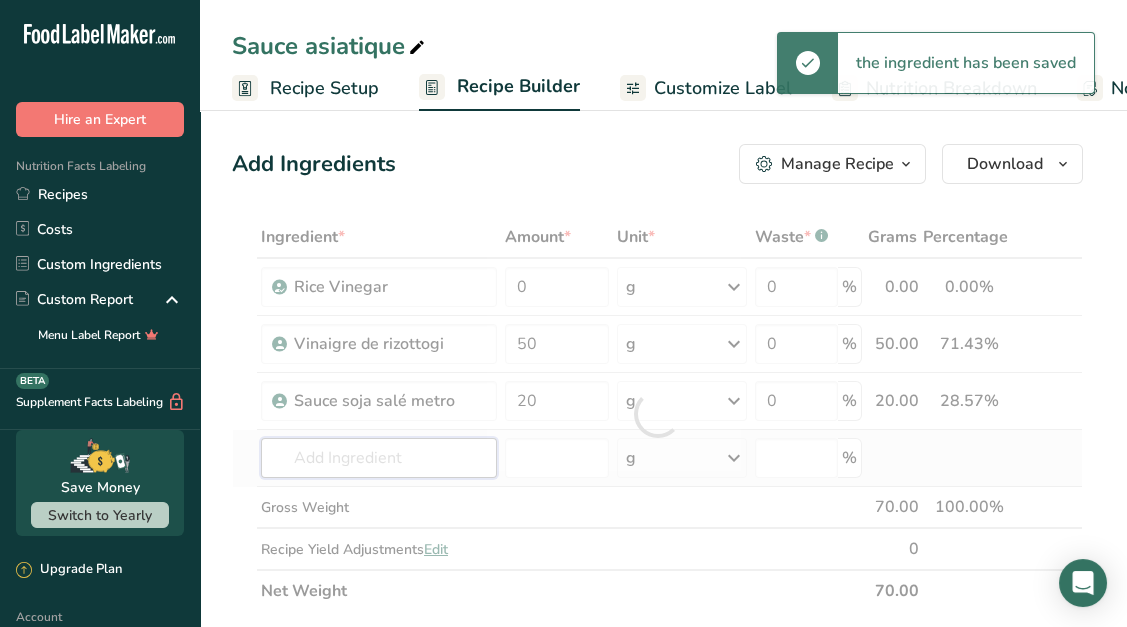 click on "Ingredient *
Amount *
Unit *
Waste *   .a-a{fill:#347362;}.b-a{fill:#fff;}          Grams
Percentage
Rice Vinegar
0
g
Weight Units
g
kg
mg
See more
Volume Units
l
Volume units require a density conversion. If you know your ingredient's density enter it below. Otherwise, click on "RIA" our AI Regulatory bot - she will be able to help you
lb/ft3
g/cm3
Confirm
mL
Volume units require a density conversion. If you know your ingredient's density enter it below. Otherwise, click on "RIA" our AI Regulatory bot - she will be able to help you
lb/ft3" at bounding box center (657, 414) 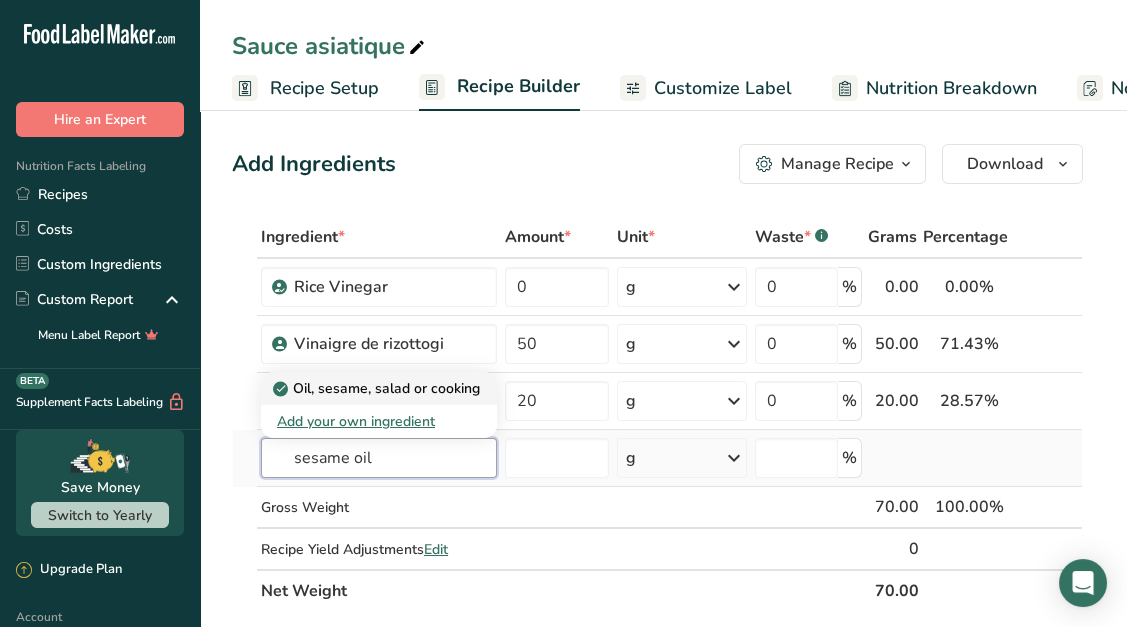 type on "sesame oil" 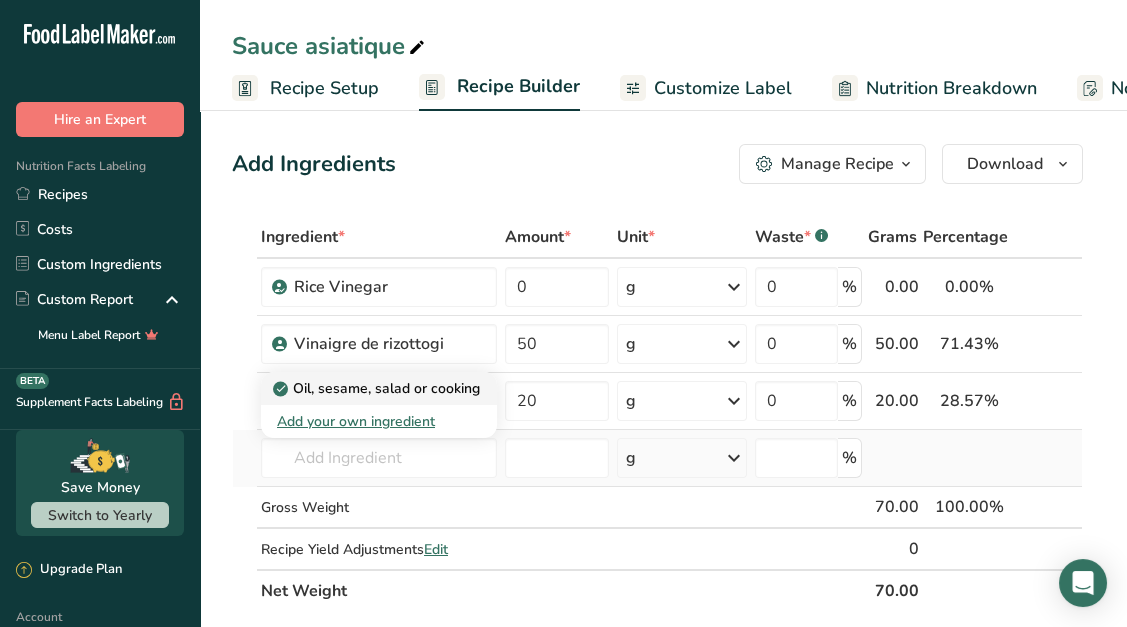 click on "Oil, sesame, salad or cooking" at bounding box center (378, 388) 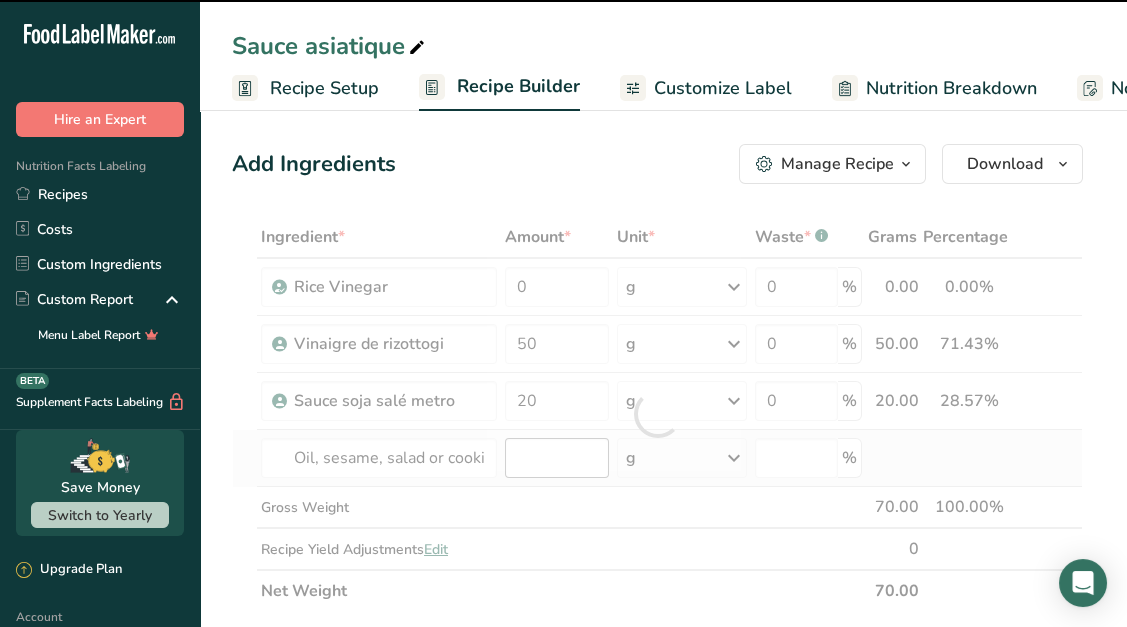 type on "0" 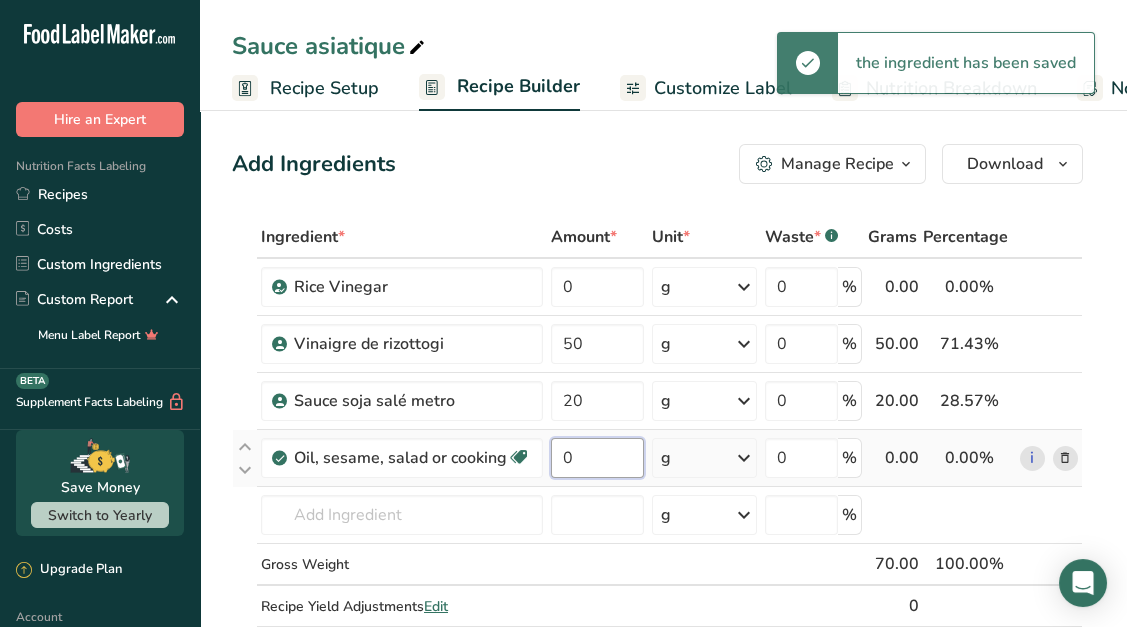 click on "0" at bounding box center (597, 458) 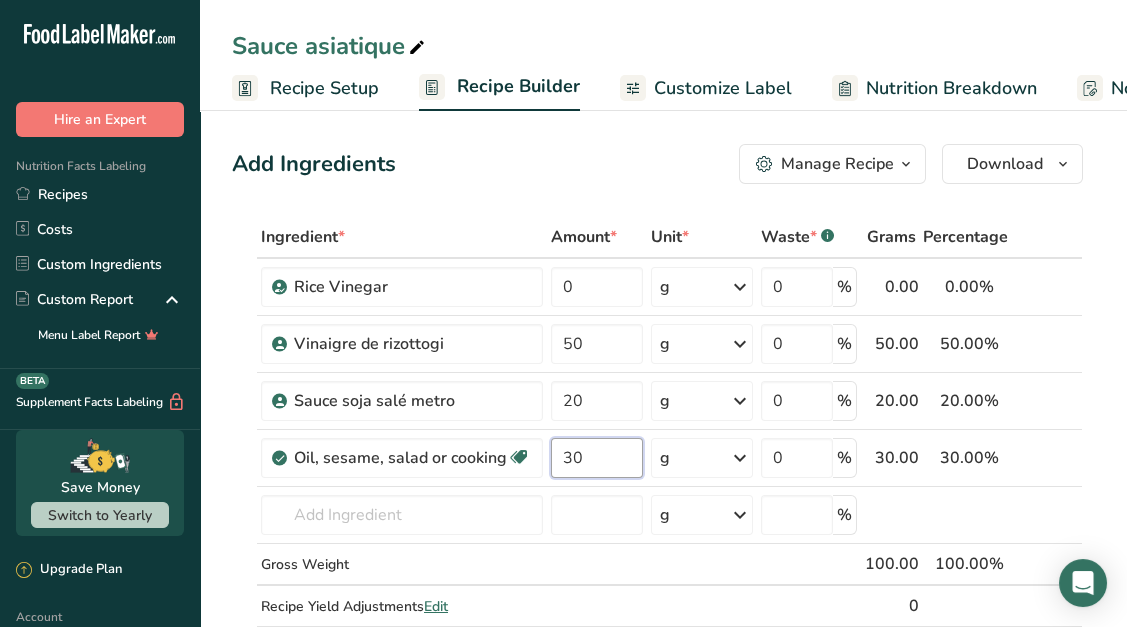 type on "30" 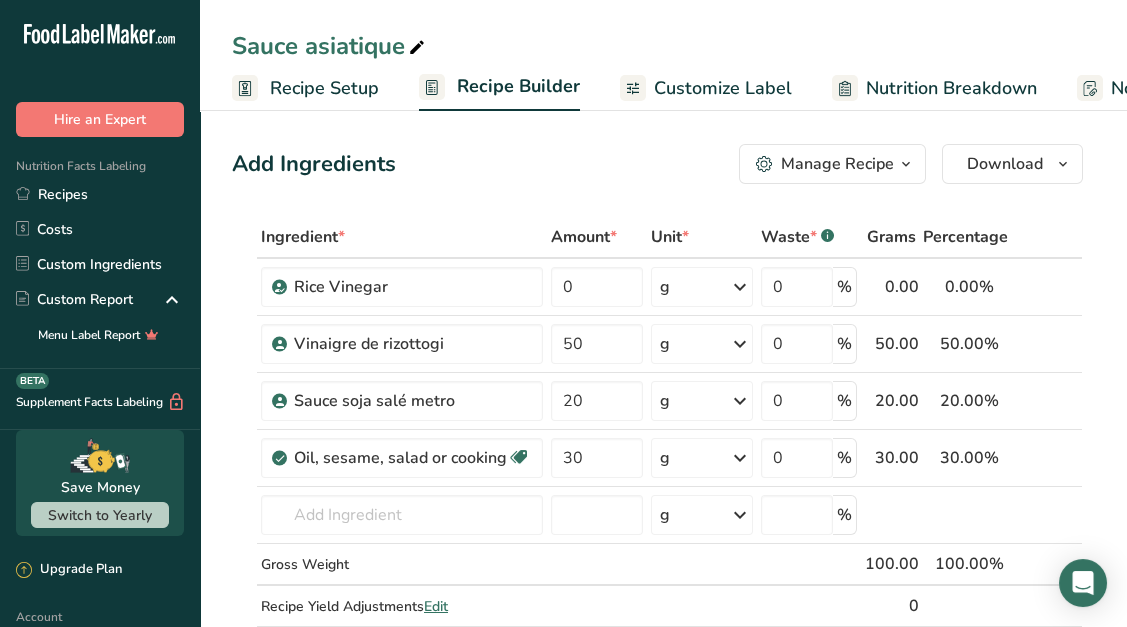 click on "Add Ingredients
Manage Recipe         Delete Recipe           Duplicate Recipe             Scale Recipe             Save as Sub-Recipe   .a-a{fill:#347362;}.b-a{fill:#fff;}                               Nutrition Breakdown                 Recipe Card
NEW
[MEDICAL_DATA] Pattern Report             Activity History
Download
Choose your preferred label style
Standard FDA label
Standard FDA label
The most common format for nutrition facts labels in compliance with the FDA's typeface, style and requirements
Tabular FDA label
A label format compliant with the FDA regulations presented in a tabular (horizontal) display.
Linear FDA label
A simple linear display for small sized packages.
Simplified FDA label" at bounding box center [663, 1012] 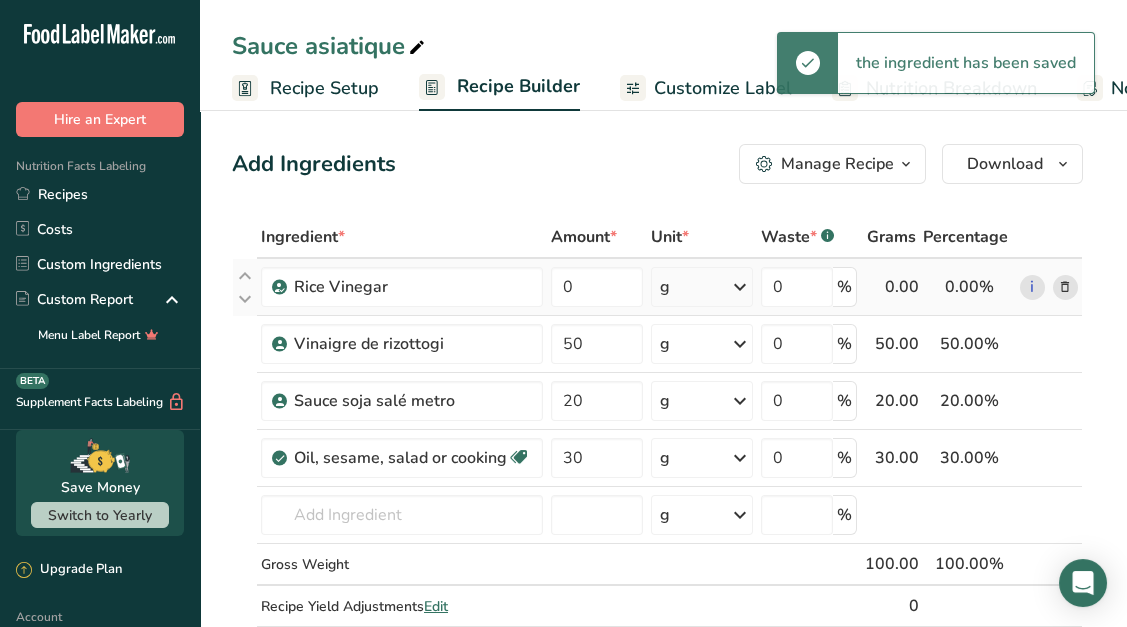 click at bounding box center (1065, 287) 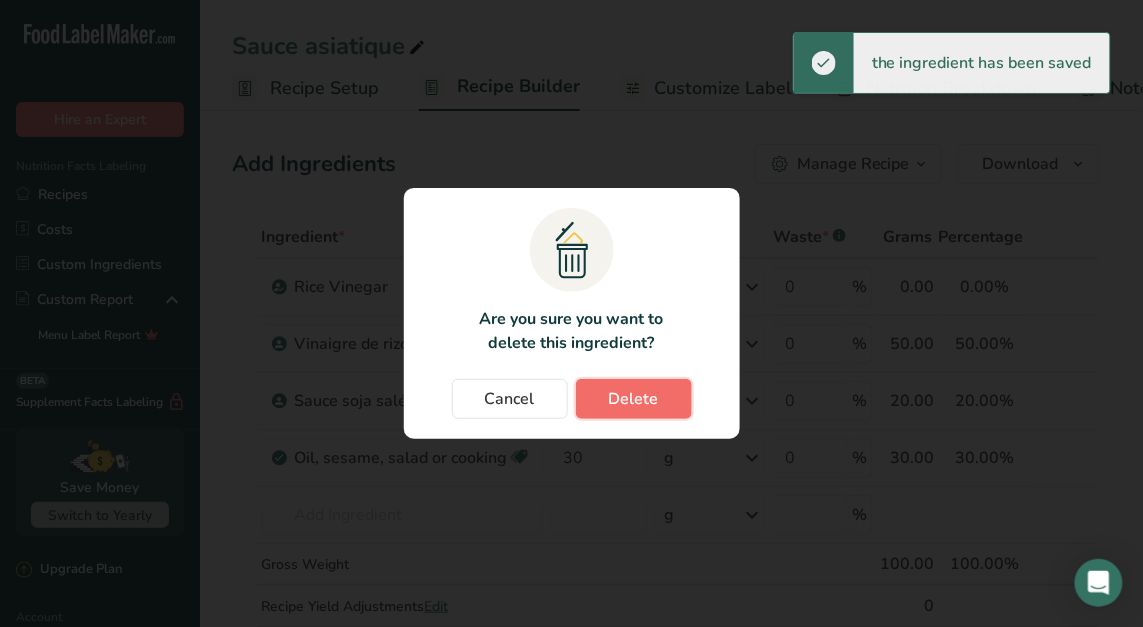 click on "Delete" at bounding box center (634, 399) 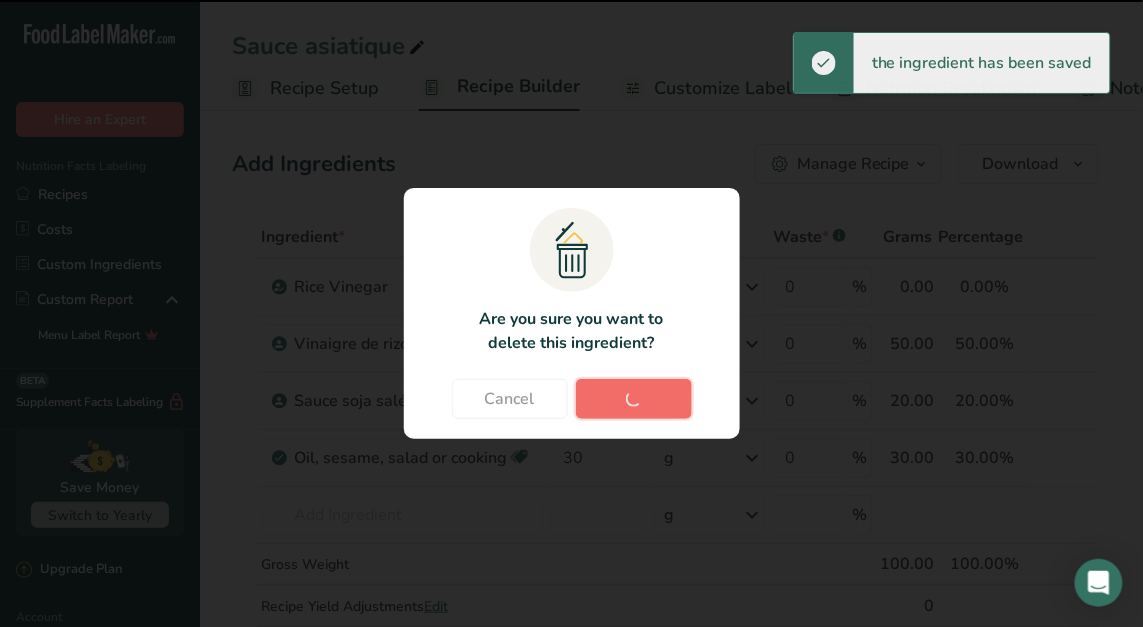 type on "50" 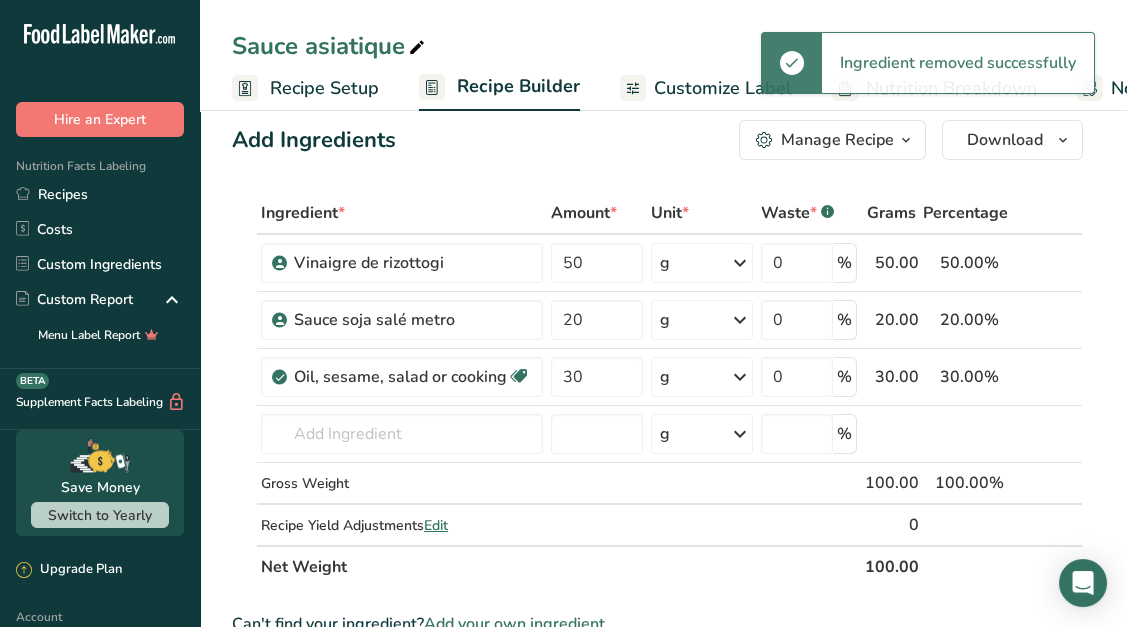 scroll, scrollTop: 0, scrollLeft: 0, axis: both 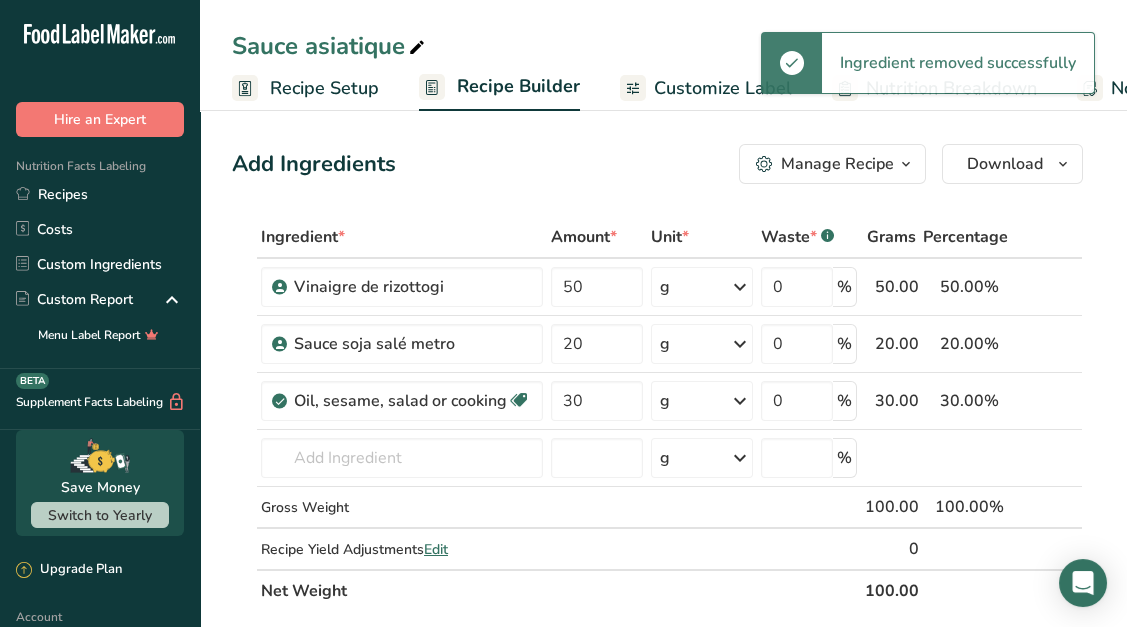 click on "Manage Recipe         Delete Recipe           Duplicate Recipe             Scale Recipe             Save as Sub-Recipe   .a-a{fill:#347362;}.b-a{fill:#fff;}                               Nutrition Breakdown                 Recipe Card
NEW
Amino Acids Pattern Report             Activity History
Download
Choose your preferred label style
Standard FDA label
Standard FDA label
The most common format for nutrition facts labels in compliance with the FDA's typeface, style and requirements
Tabular FDA label
A label format compliant with the FDA regulations presented in a tabular (horizontal) display.
Linear FDA label
A simple linear display for small sized packages.
Simplified FDA label
Aggregate Standard FDA label" at bounding box center (911, 164) 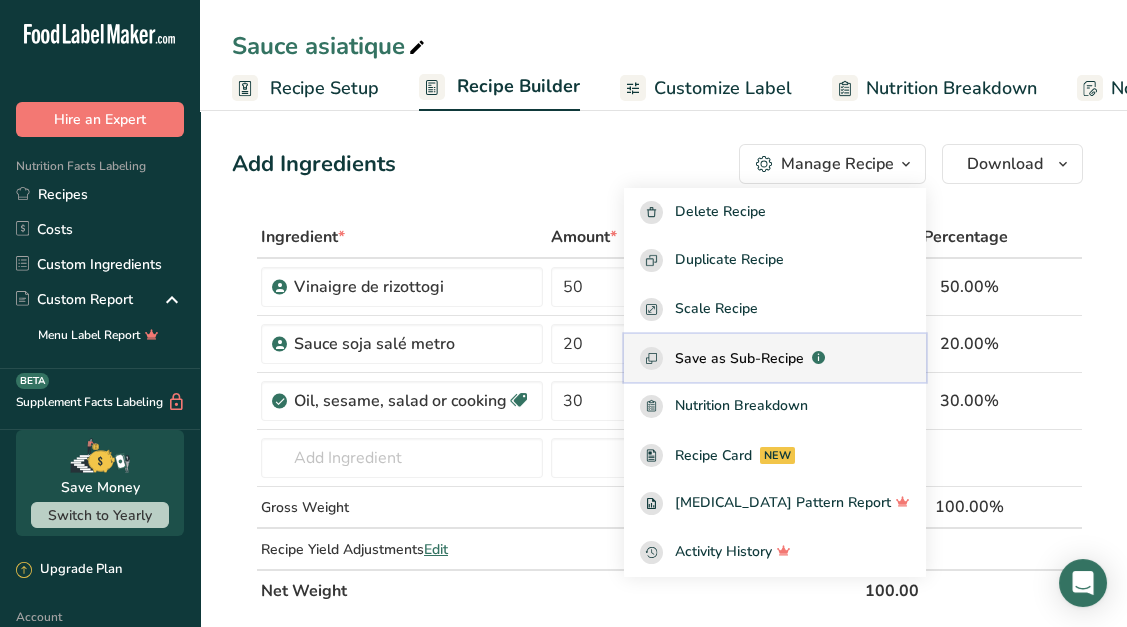 click on "Save as Sub-Recipe" at bounding box center (739, 358) 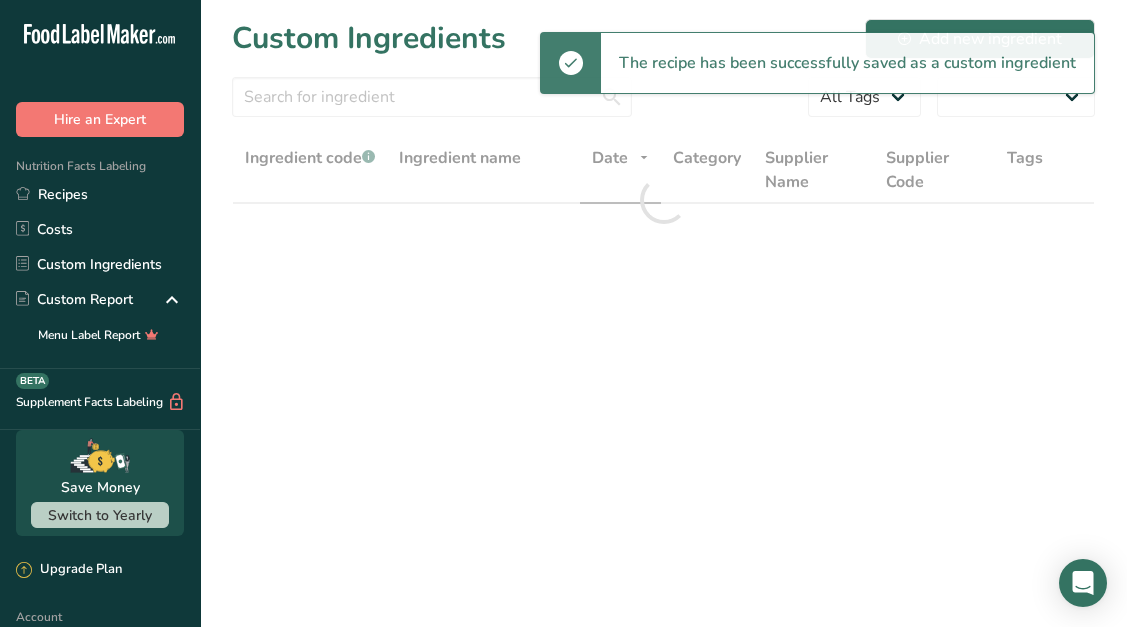 select on "30" 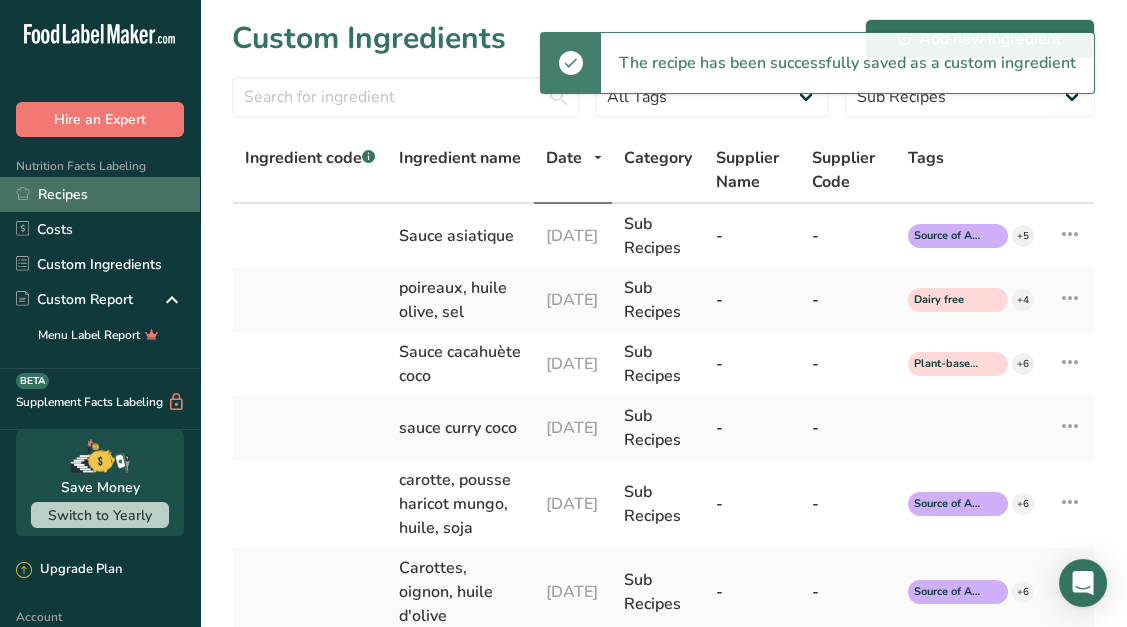 click on "Recipes" at bounding box center [100, 194] 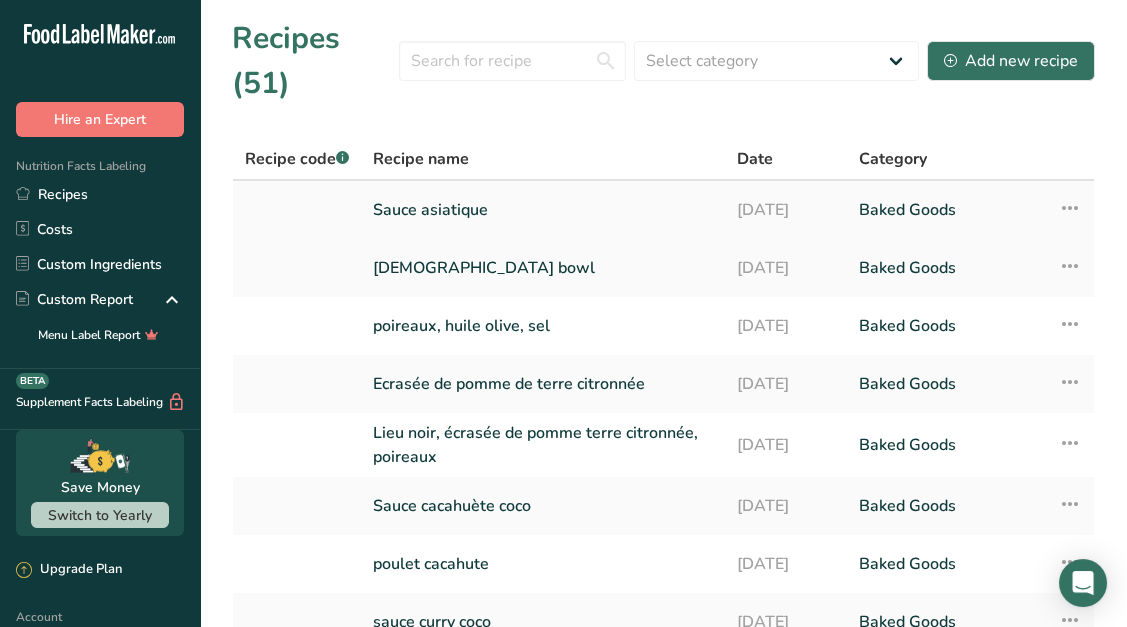 click on "Sauce asiatique" at bounding box center (543, 210) 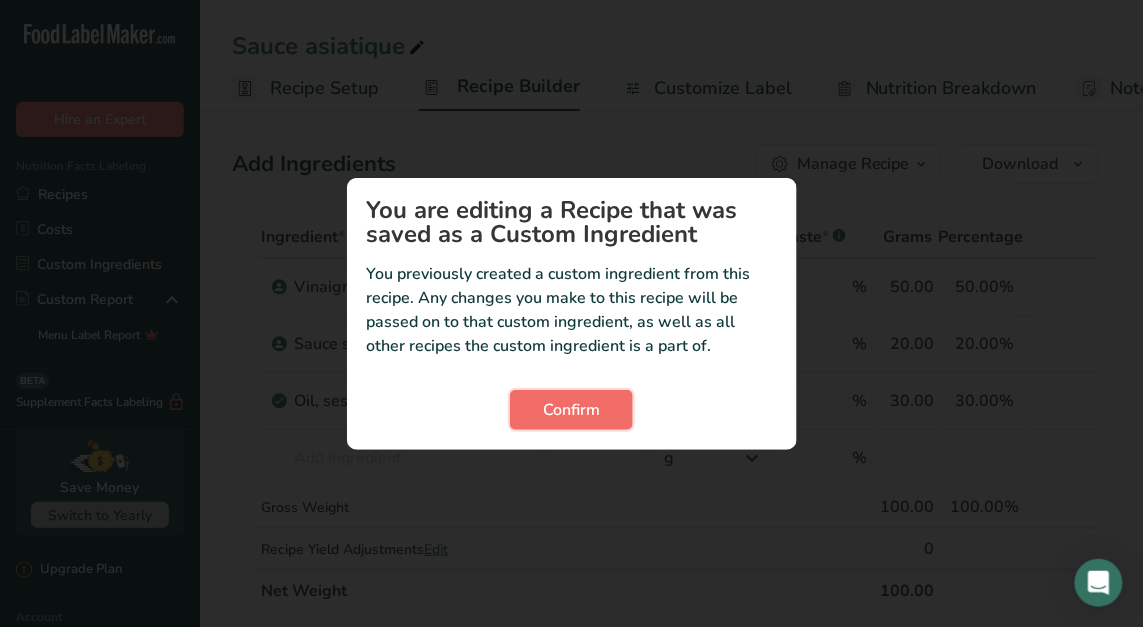 click on "Confirm" at bounding box center (571, 410) 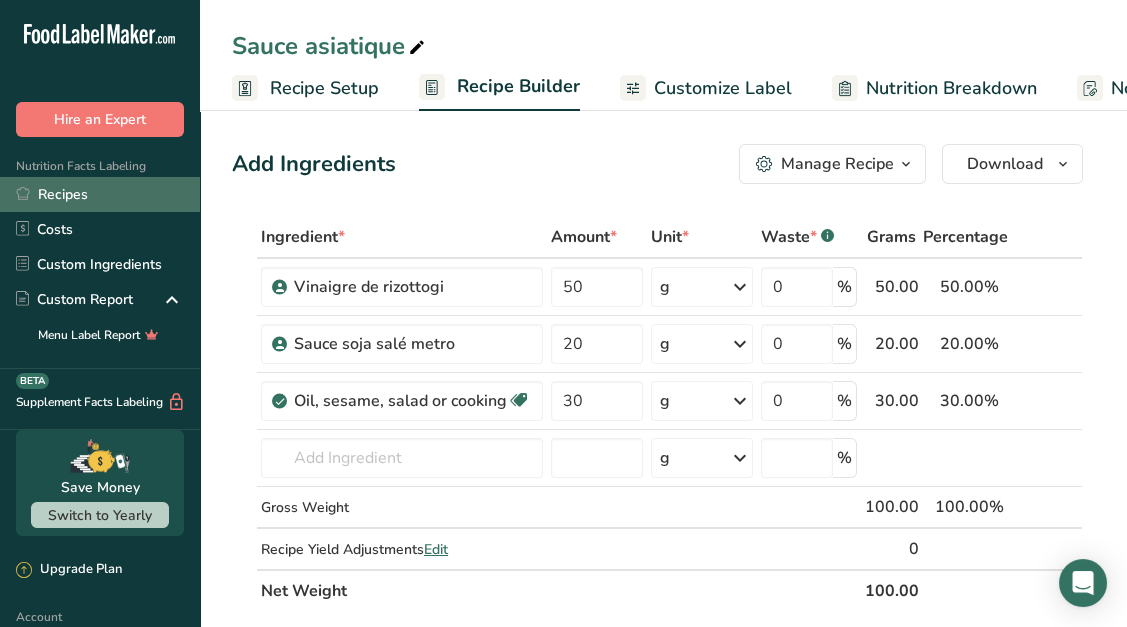 click on "Recipes" at bounding box center (100, 194) 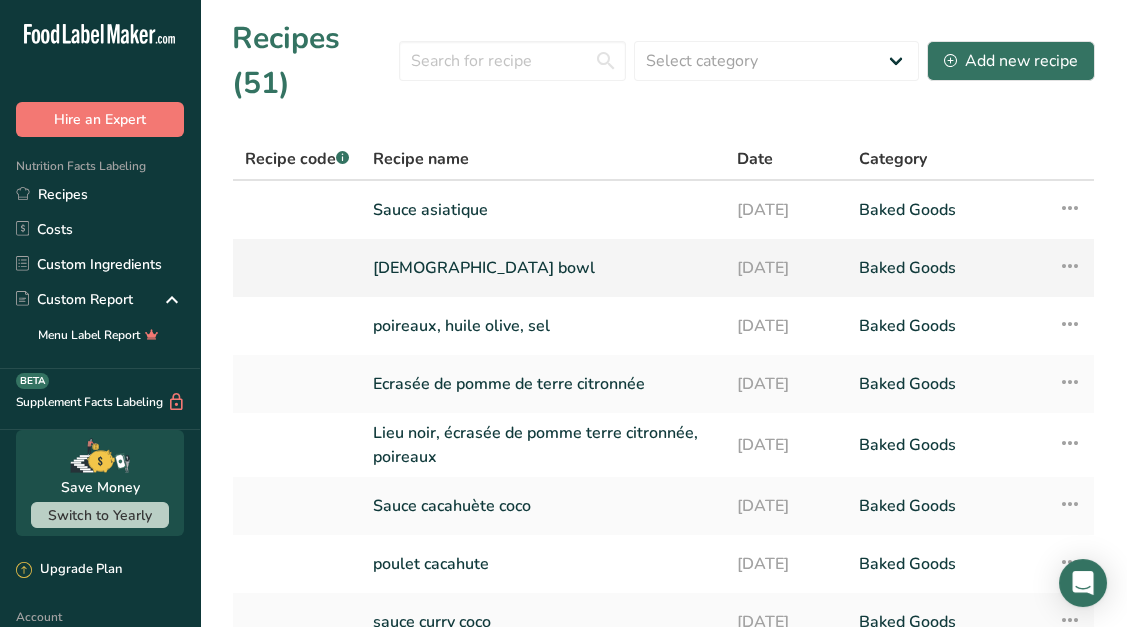 click on "[DEMOGRAPHIC_DATA] bowl" at bounding box center [543, 268] 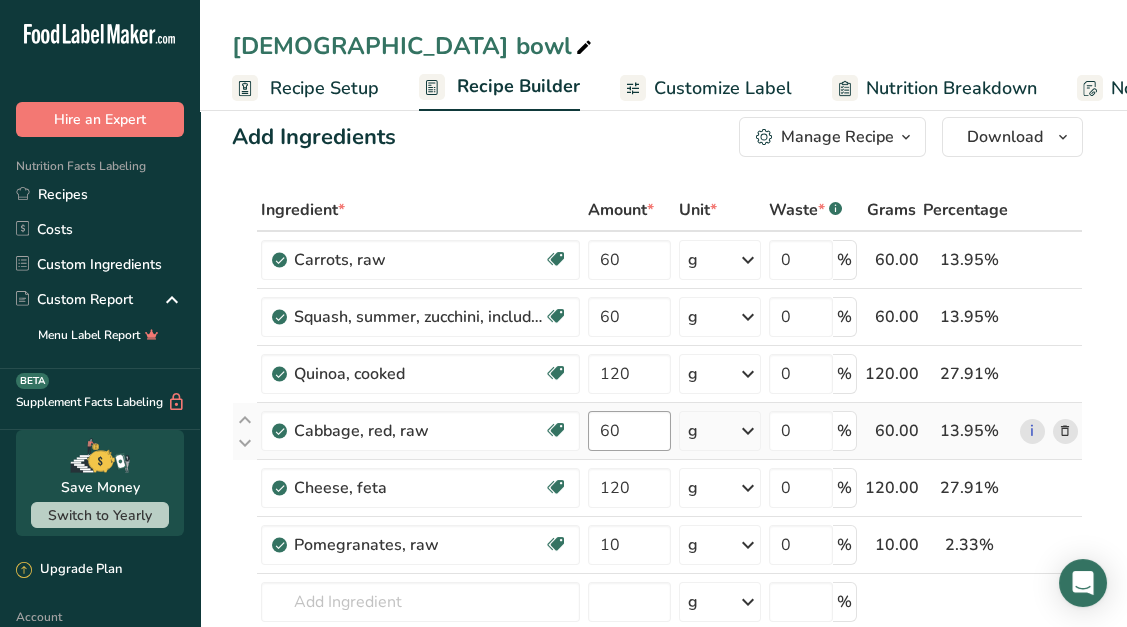 scroll, scrollTop: 23, scrollLeft: 0, axis: vertical 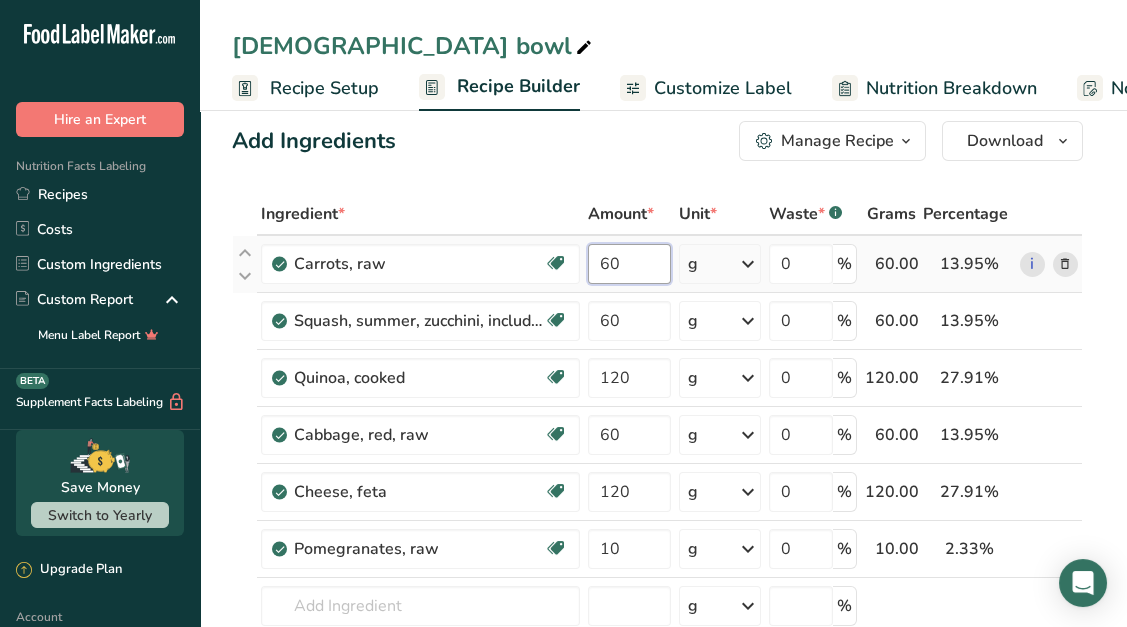 click on "60" at bounding box center (629, 264) 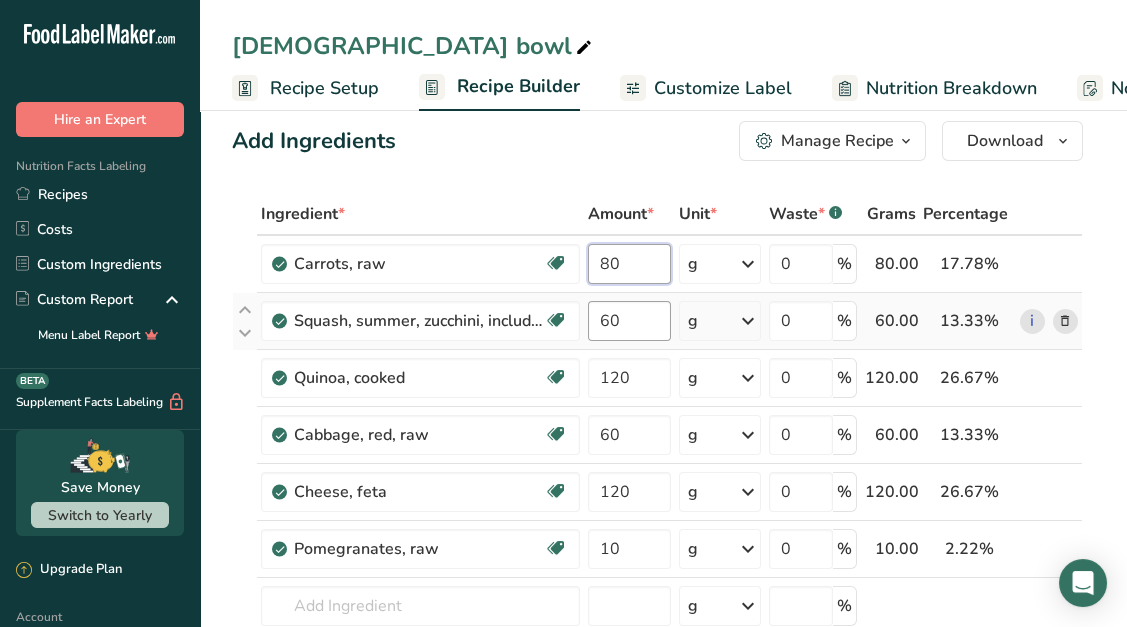 type on "80" 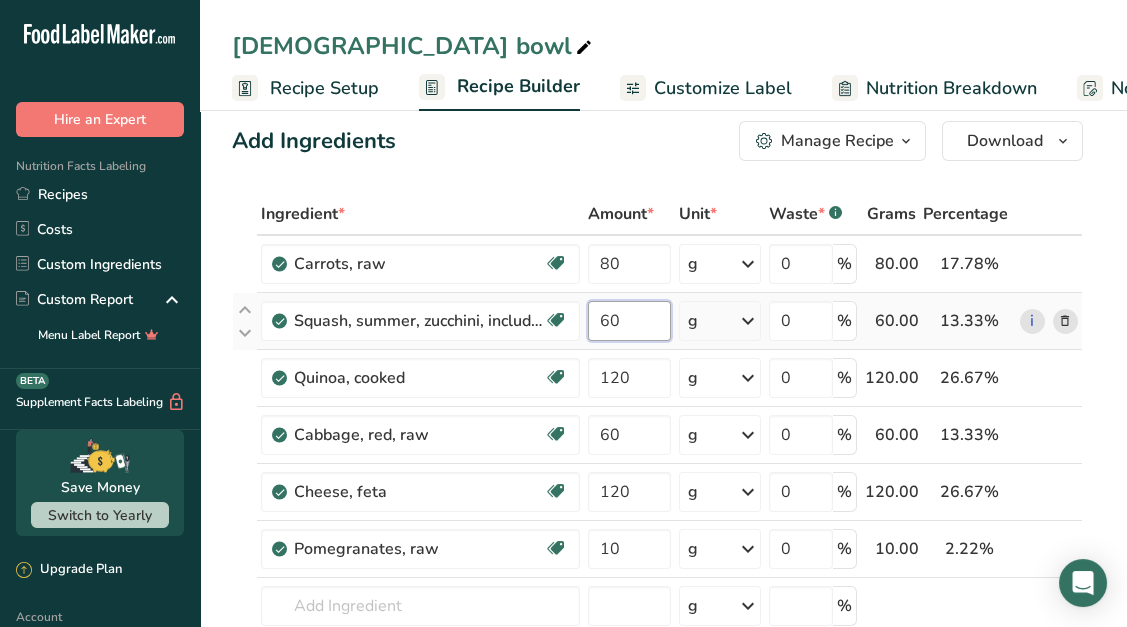 click on "Ingredient *
Amount *
Unit *
Waste *   .a-a{fill:#347362;}.b-a{fill:#fff;}          Grams
Percentage
Carrots, raw
Dairy free
Gluten free
Vegan
Vegetarian
Soy free
80
g
Portions
1 large (7-1/4" to 8-/1/2" long)
1 medium
1 small (5-1/2" long)
See more
Weight Units
g
kg
mg
See more
Volume Units
l
Volume units require a density conversion. If you know your ingredient's density enter it below. Otherwise, click on "RIA" our AI Regulatory bot - she will be able to help you
lb/ft3
g/cm3
Confirm" at bounding box center (657, 476) 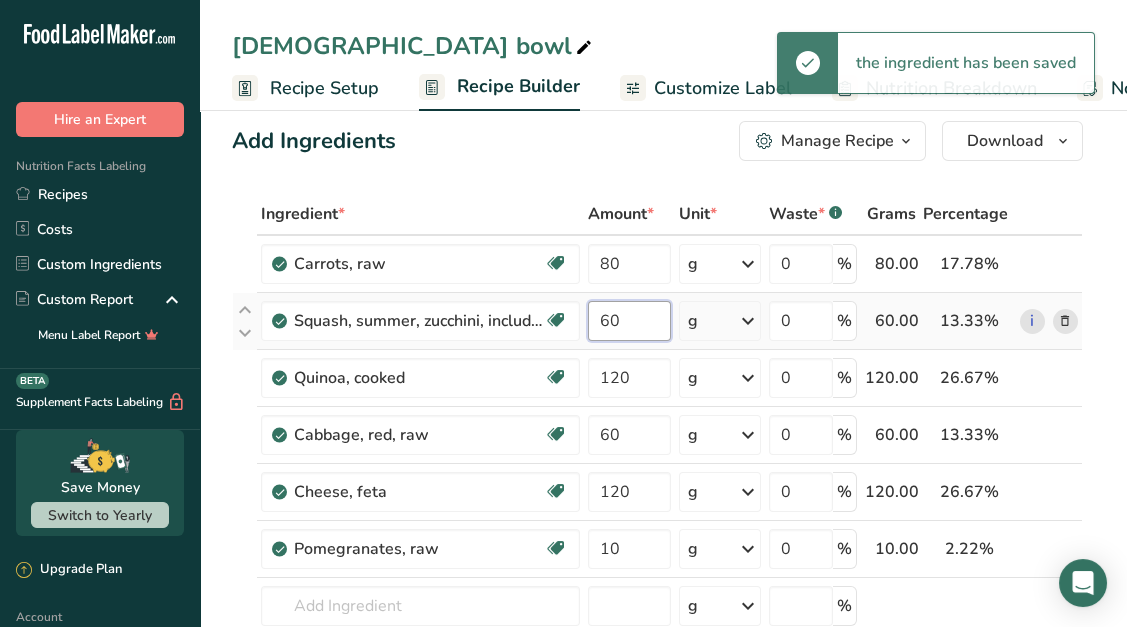 type on "6" 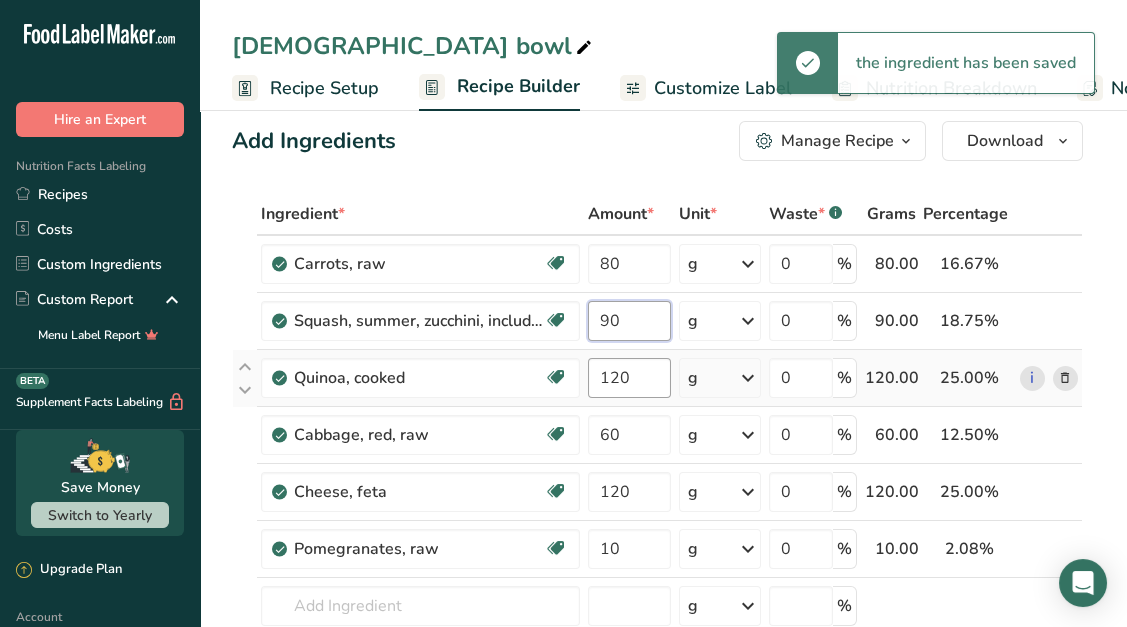 type on "90" 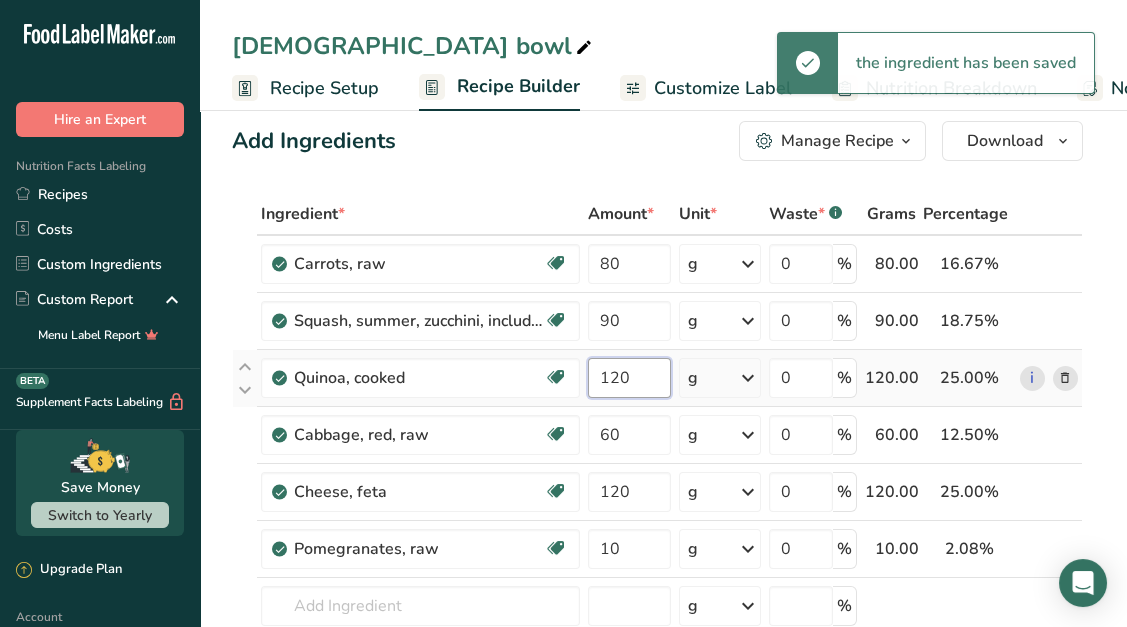 click on "Ingredient *
Amount *
Unit *
Waste *   .a-a{fill:#347362;}.b-a{fill:#fff;}          Grams
Percentage
Carrots, raw
Dairy free
Gluten free
Vegan
Vegetarian
Soy free
80
g
Portions
1 large (7-1/4" to 8-/1/2" long)
1 medium
1 small (5-1/2" long)
See more
Weight Units
g
kg
mg
See more
Volume Units
l
Volume units require a density conversion. If you know your ingredient's density enter it below. Otherwise, click on "RIA" our AI Regulatory bot - she will be able to help you
lb/ft3
g/cm3
Confirm" at bounding box center [657, 476] 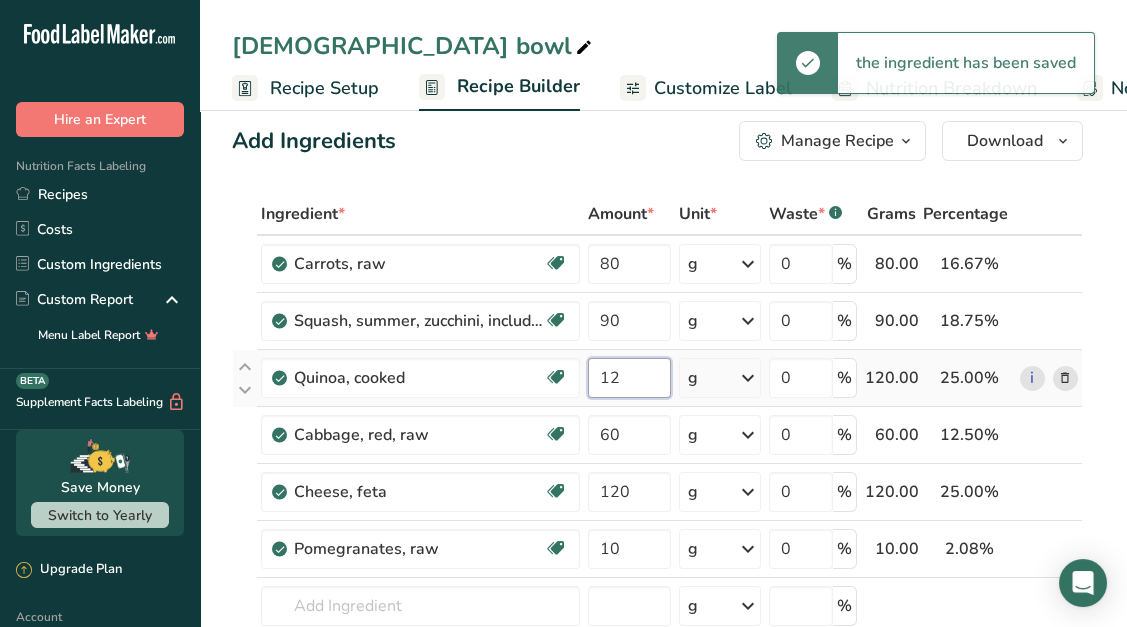type on "1" 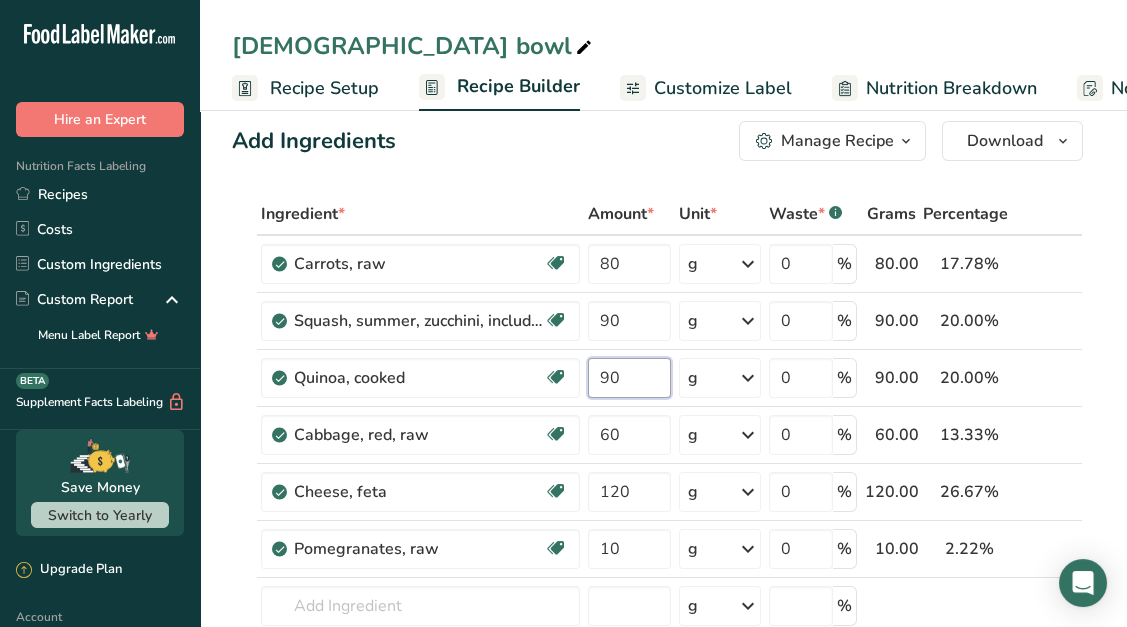 type on "90" 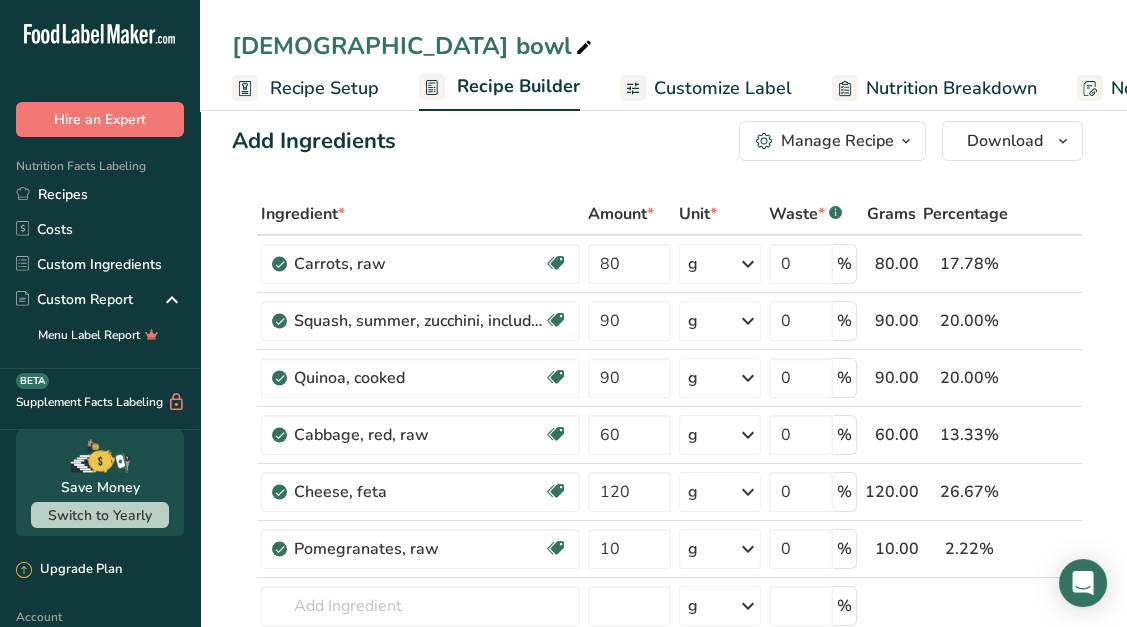 click on "Add Ingredients
Manage Recipe         Delete Recipe           Duplicate Recipe             Scale Recipe             Save as Sub-Recipe   .a-a{fill:#347362;}.b-a{fill:#fff;}                               Nutrition Breakdown                 Recipe Card
NEW
[MEDICAL_DATA] Pattern Report             Activity History
Download
Choose your preferred label style
Standard FDA label
Standard FDA label
The most common format for nutrition facts labels in compliance with the FDA's typeface, style and requirements
Tabular FDA label
A label format compliant with the FDA regulations presented in a tabular (horizontal) display.
Linear FDA label
A simple linear display for small sized packages.
Simplified FDA label" at bounding box center (663, 1022) 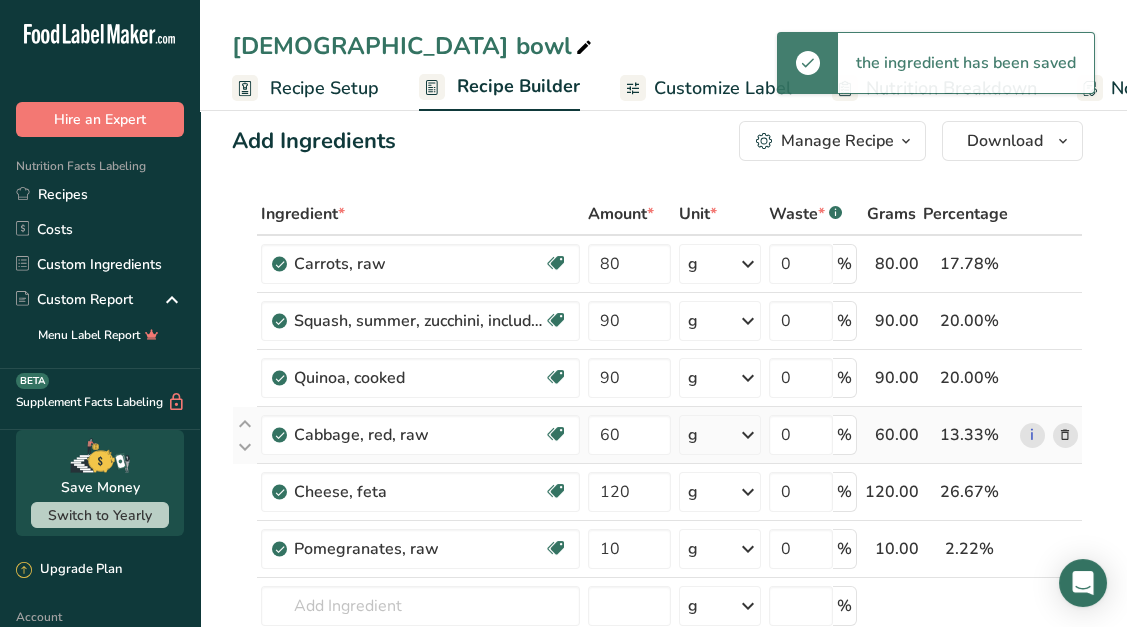 click at bounding box center (1065, 435) 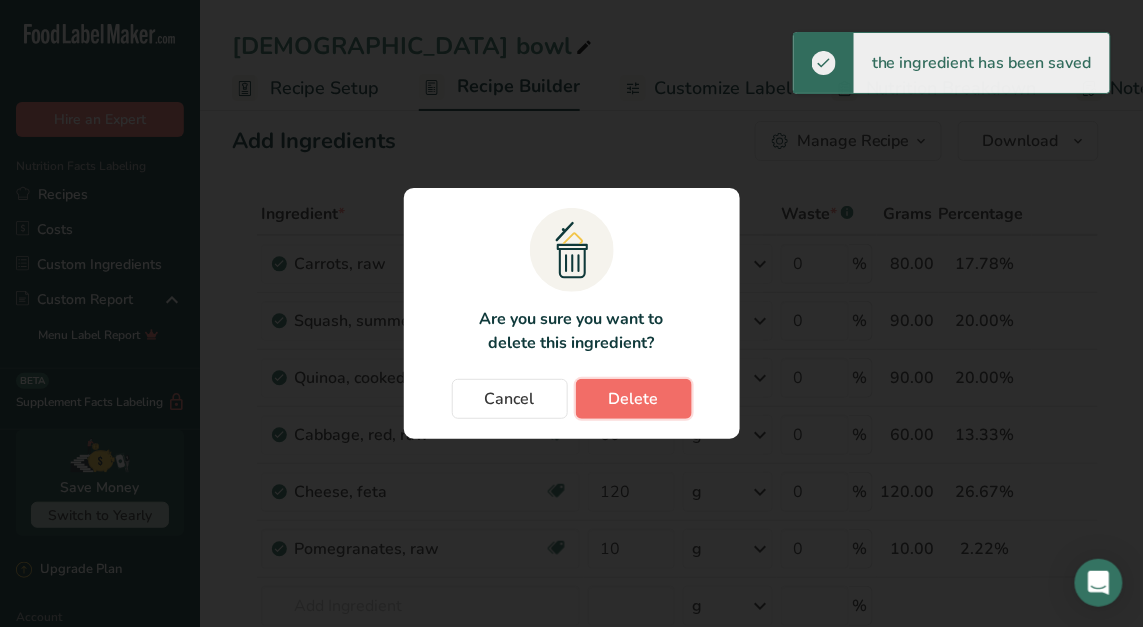 click on "Delete" at bounding box center (634, 399) 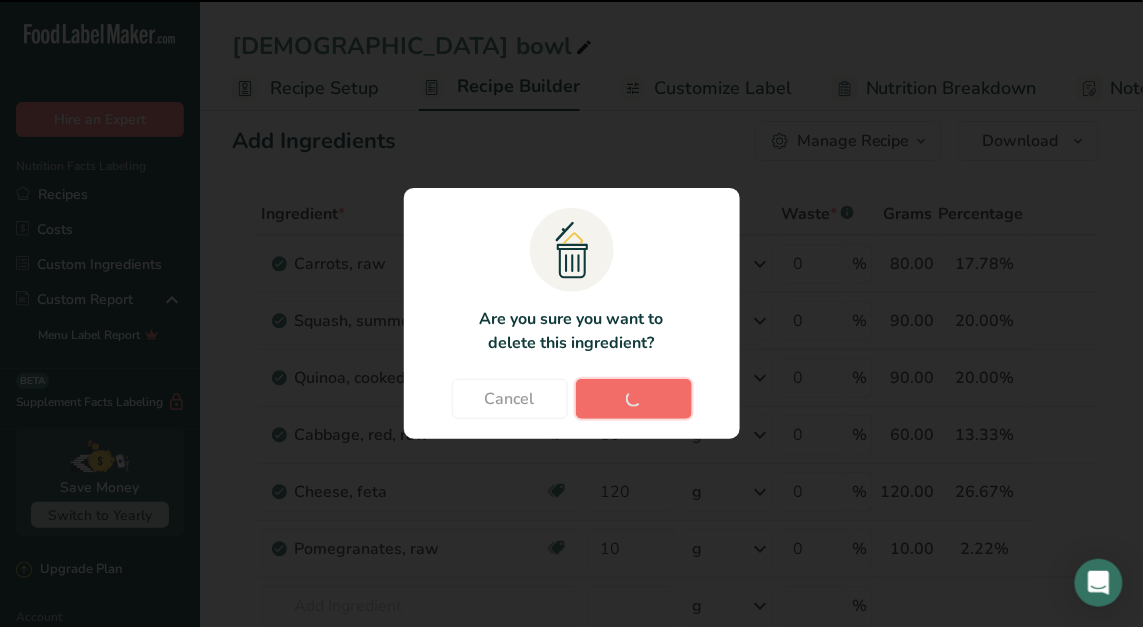 type on "120" 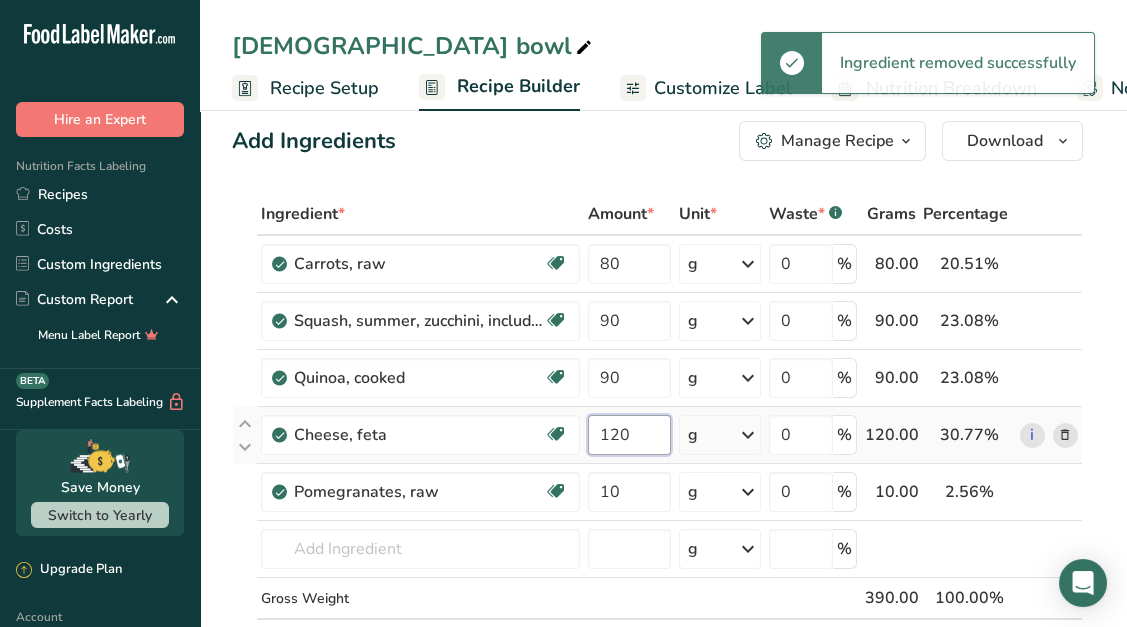 click on "120" at bounding box center [629, 435] 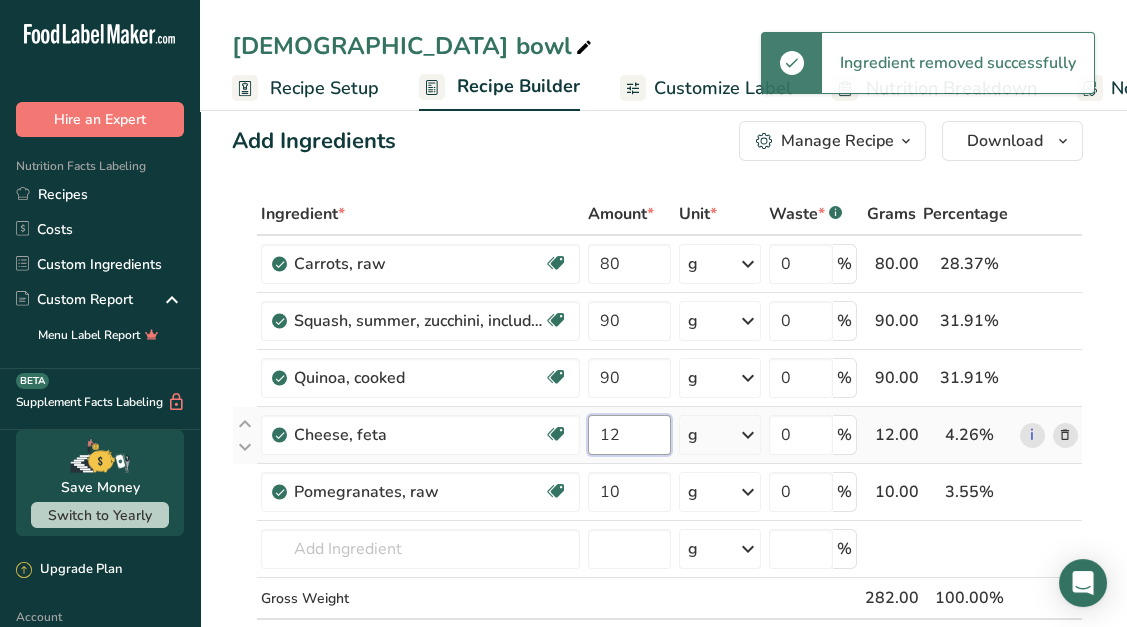 type on "1" 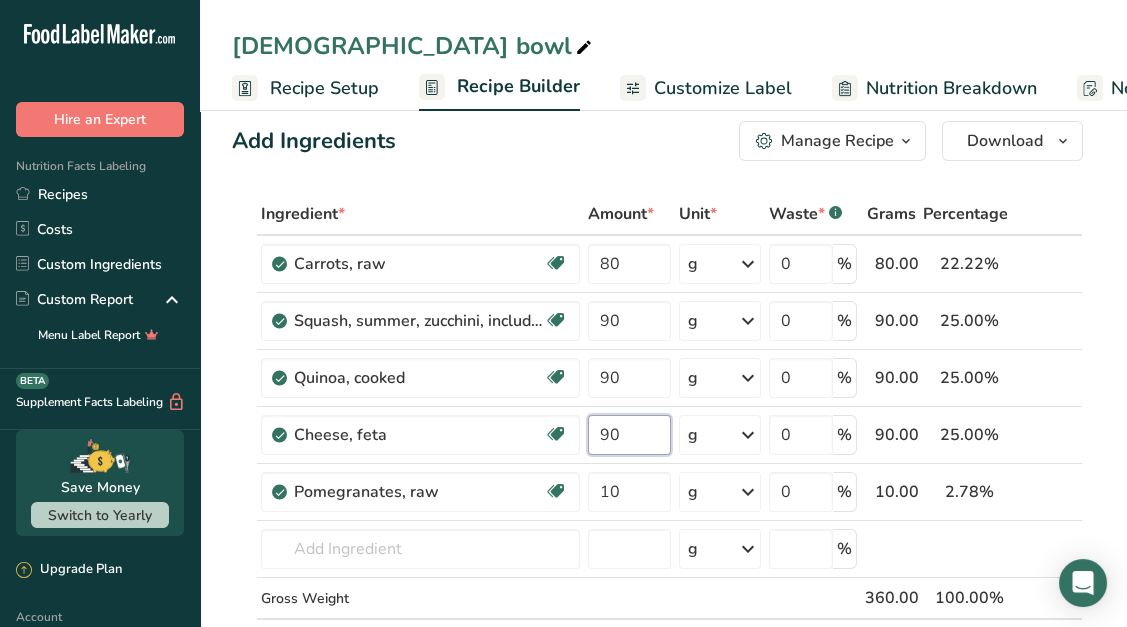 type on "90" 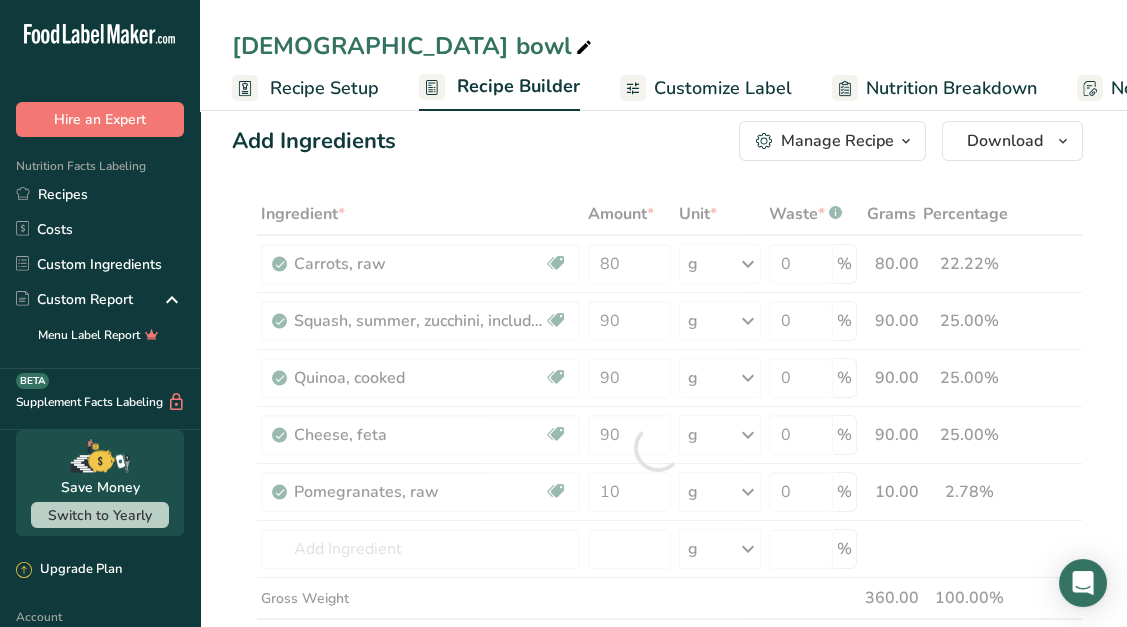click on "Add Ingredients
Manage Recipe         Delete Recipe           Duplicate Recipe             Scale Recipe             Save as Sub-Recipe   .a-a{fill:#347362;}.b-a{fill:#fff;}                               Nutrition Breakdown                 Recipe Card
NEW
[MEDICAL_DATA] Pattern Report             Activity History
Download
Choose your preferred label style
Standard FDA label
Standard FDA label
The most common format for nutrition facts labels in compliance with the FDA's typeface, style and requirements
Tabular FDA label
A label format compliant with the FDA regulations presented in a tabular (horizontal) display.
Linear FDA label
A simple linear display for small sized packages.
Simplified FDA label" at bounding box center [663, 994] 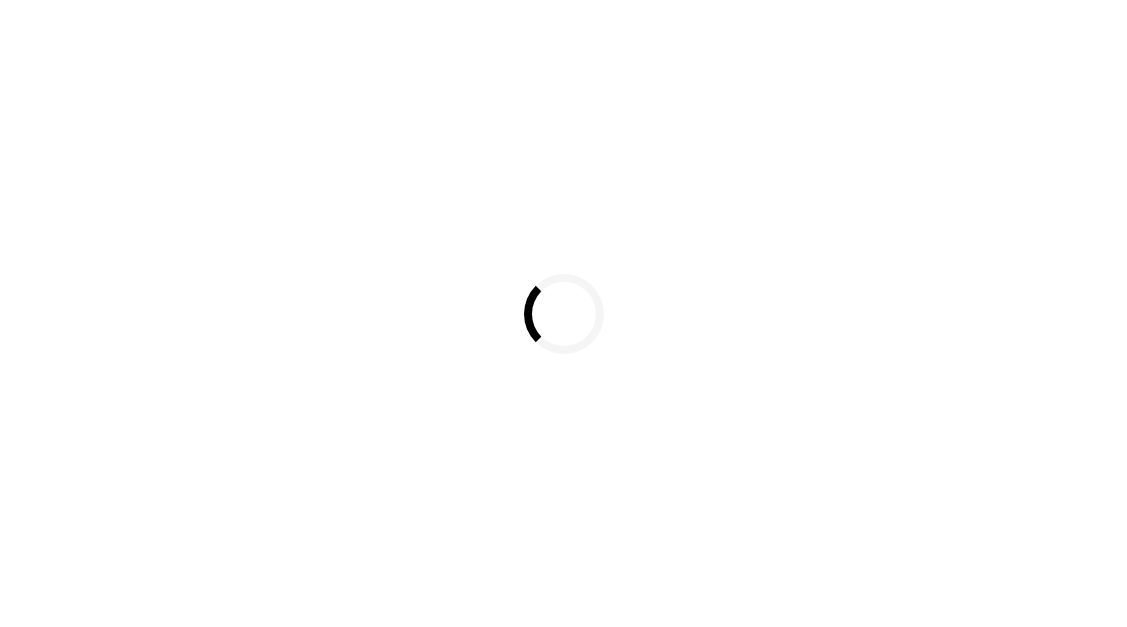 scroll, scrollTop: 0, scrollLeft: 0, axis: both 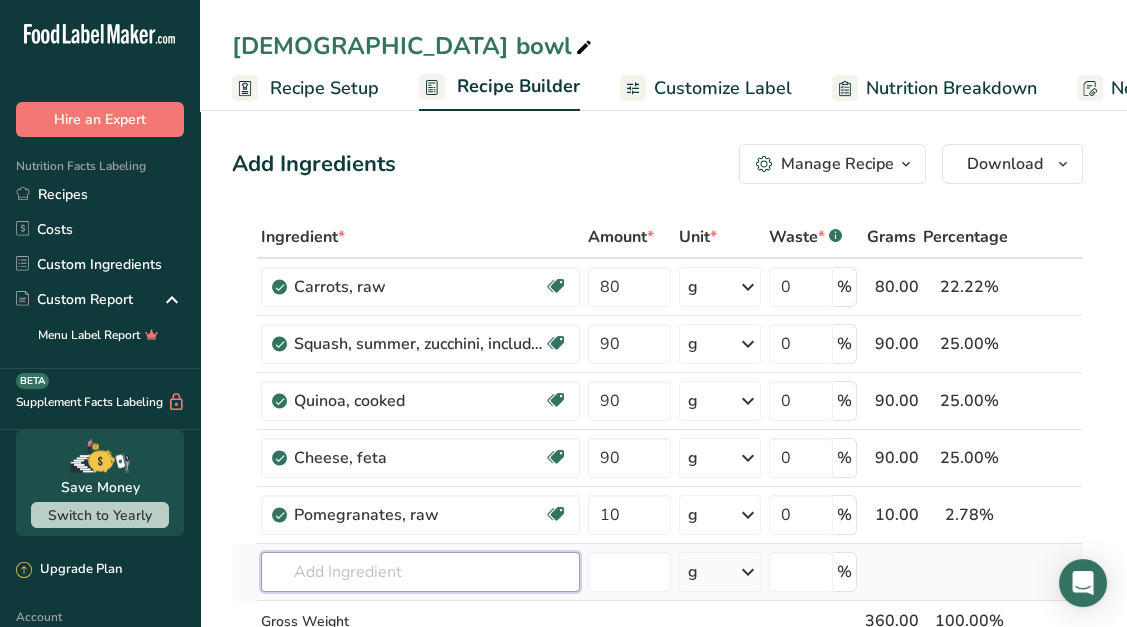 click at bounding box center (420, 572) 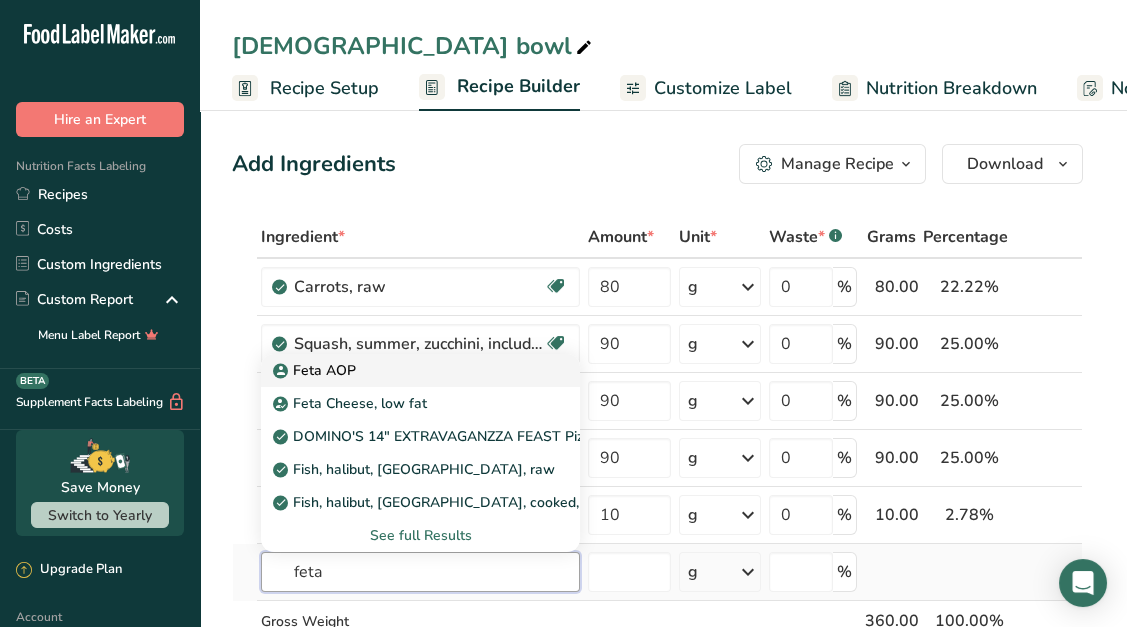 type on "feta" 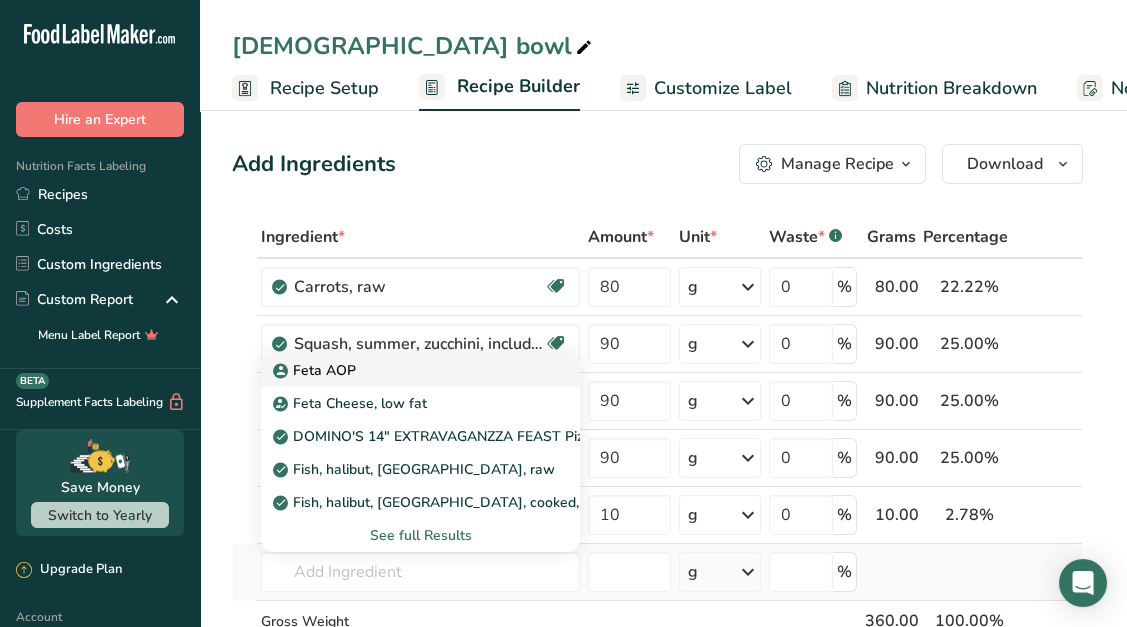 click on "Feta AOP" at bounding box center (404, 370) 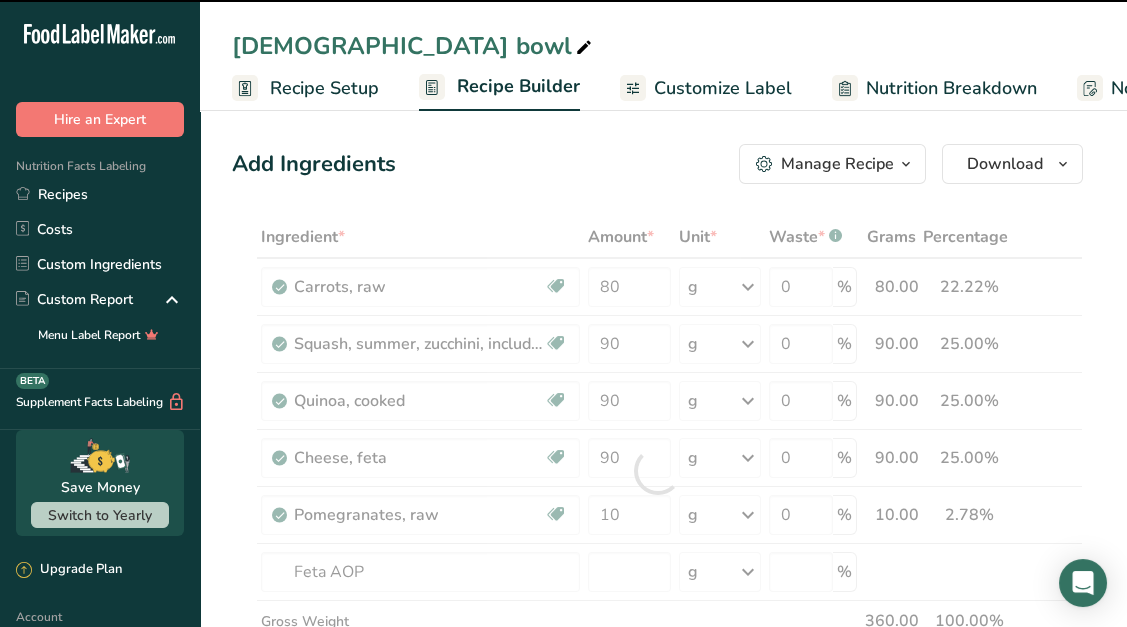 type on "0" 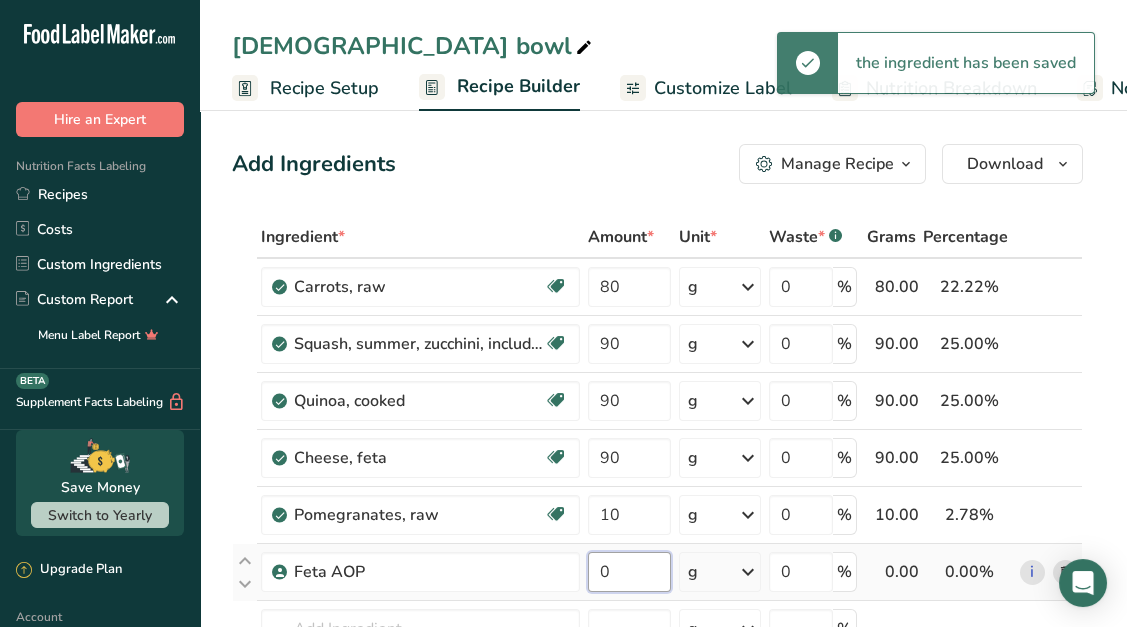 click on "0" at bounding box center (629, 572) 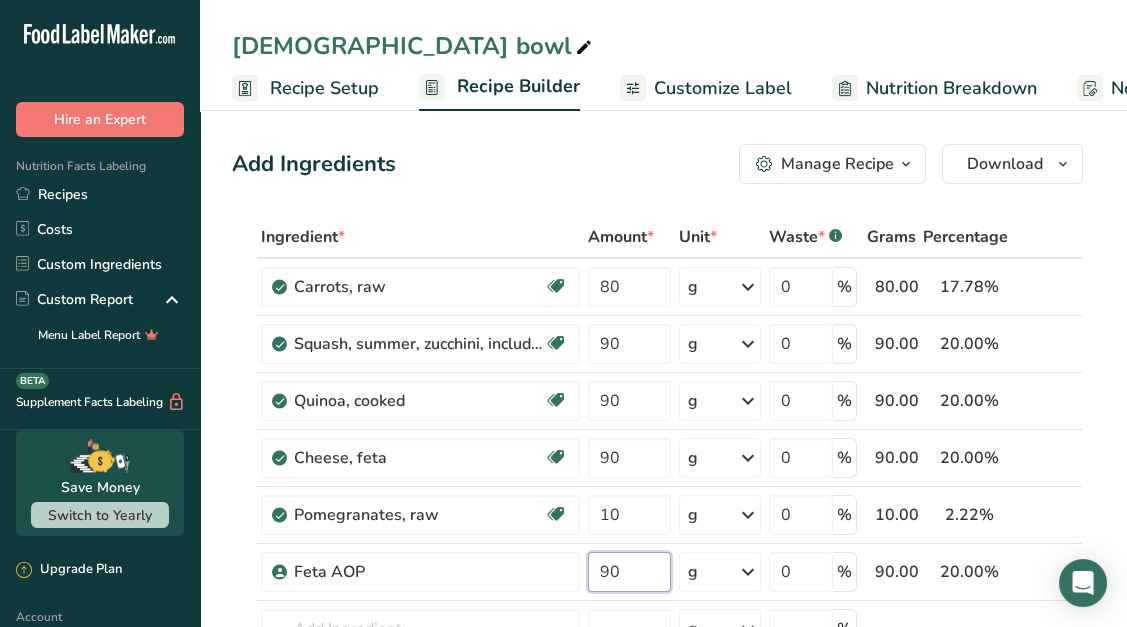type on "90" 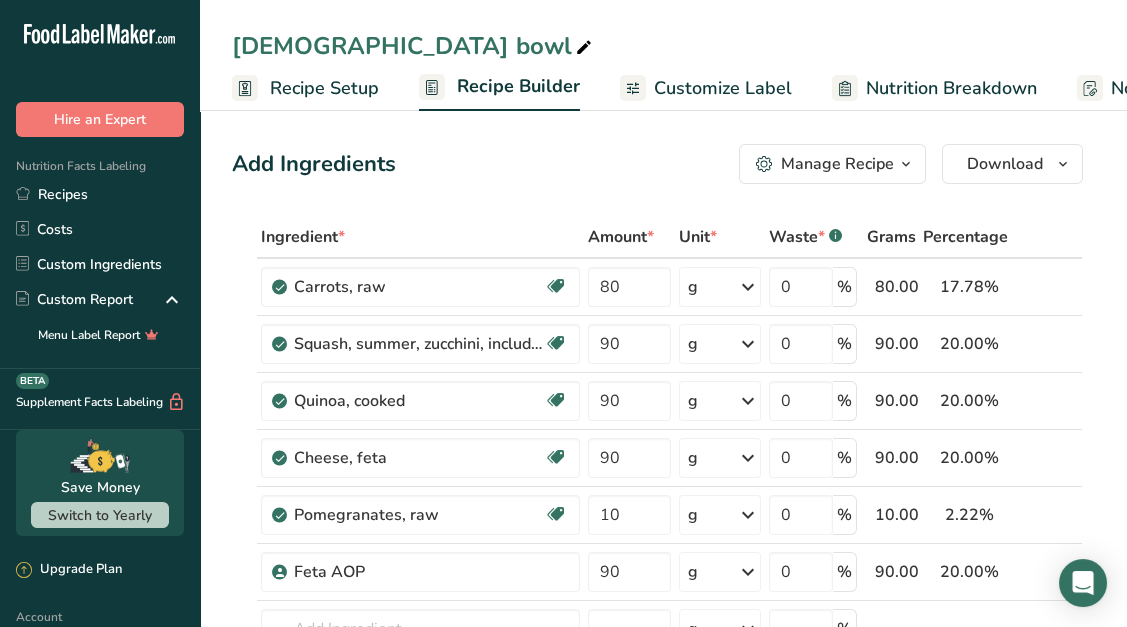 click on "Add Ingredients
Manage Recipe         Delete Recipe           Duplicate Recipe             Scale Recipe             Save as Sub-Recipe   .a-a{fill:#347362;}.b-a{fill:#fff;}                               Nutrition Breakdown                 Recipe Card
NEW
[MEDICAL_DATA] Pattern Report             Activity History
Download
Choose your preferred label style
Standard FDA label
Standard FDA label
The most common format for nutrition facts labels in compliance with the FDA's typeface, style and requirements
Tabular FDA label
A label format compliant with the FDA regulations presented in a tabular (horizontal) display.
Linear FDA label
A simple linear display for small sized packages.
Simplified FDA label" at bounding box center (663, 1057) 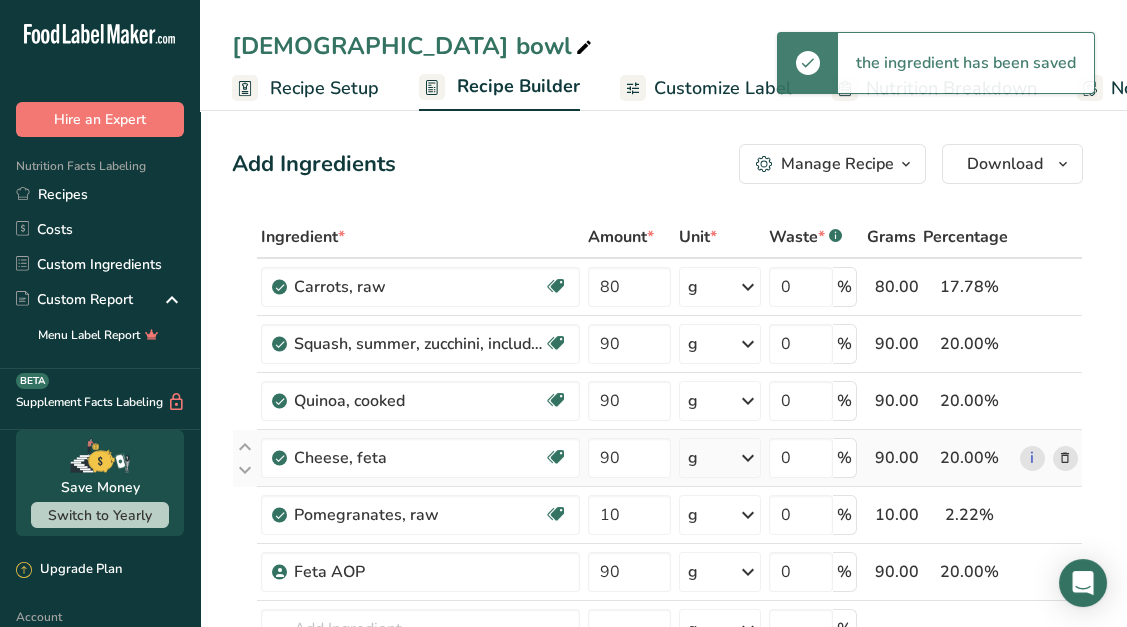 click at bounding box center (1065, 458) 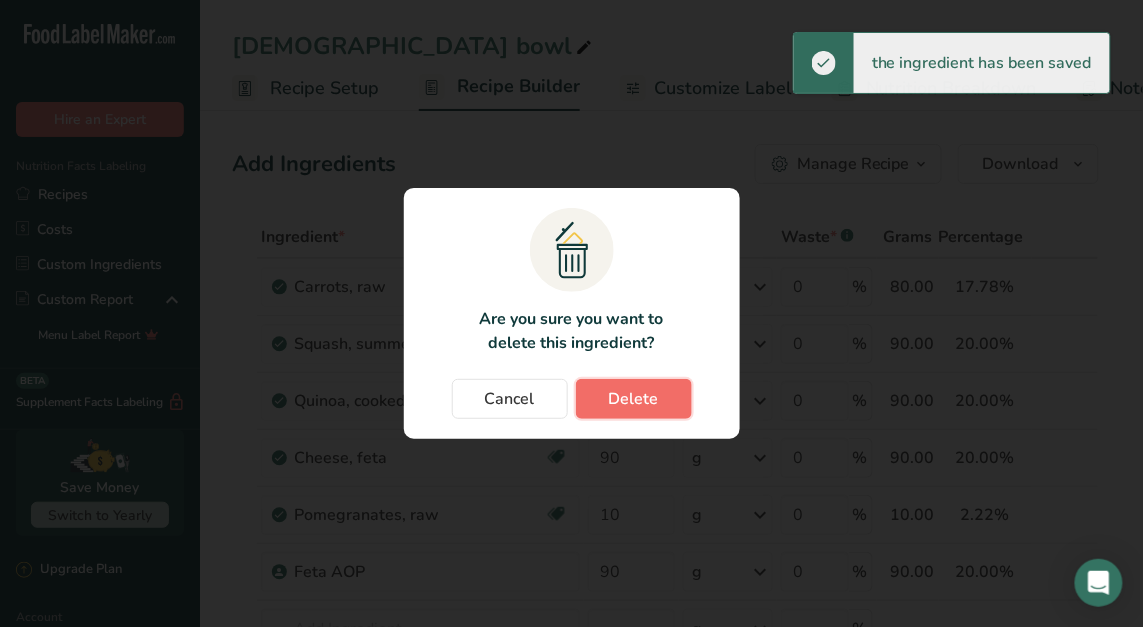 click on "Delete" at bounding box center [634, 399] 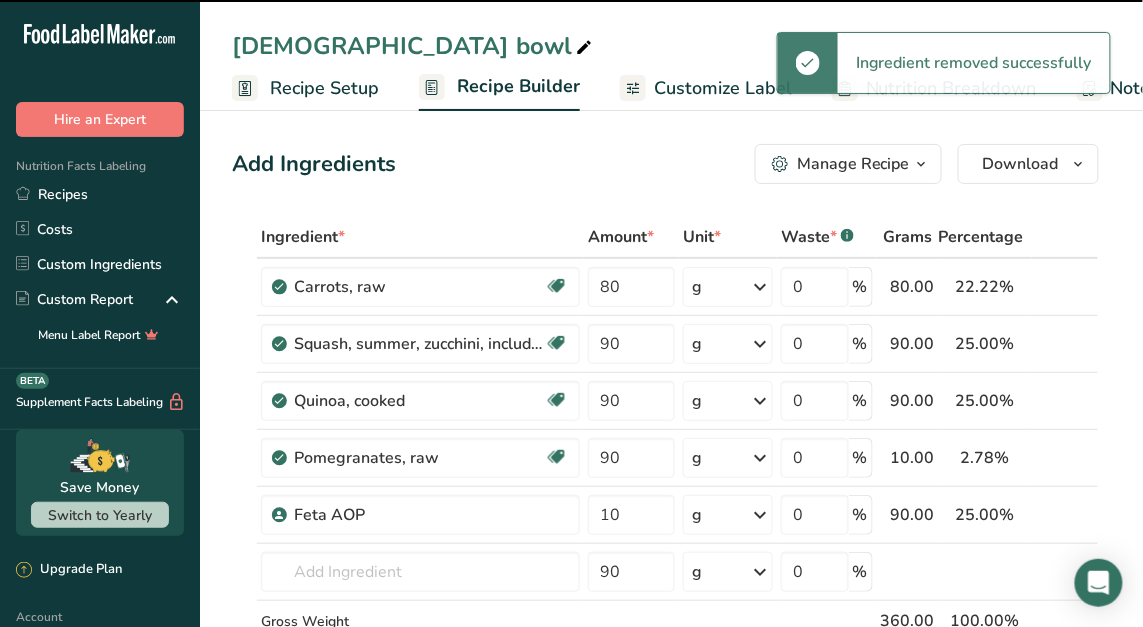 type on "10" 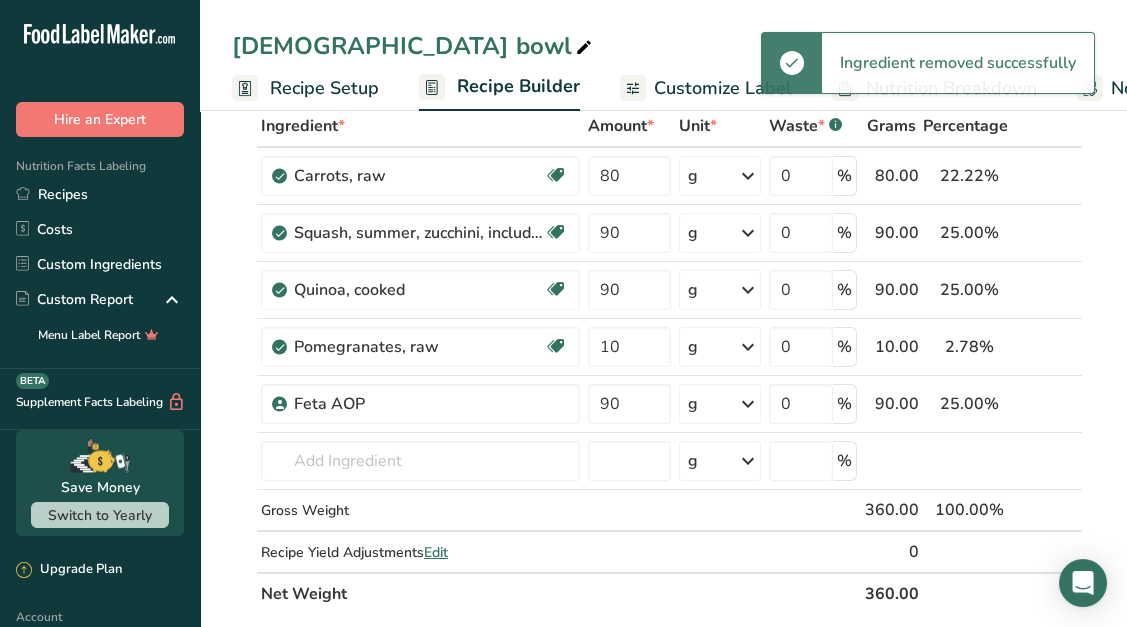 scroll, scrollTop: 113, scrollLeft: 0, axis: vertical 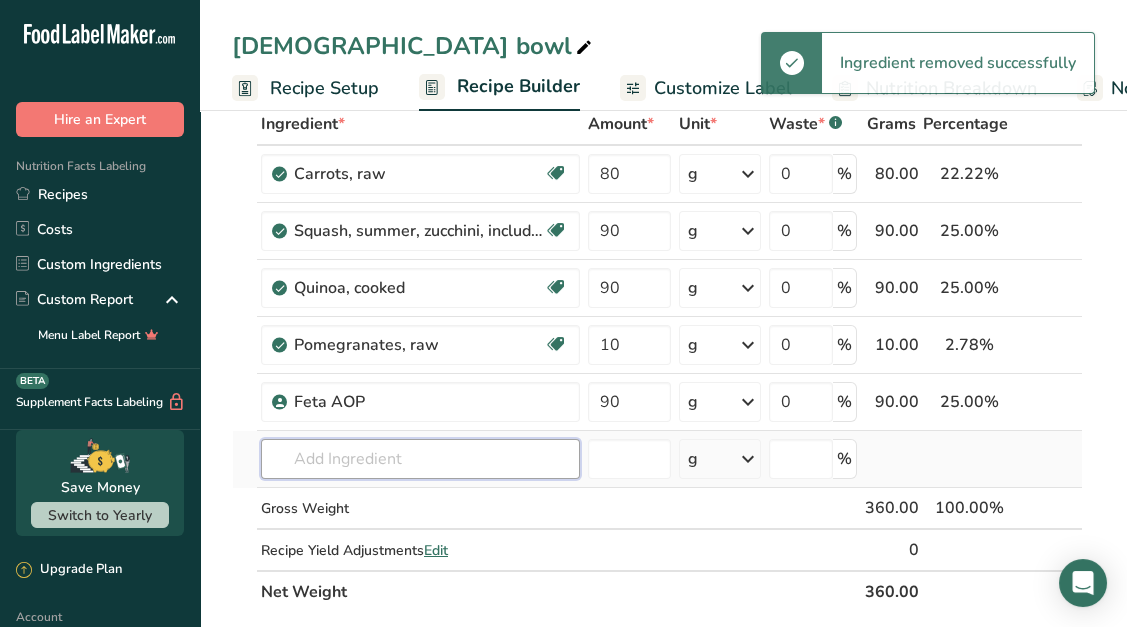 click at bounding box center (420, 459) 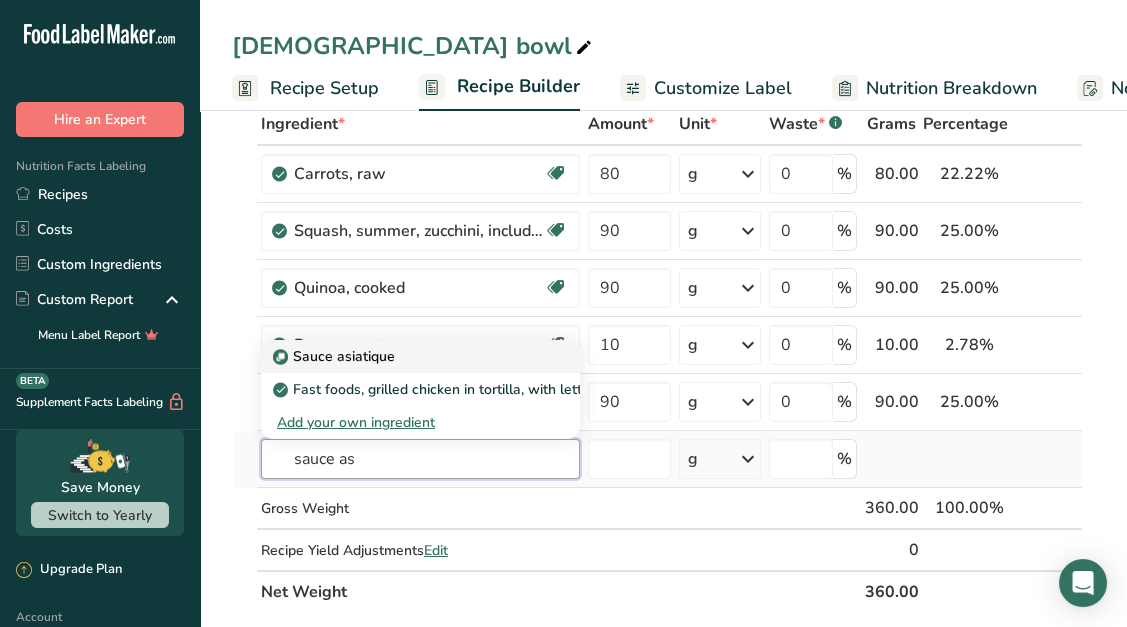 type on "sauce as" 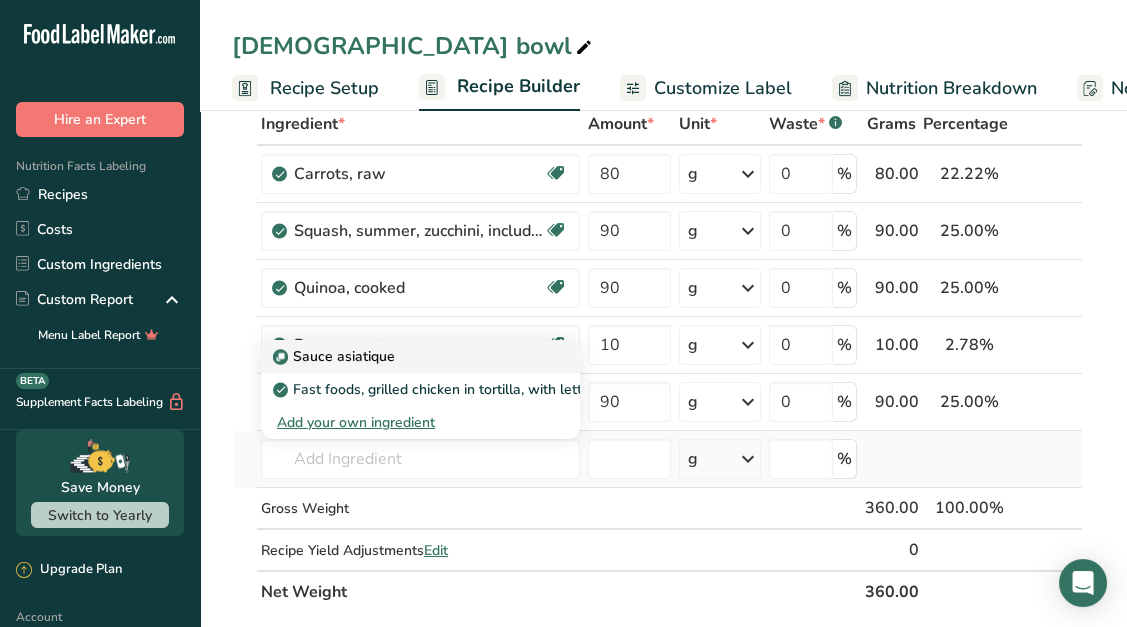 click on "Sauce asiatique" at bounding box center (404, 356) 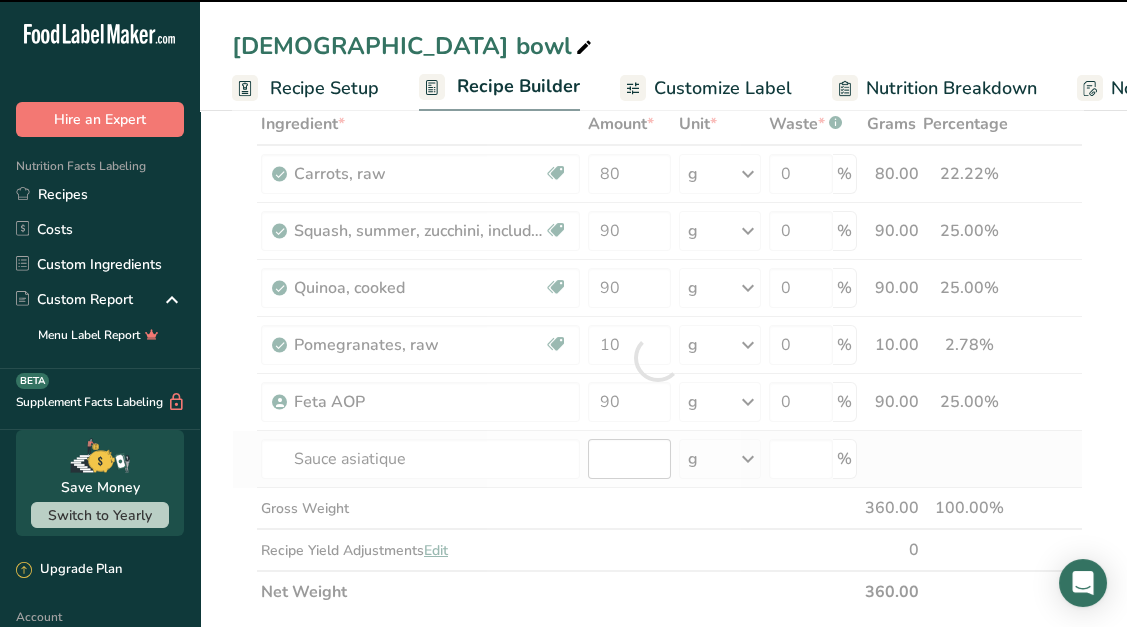 type on "0" 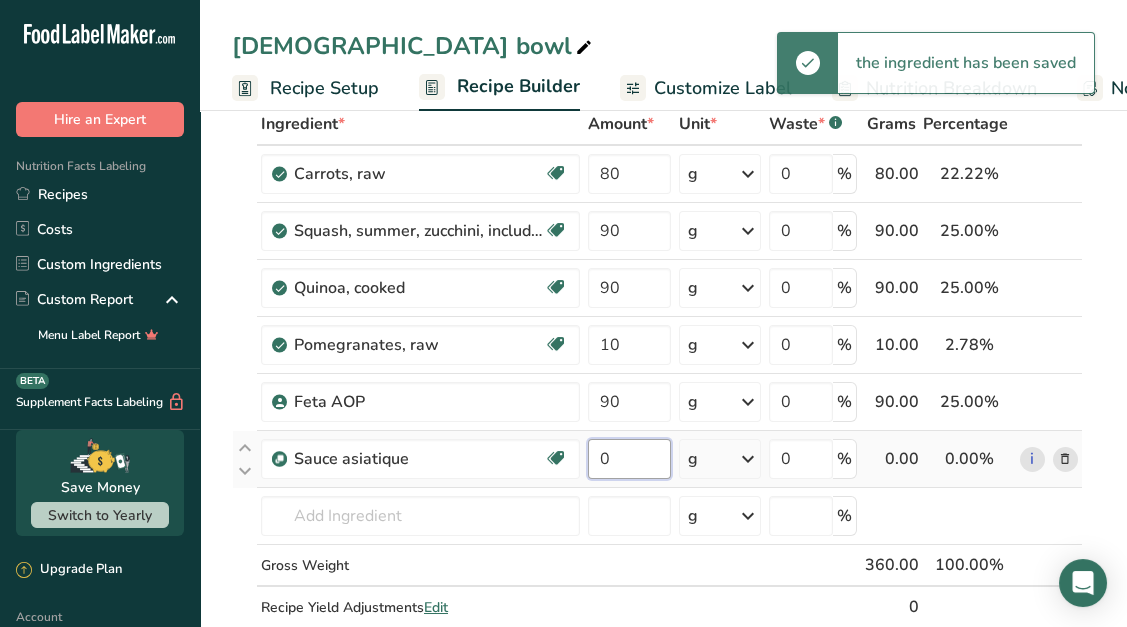 click on "0" at bounding box center (629, 459) 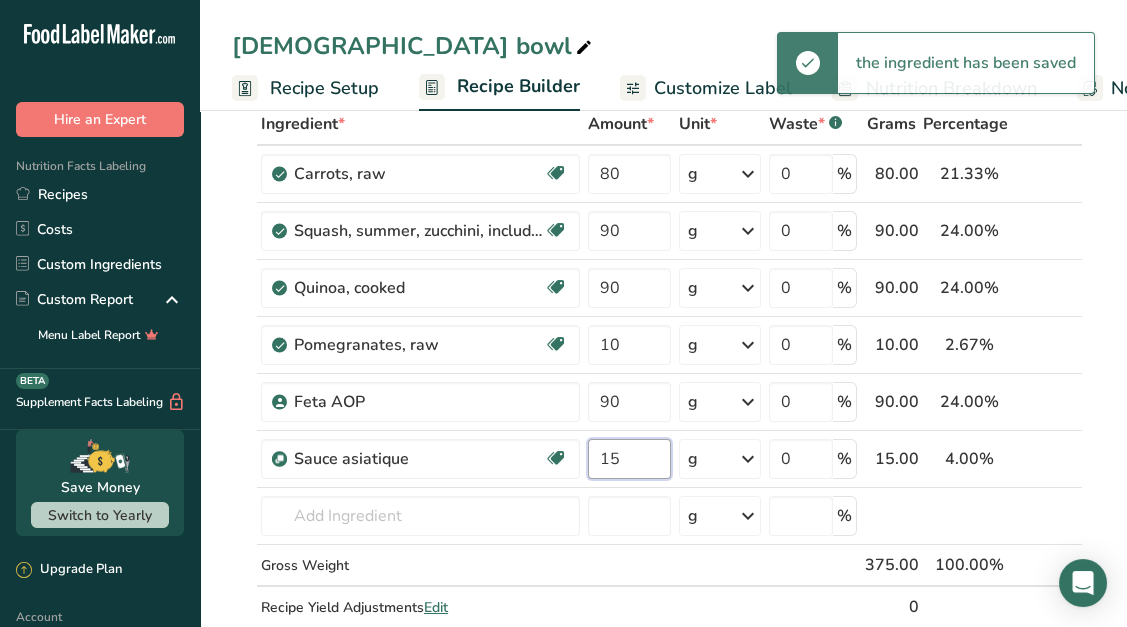 type on "15" 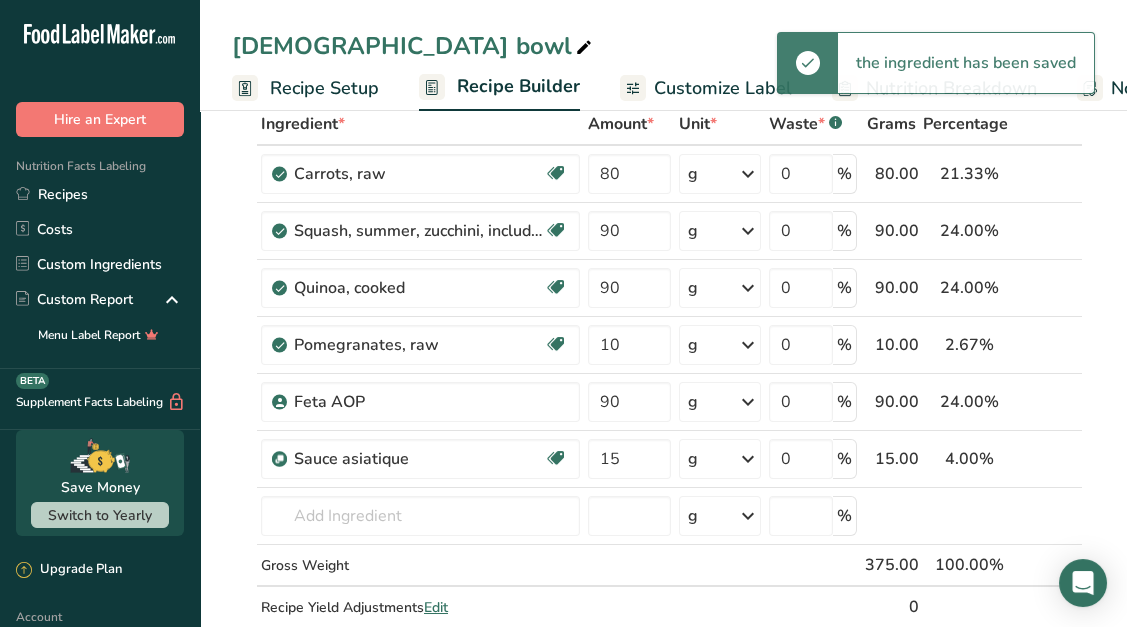 click on "Add Ingredients
Manage Recipe         Delete Recipe           Duplicate Recipe             Scale Recipe             Save as Sub-Recipe   .a-a{fill:#347362;}.b-a{fill:#fff;}                               Nutrition Breakdown                 Recipe Card
NEW
[MEDICAL_DATA] Pattern Report             Activity History
Download
Choose your preferred label style
Standard FDA label
Standard FDA label
The most common format for nutrition facts labels in compliance with the FDA's typeface, style and requirements
Tabular FDA label
A label format compliant with the FDA regulations presented in a tabular (horizontal) display.
Linear FDA label
A simple linear display for small sized packages.
Simplified FDA label" at bounding box center [663, 992] 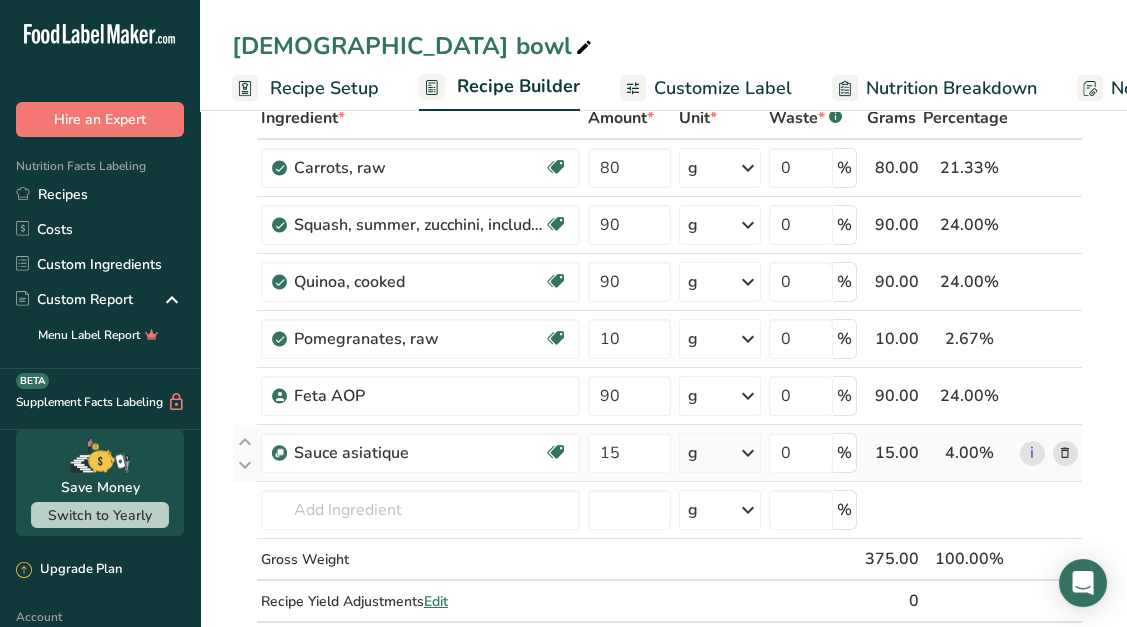 scroll, scrollTop: 114, scrollLeft: 0, axis: vertical 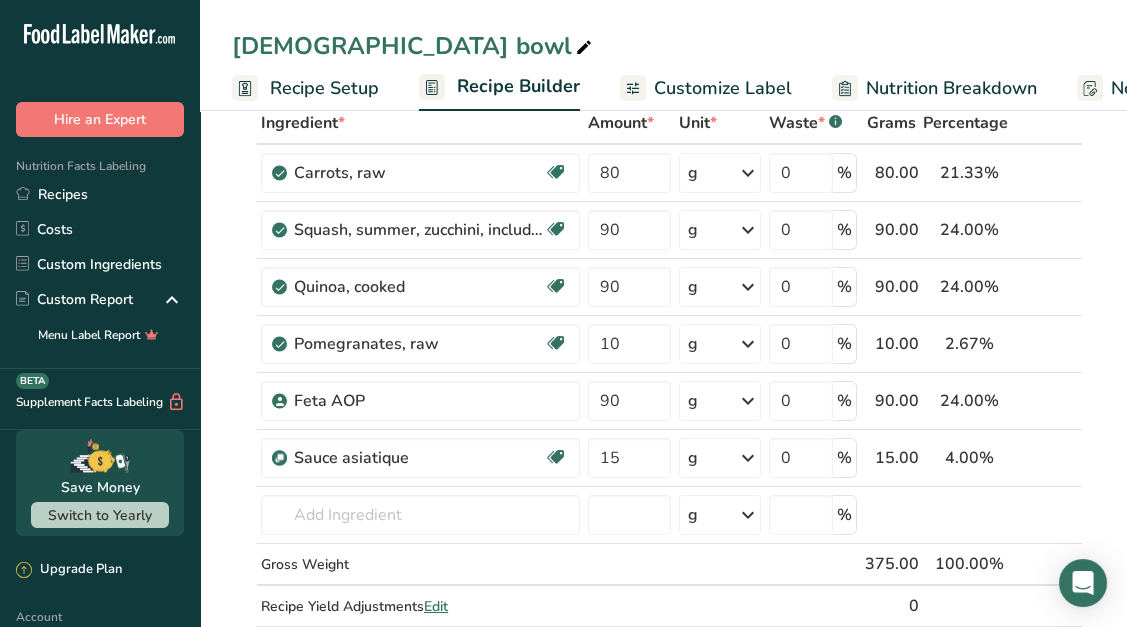 click on "Nutrition Breakdown" at bounding box center (951, 88) 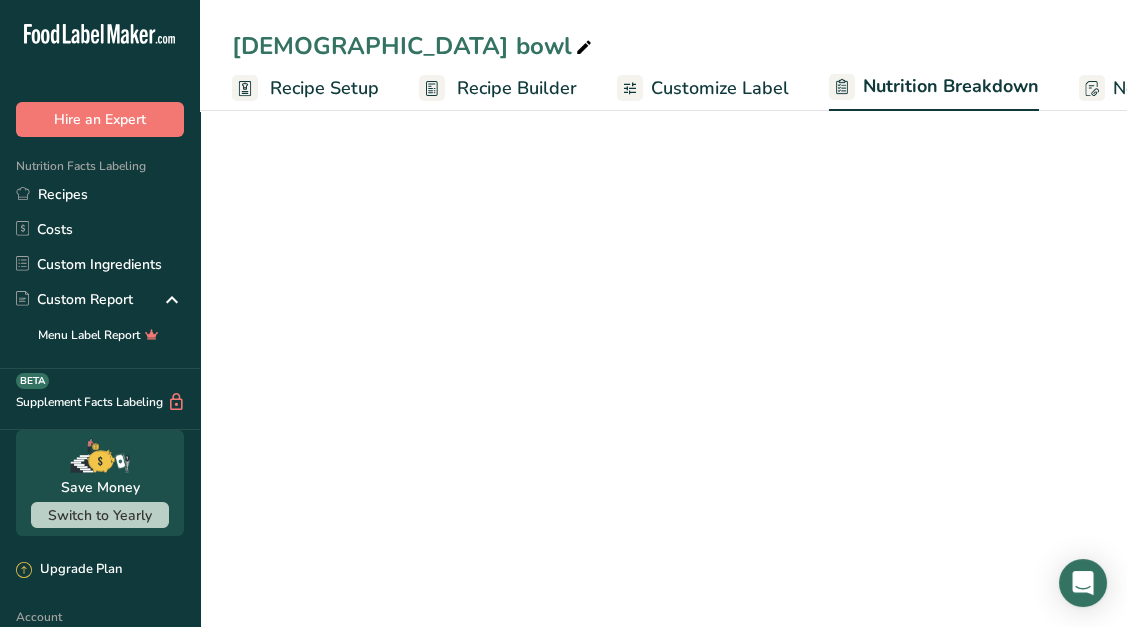 scroll, scrollTop: 0, scrollLeft: 0, axis: both 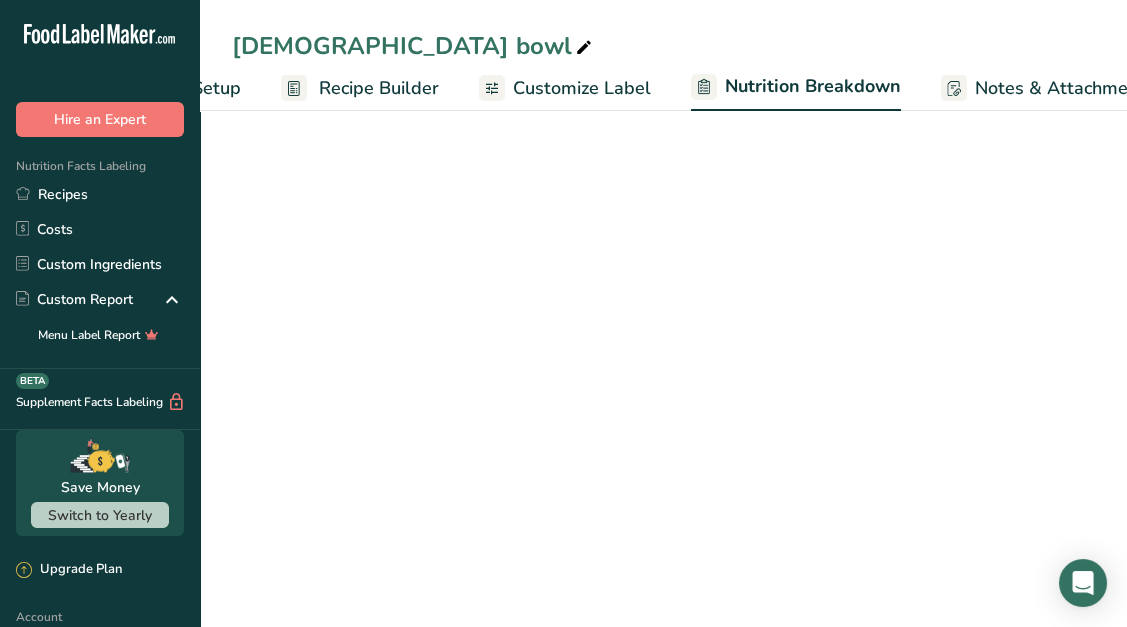 select on "Calories" 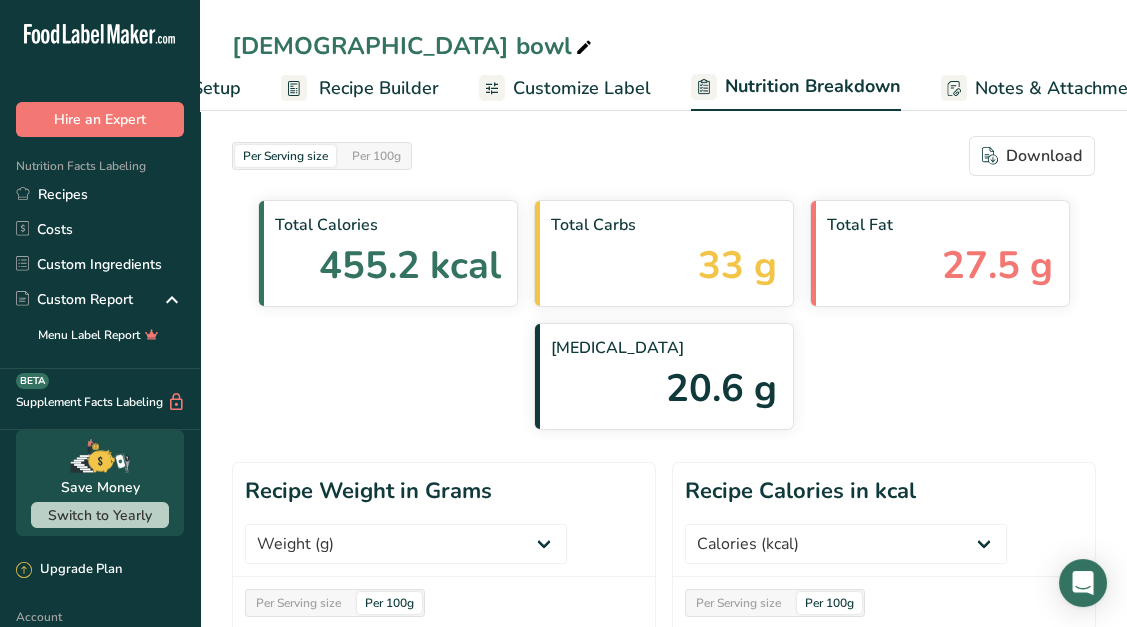 scroll, scrollTop: 0, scrollLeft: 396, axis: horizontal 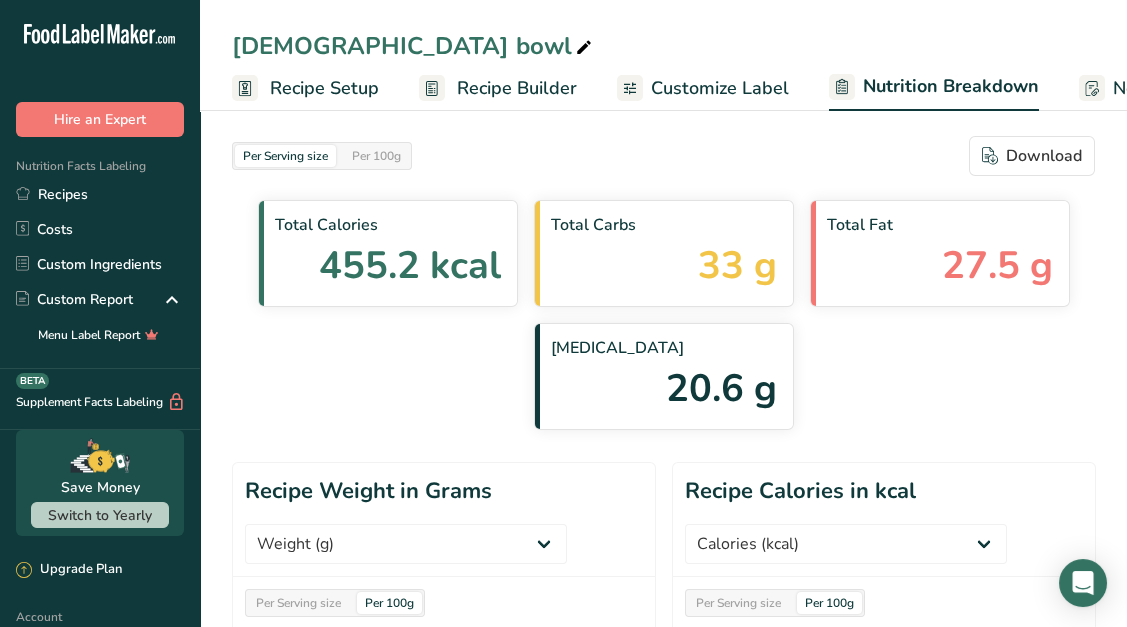 click on "Recipe Builder" at bounding box center [498, 88] 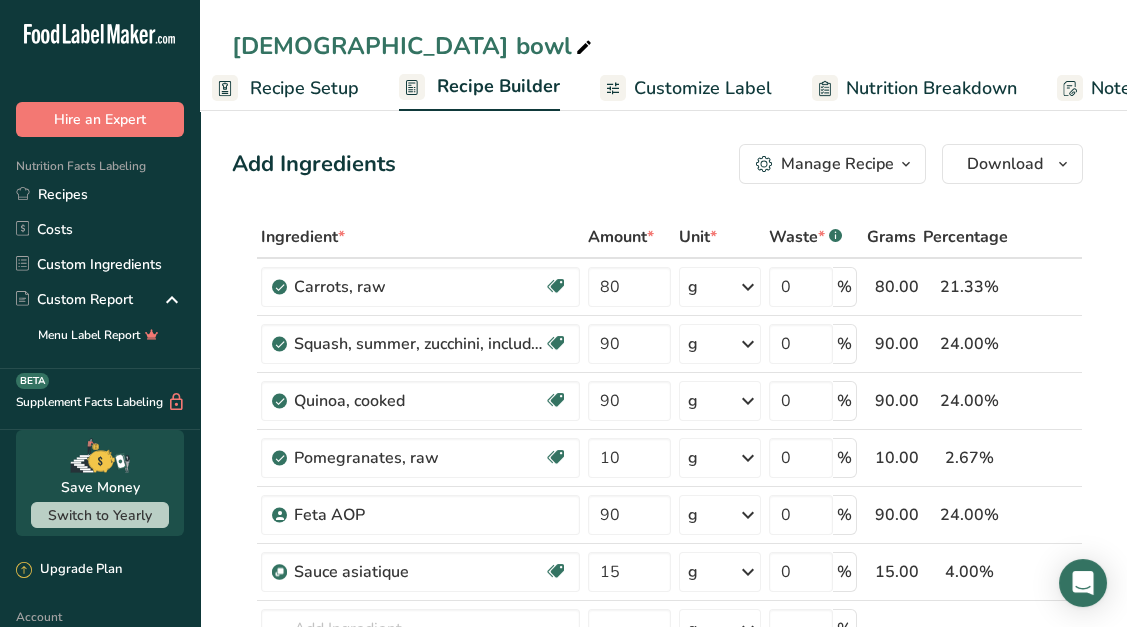 scroll, scrollTop: 0, scrollLeft: 192, axis: horizontal 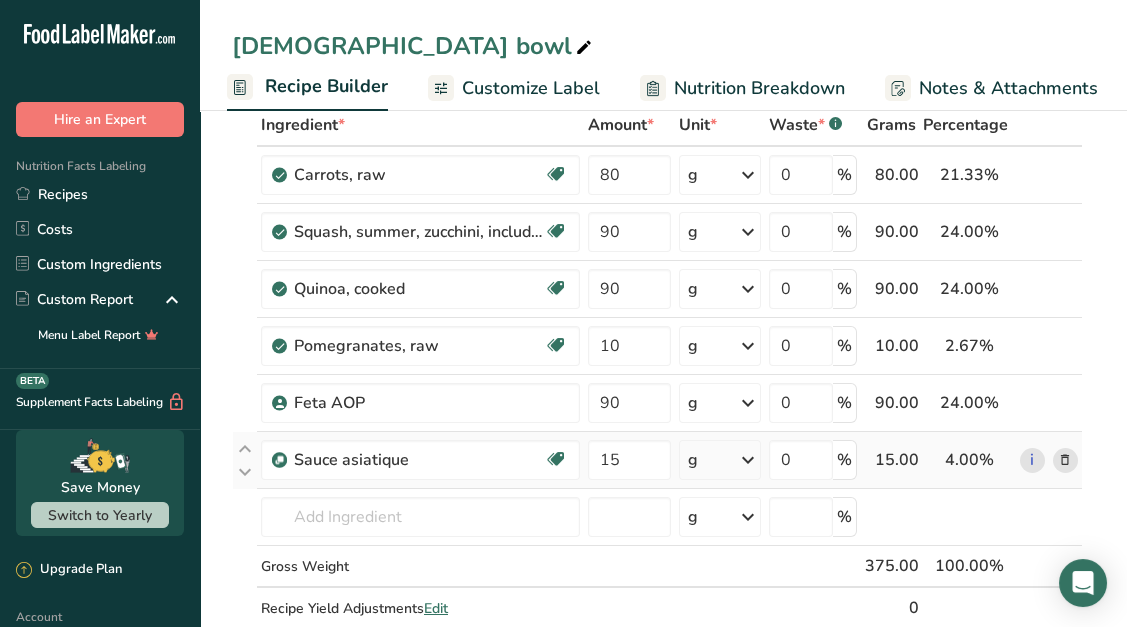click at bounding box center (1065, 460) 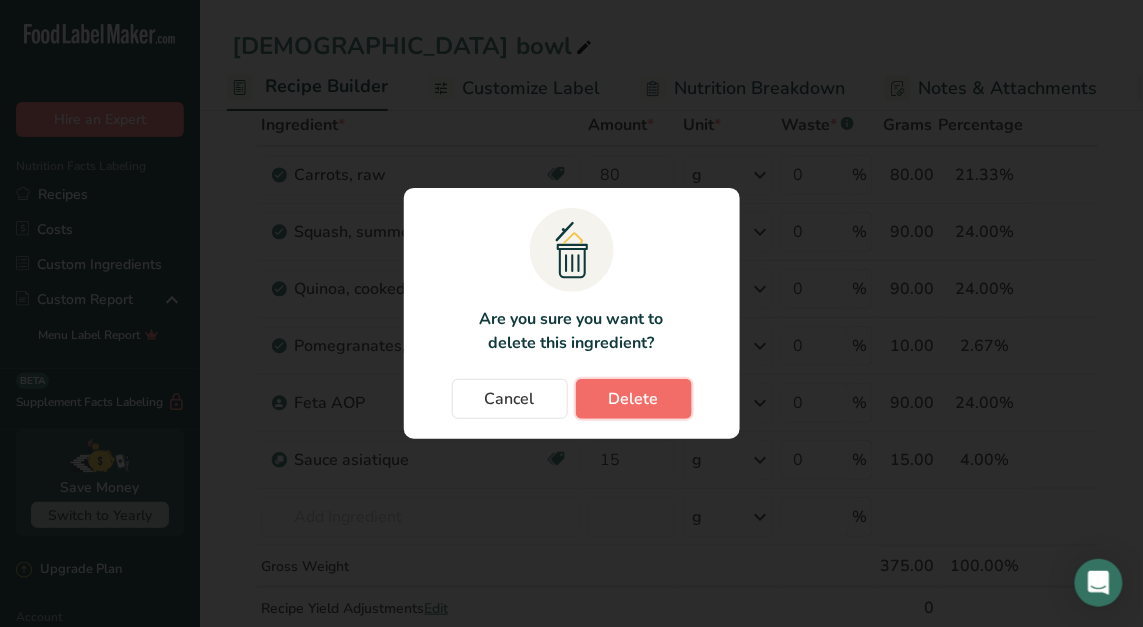 click on "Delete" at bounding box center (634, 399) 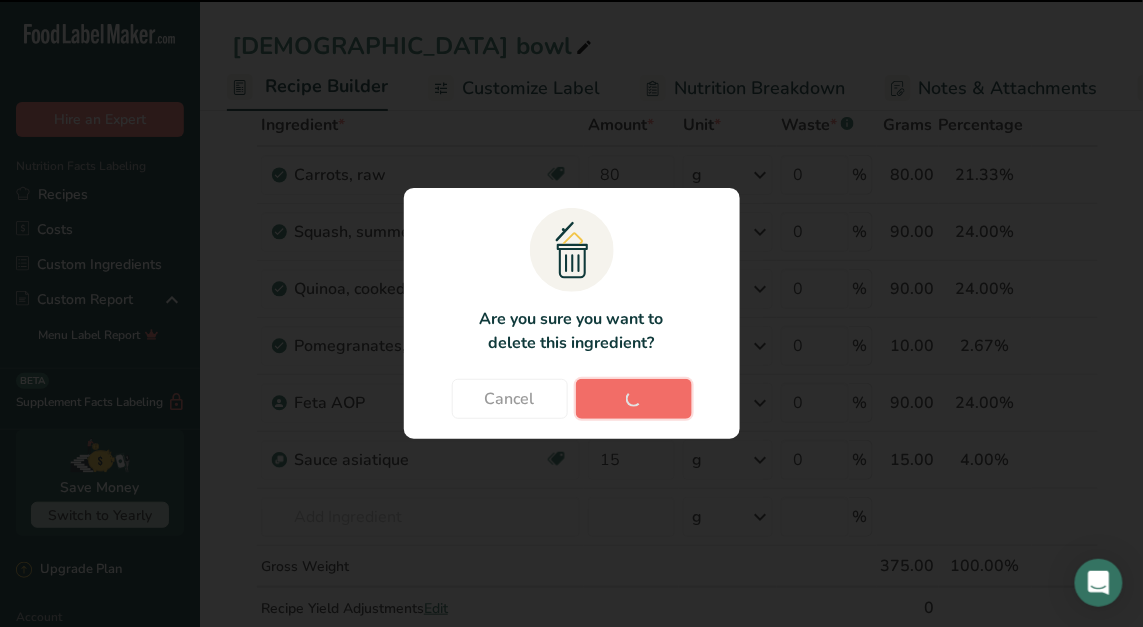 type 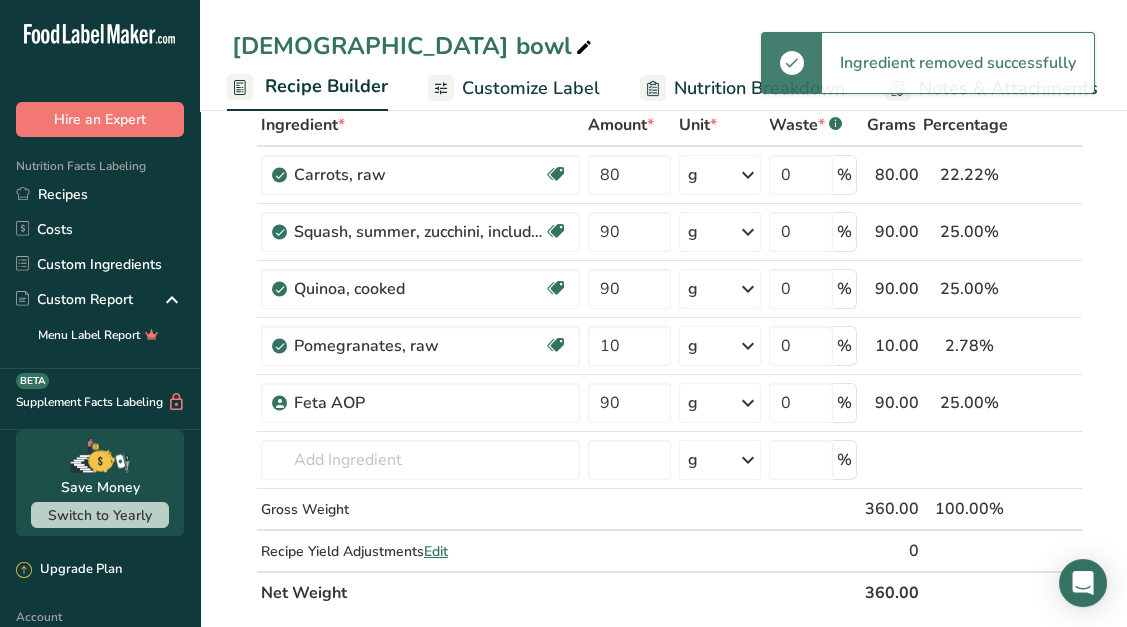 click on "Nutrition Breakdown" at bounding box center [759, 88] 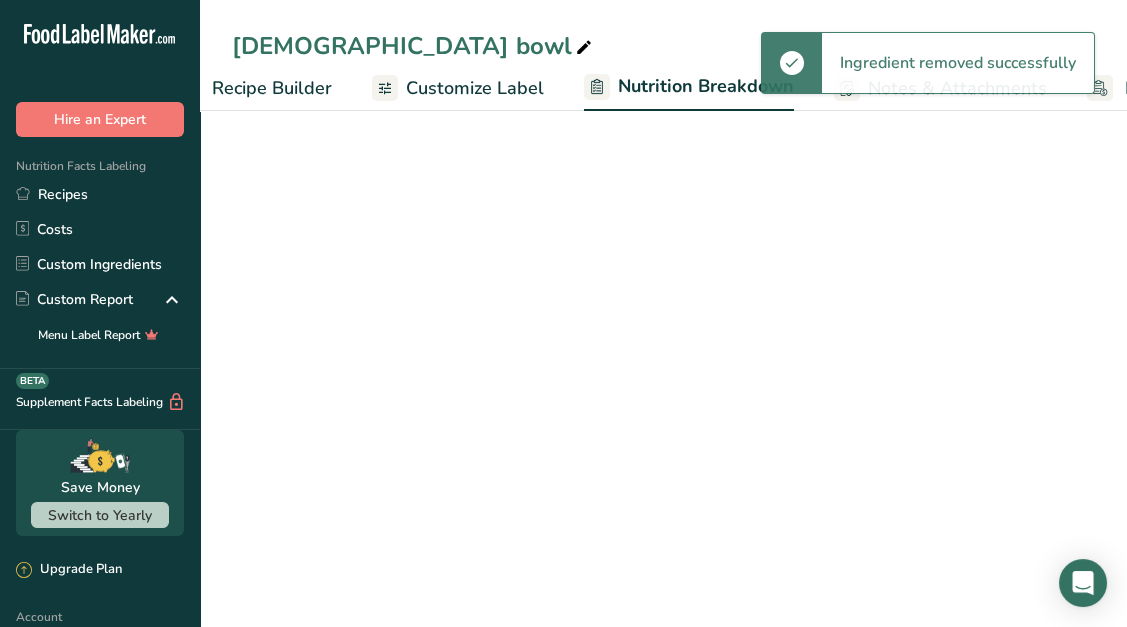 select on "Calories" 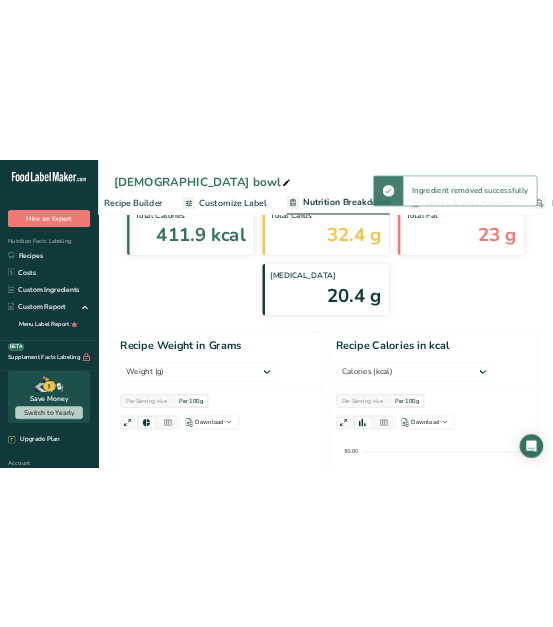 scroll, scrollTop: 0, scrollLeft: 396, axis: horizontal 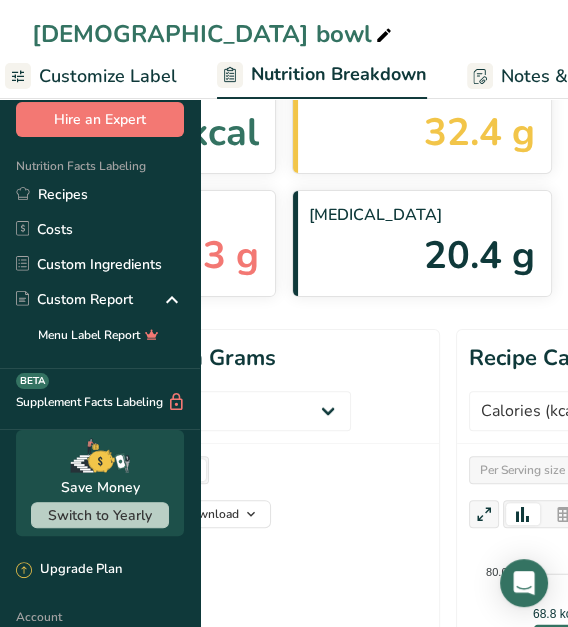 select on "Calories" 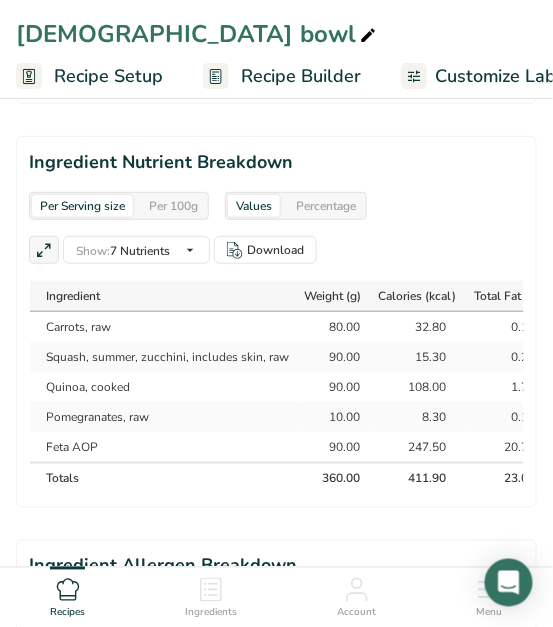 scroll, scrollTop: 1952, scrollLeft: 0, axis: vertical 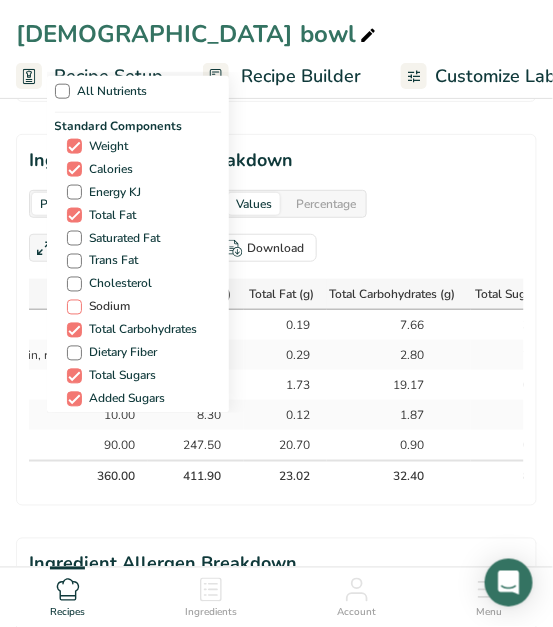click on "Sodium" at bounding box center [106, 307] 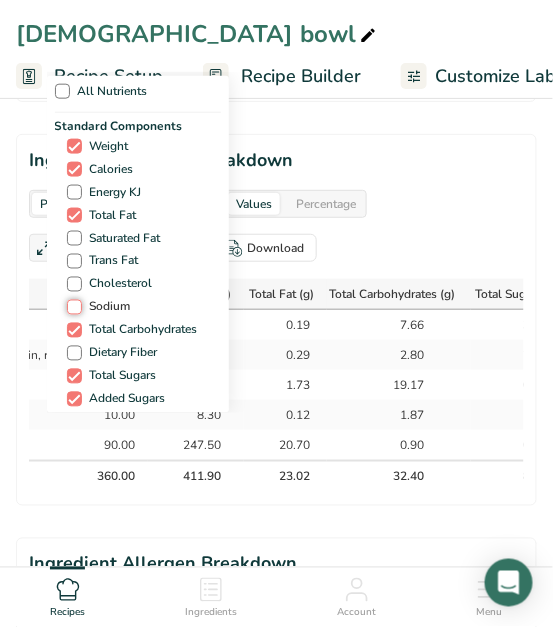 click on "Sodium" at bounding box center [73, 307] 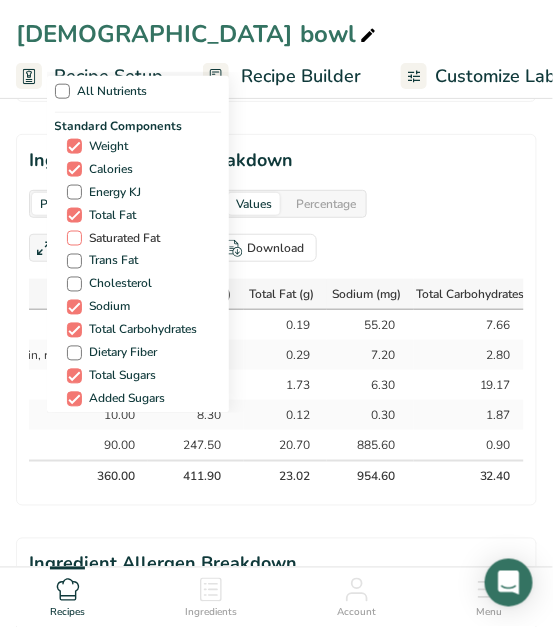 click on "Saturated Fat" at bounding box center (121, 238) 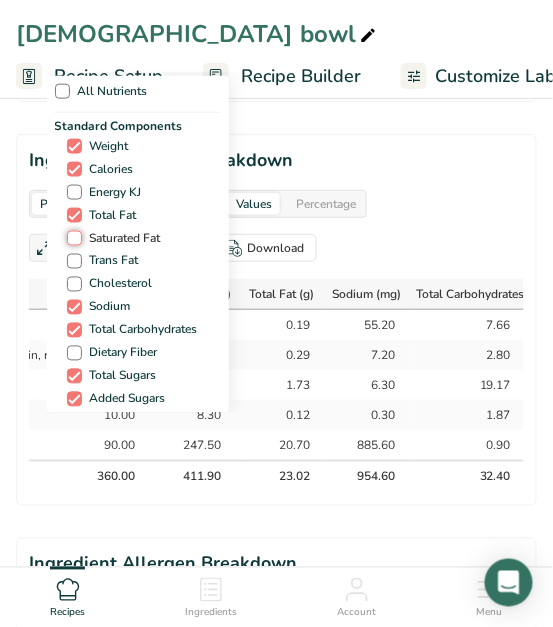 click on "Saturated Fat" at bounding box center (73, 238) 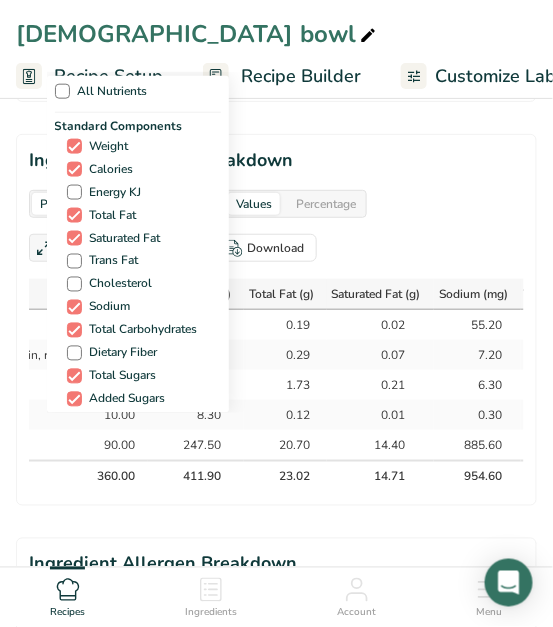 click on "All Nutrients
Standard Components
Weight
Calories
Energy KJ
Total Fat
Saturated Fat
Trans Fat
[MEDICAL_DATA]
Sodium
Total Carbohydrates
Dietary Fiber
Total Sugars
Added Sugars
Protein
Vitamins
[MEDICAL_DATA]
Vitamin A, RAE
Vitamin C
[MEDICAL_DATA]
[MEDICAL_DATA]
[MEDICAL_DATA] (B1)
[MEDICAL_DATA] (B2)
[MEDICAL_DATA] (B3)
Minerals   Other Nutrients" at bounding box center [277, 242] 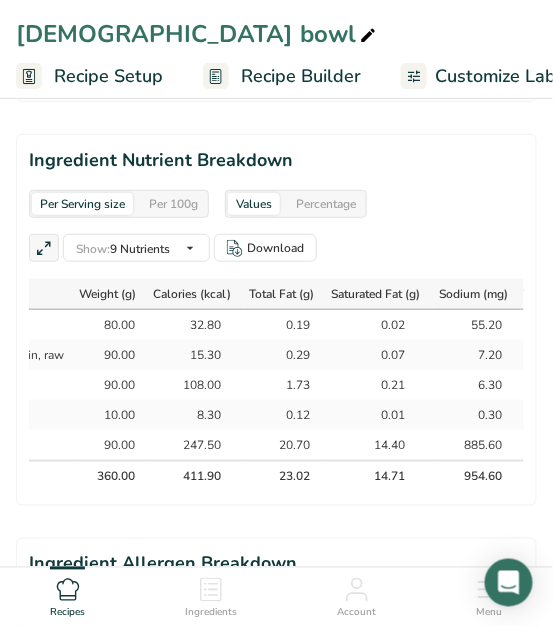 click on "Per 100g" at bounding box center (173, 204) 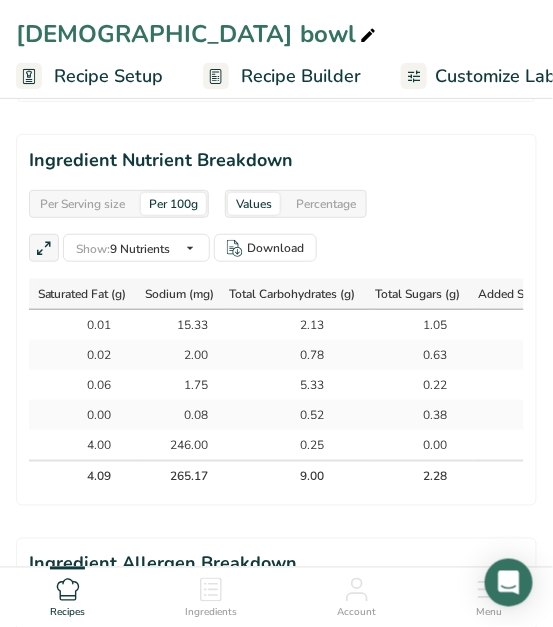 scroll, scrollTop: 0, scrollLeft: 670, axis: horizontal 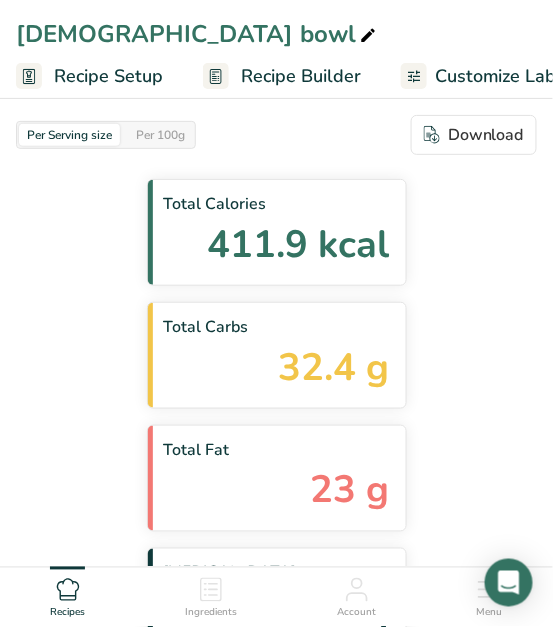 click on "Recipe Builder" at bounding box center [301, 76] 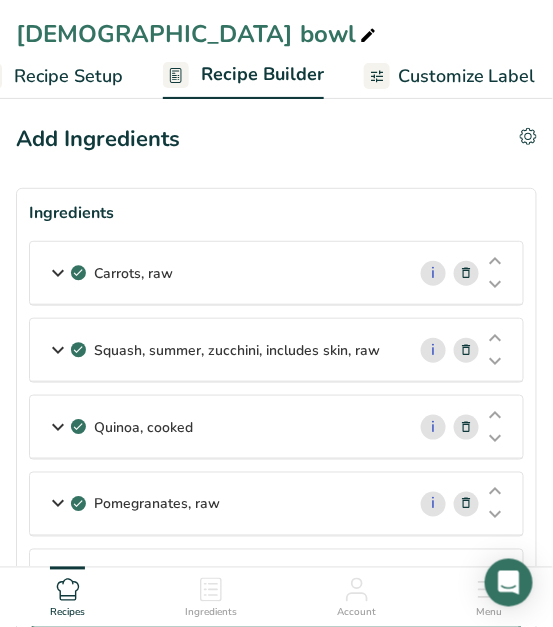 scroll, scrollTop: 0, scrollLeft: 176, axis: horizontal 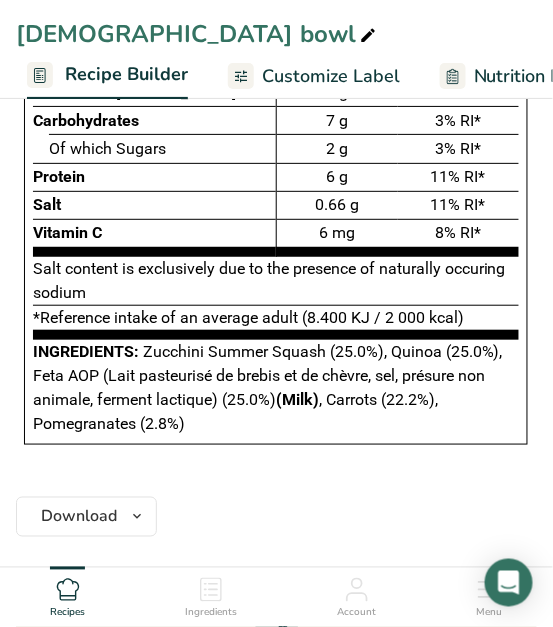 click on "*Reference intake of an average adult (8.400 KJ / 2 000 kcal)" at bounding box center [276, 323] 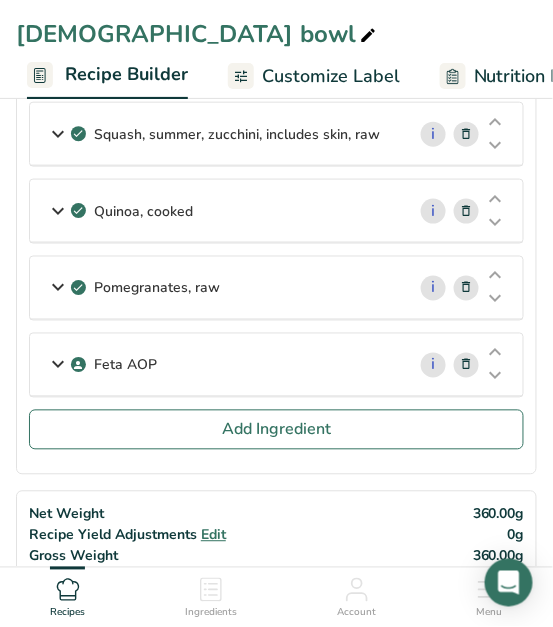 scroll, scrollTop: 0, scrollLeft: 0, axis: both 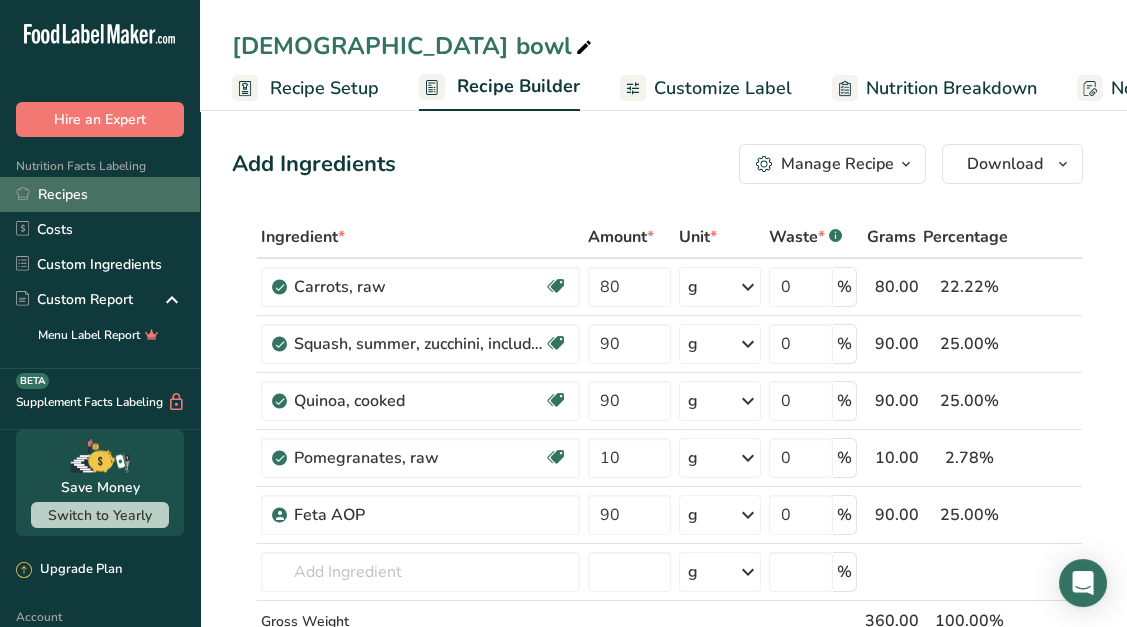 click on "Recipes" at bounding box center (100, 194) 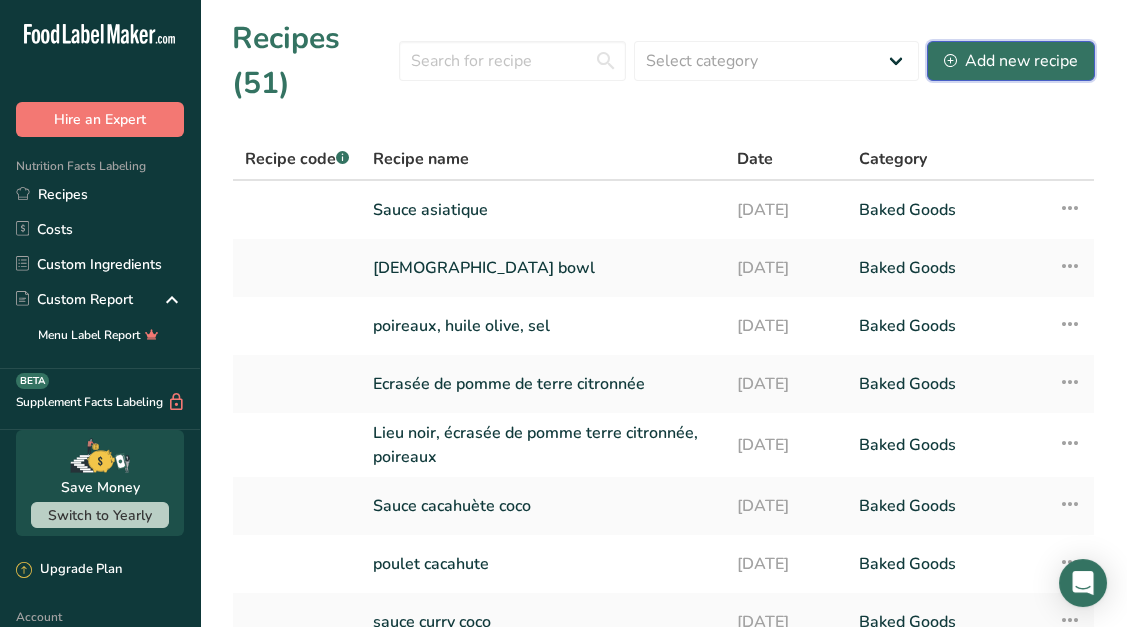 click on "Add new recipe" at bounding box center [1011, 61] 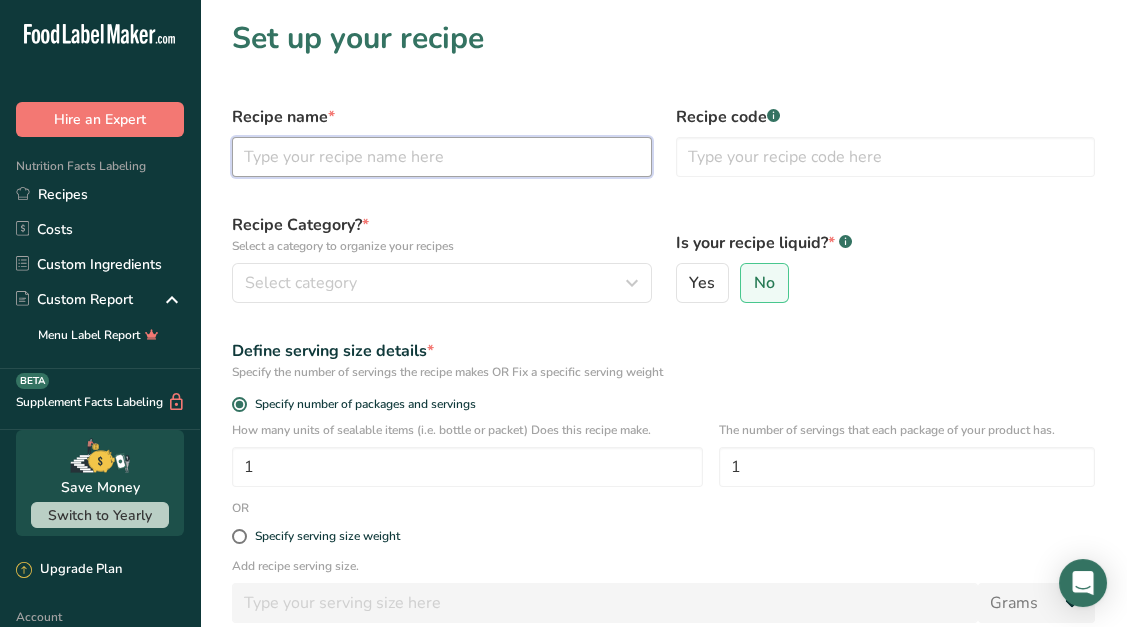 click at bounding box center [442, 157] 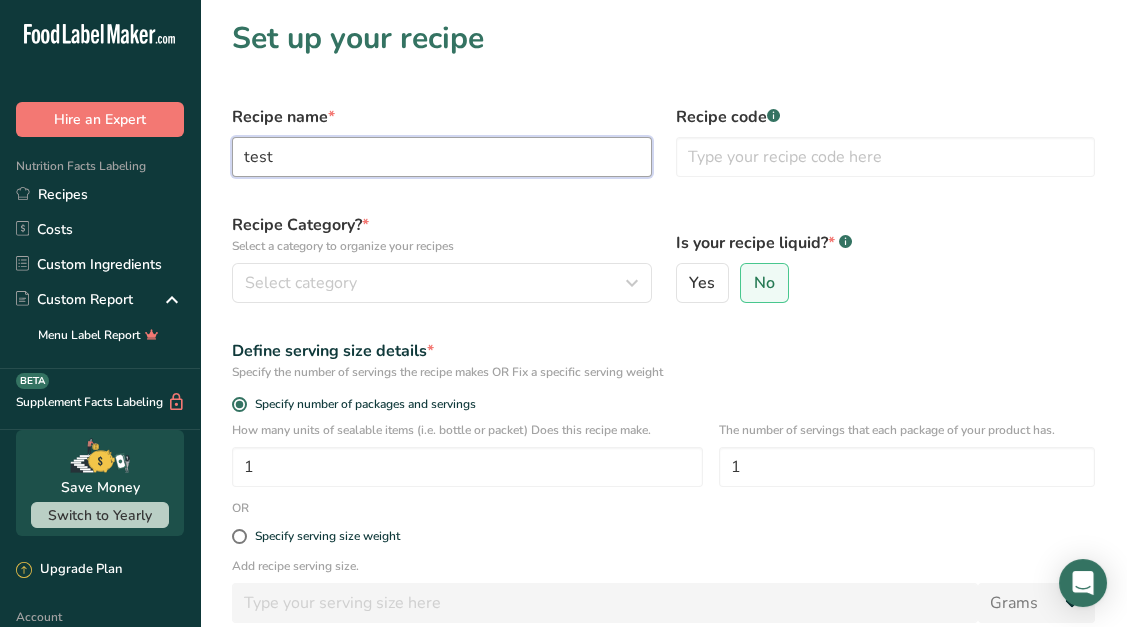 type on "test" 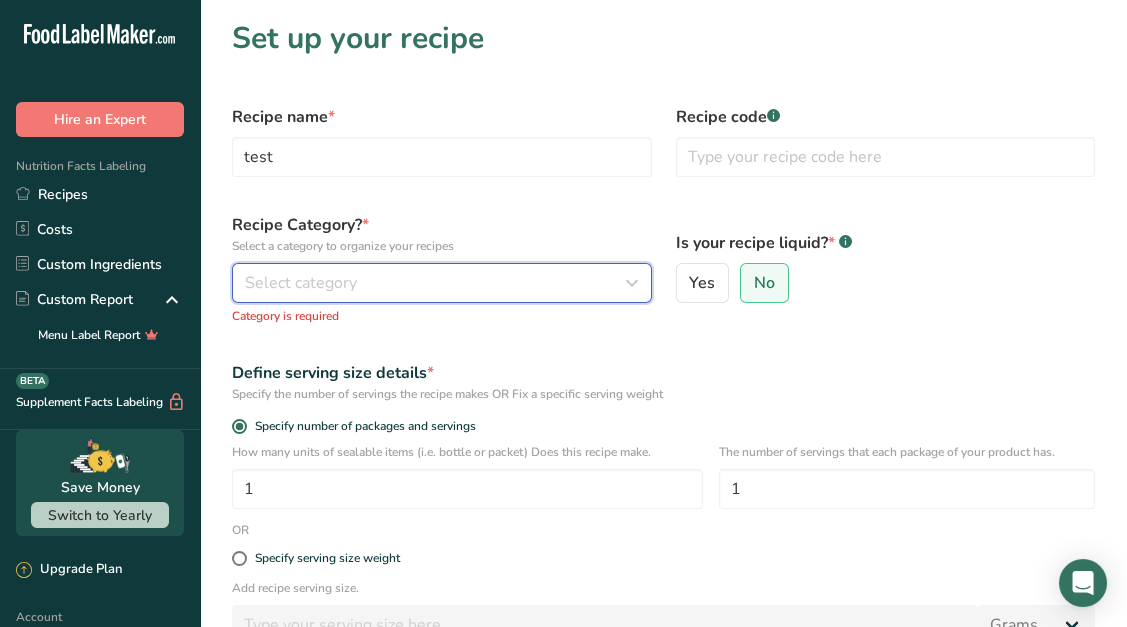 click on "Select category" at bounding box center (436, 283) 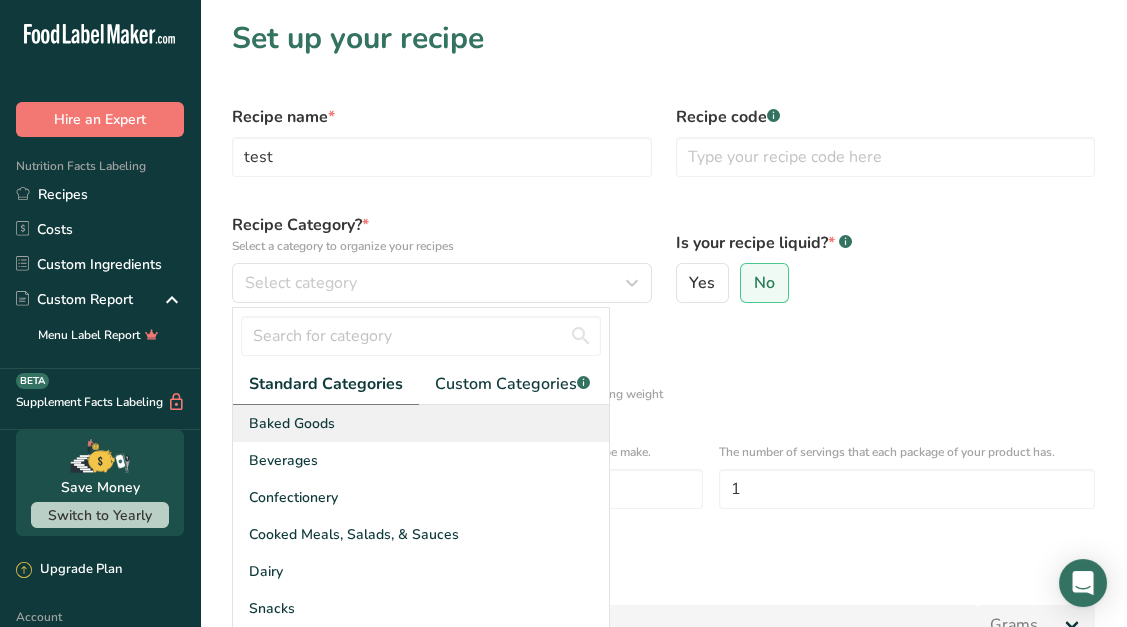 click on "Baked Goods" at bounding box center (292, 423) 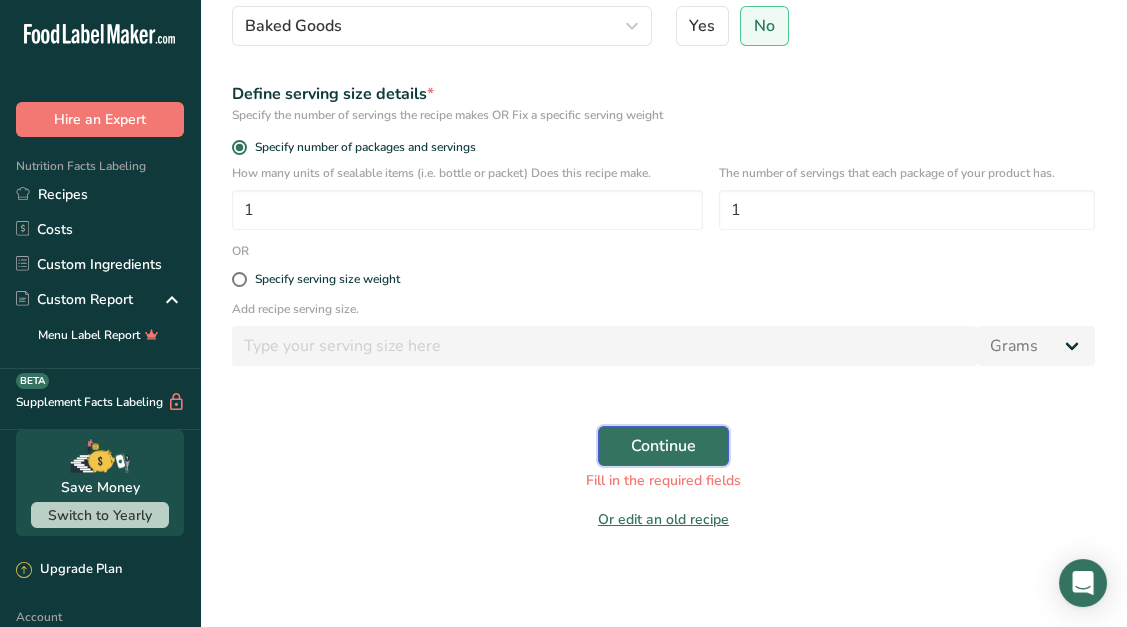 click on "Continue" at bounding box center (663, 446) 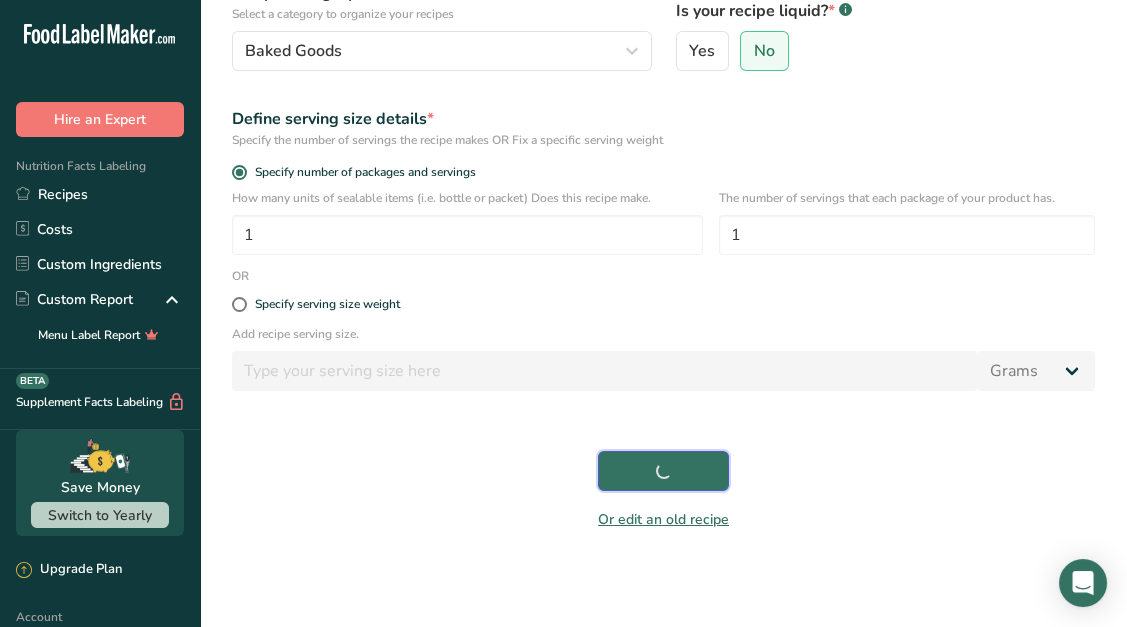 scroll, scrollTop: 249, scrollLeft: 0, axis: vertical 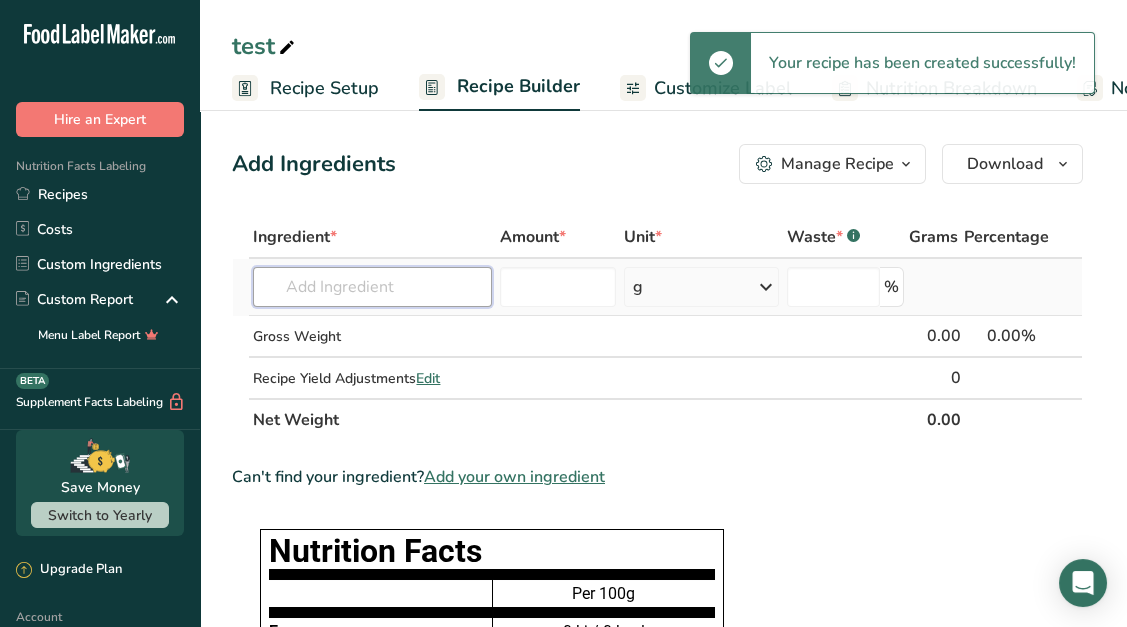 click at bounding box center [372, 287] 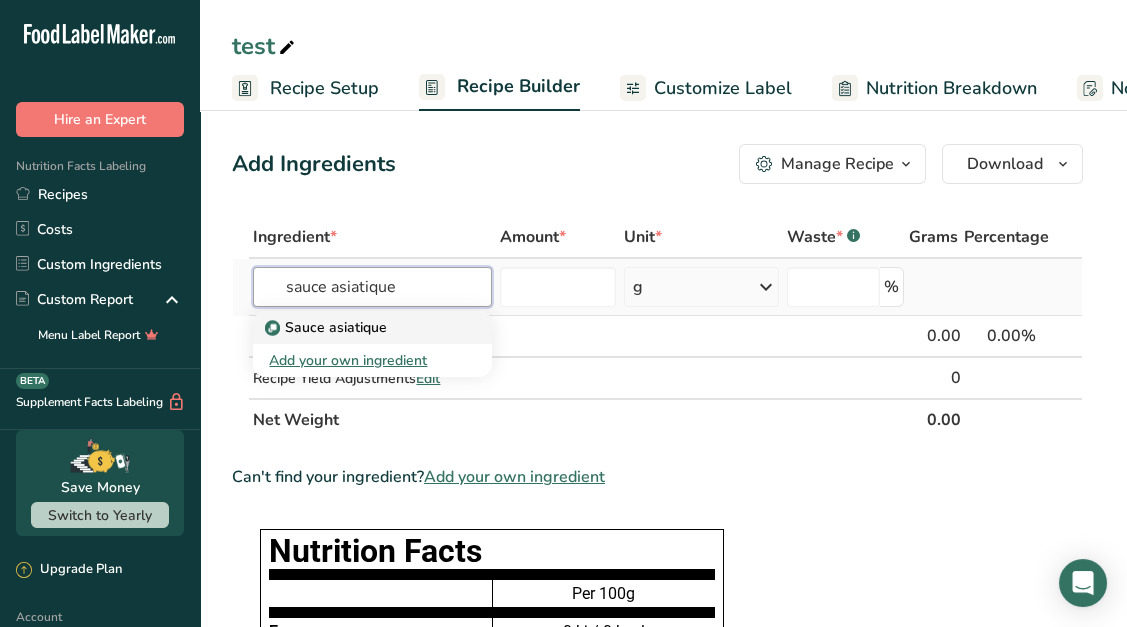 type on "sauce asiatique" 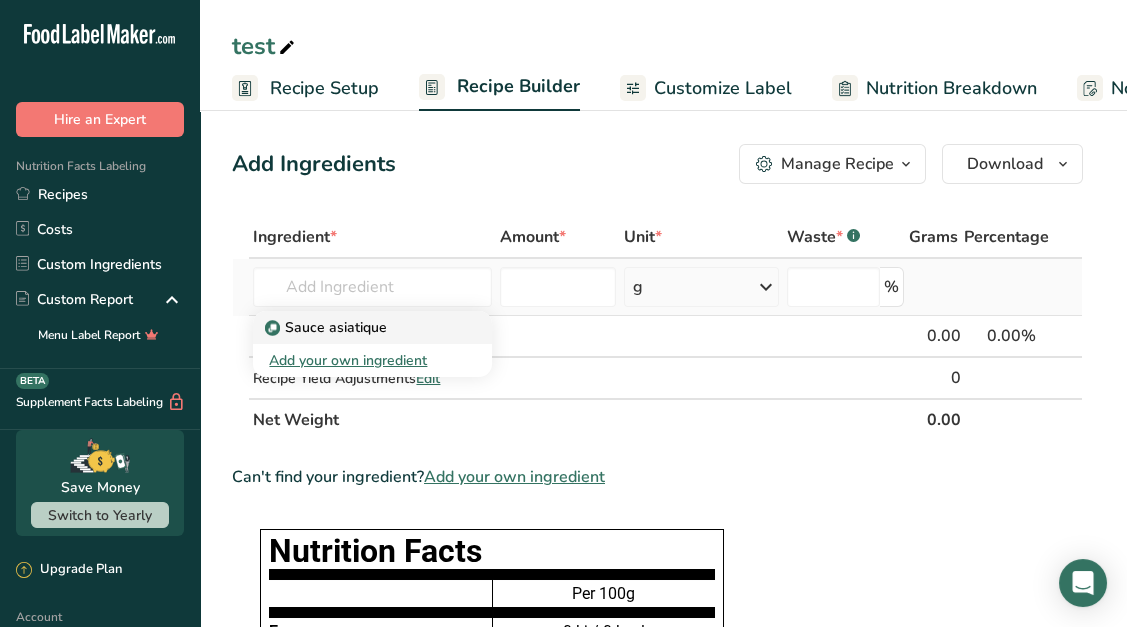 click on "Sauce asiatique" at bounding box center (328, 327) 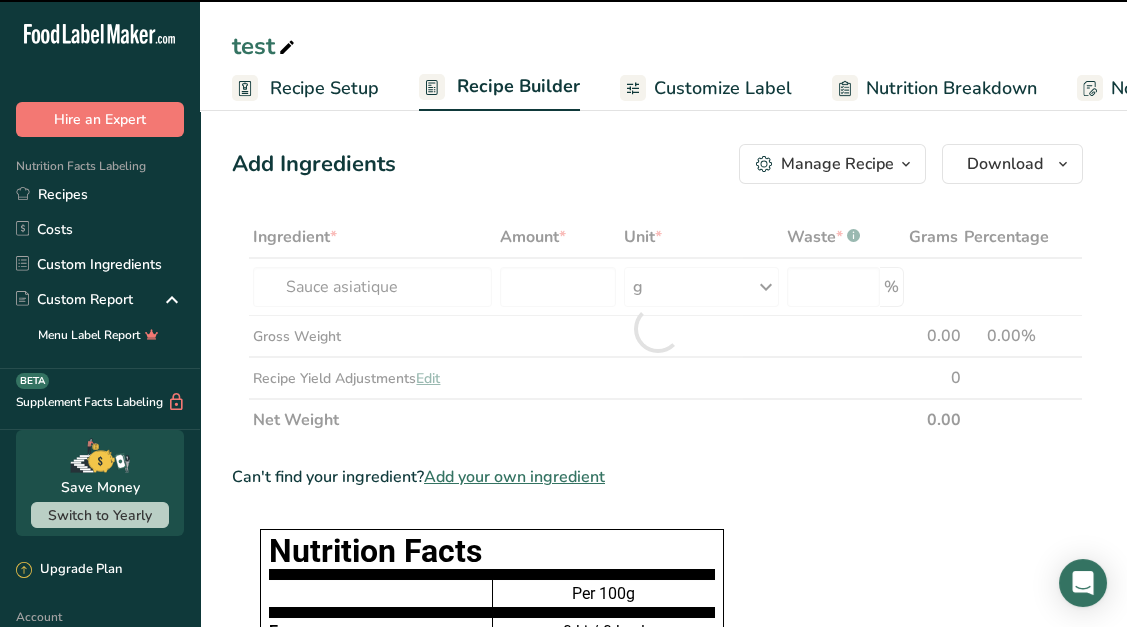 type on "0" 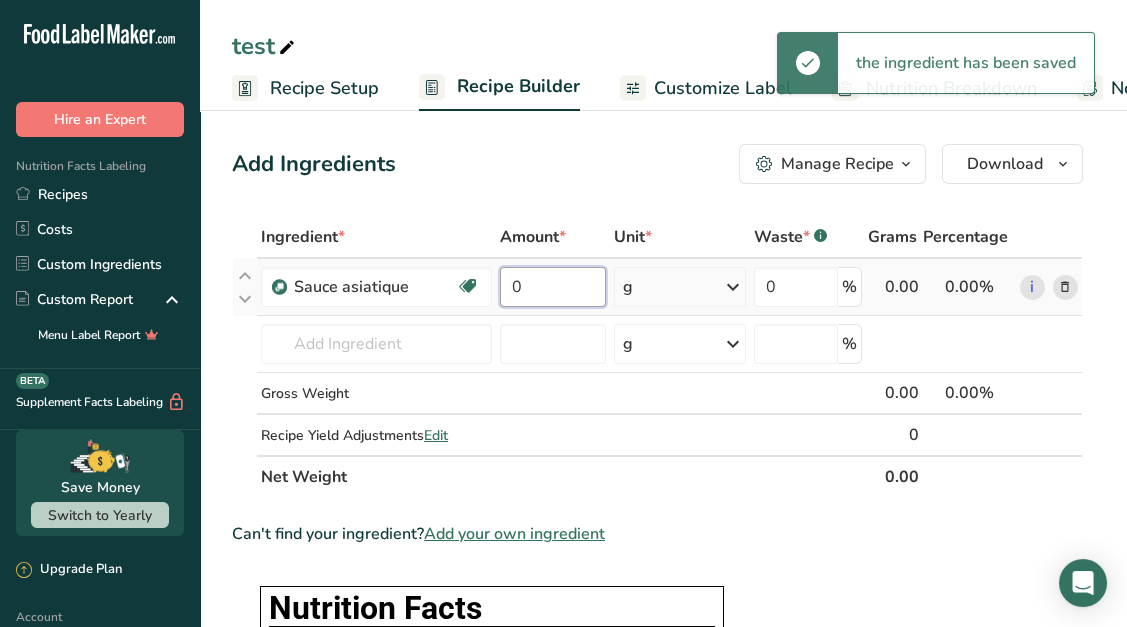 click on "0" at bounding box center (553, 287) 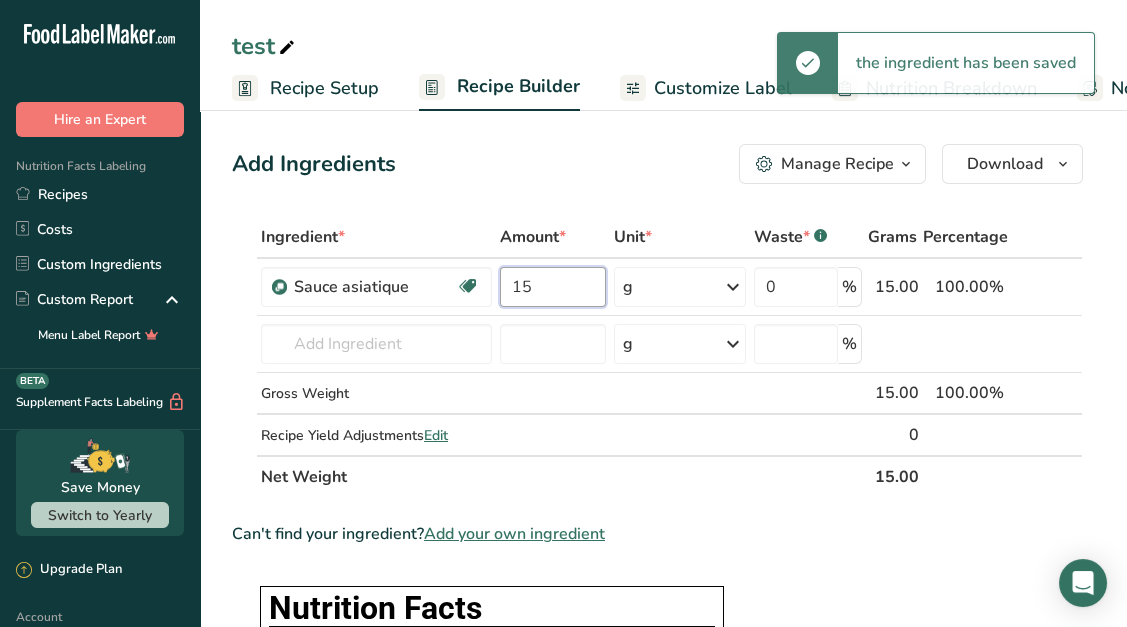 type on "15" 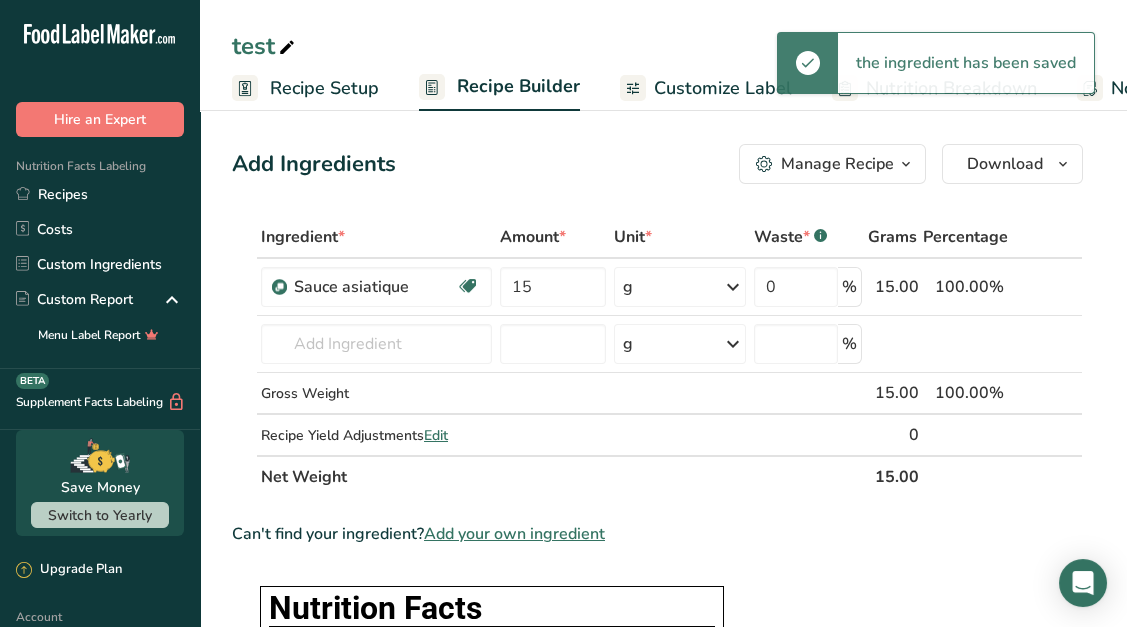 click on "Add Ingredients
Manage Recipe         Delete Recipe           Duplicate Recipe             Scale Recipe             Save as Sub-Recipe   .a-a{fill:#347362;}.b-a{fill:#fff;}                               Nutrition Breakdown                 Recipe Card
NEW
[MEDICAL_DATA] Pattern Report             Activity History
Download
Choose your preferred label style
Standard FDA label
Standard FDA label
The most common format for nutrition facts labels in compliance with the FDA's typeface, style and requirements
Tabular FDA label
A label format compliant with the FDA regulations presented in a tabular (horizontal) display.
Linear FDA label
A simple linear display for small sized packages.
Simplified FDA label" at bounding box center [657, 164] 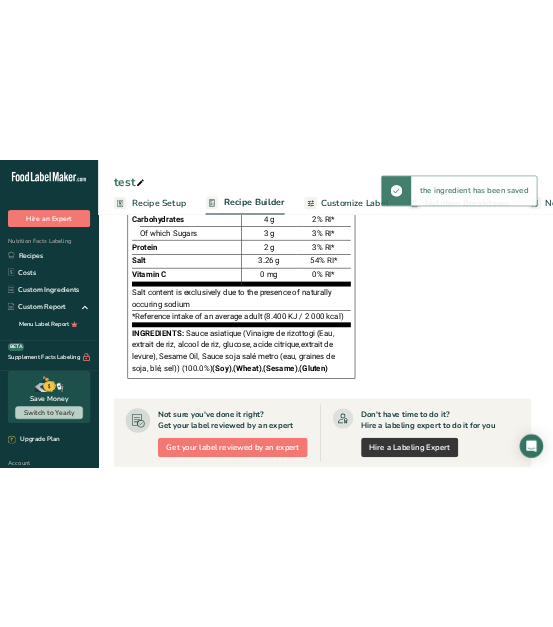 scroll, scrollTop: 654, scrollLeft: 0, axis: vertical 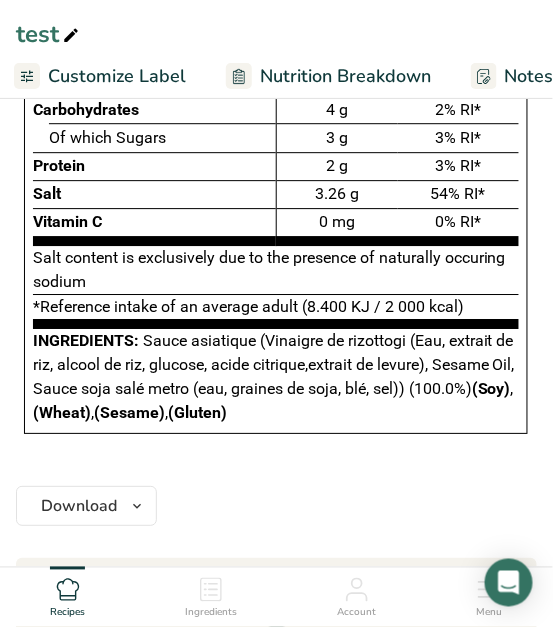 click on "Nutrition Breakdown" at bounding box center (345, 76) 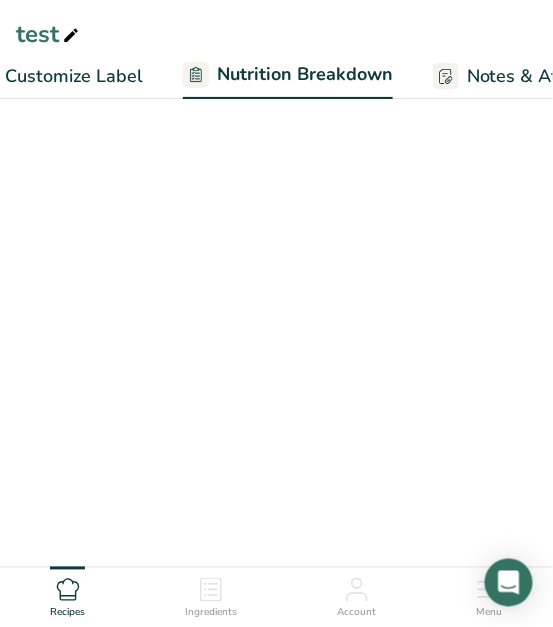 select on "Calories" 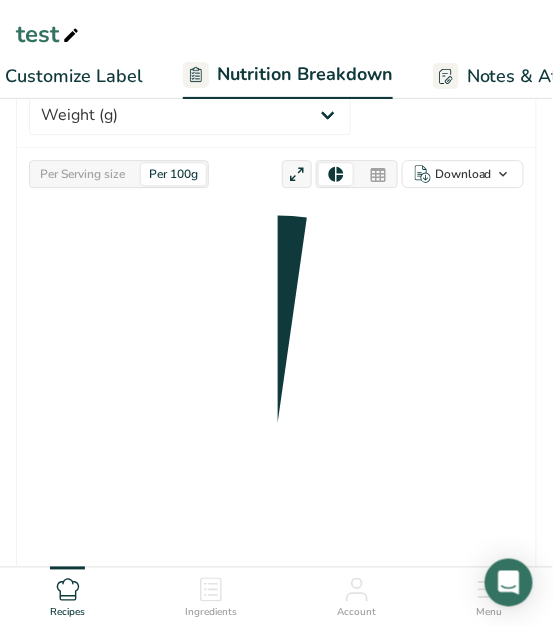 scroll, scrollTop: 0, scrollLeft: 582, axis: horizontal 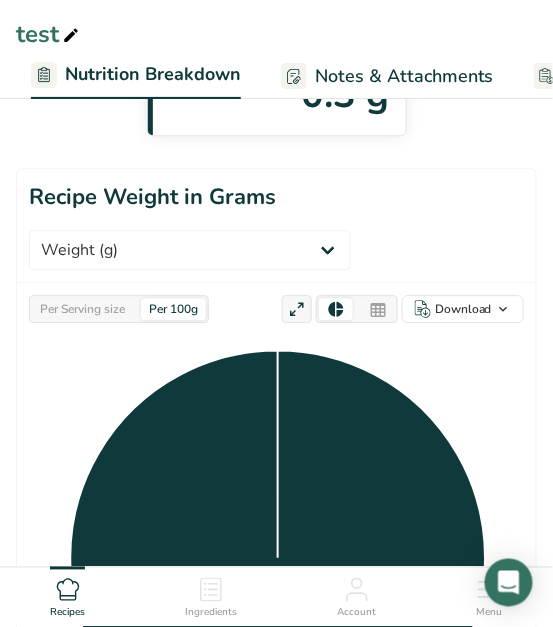 click on "Per Serving size" at bounding box center (82, 309) 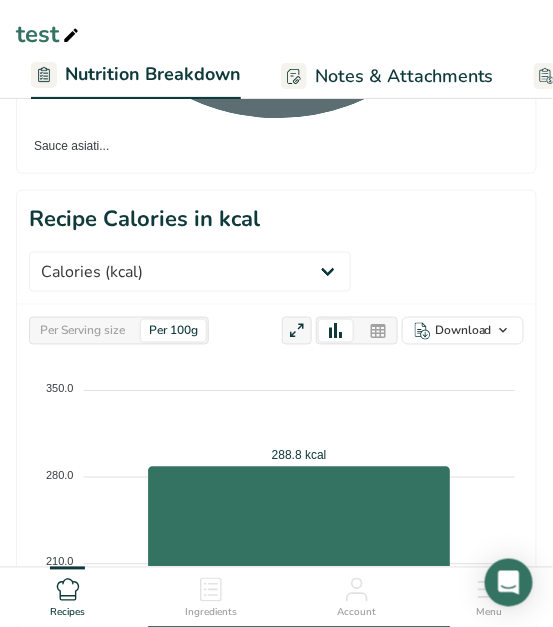 scroll, scrollTop: 1166, scrollLeft: 0, axis: vertical 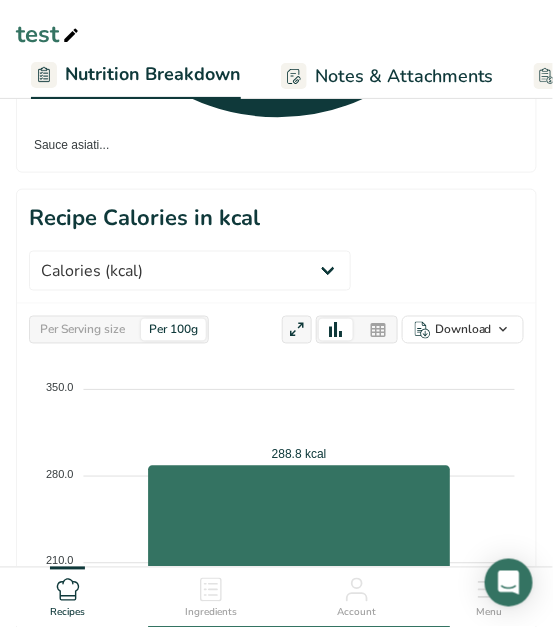 click on "Per Serving size" at bounding box center [82, 330] 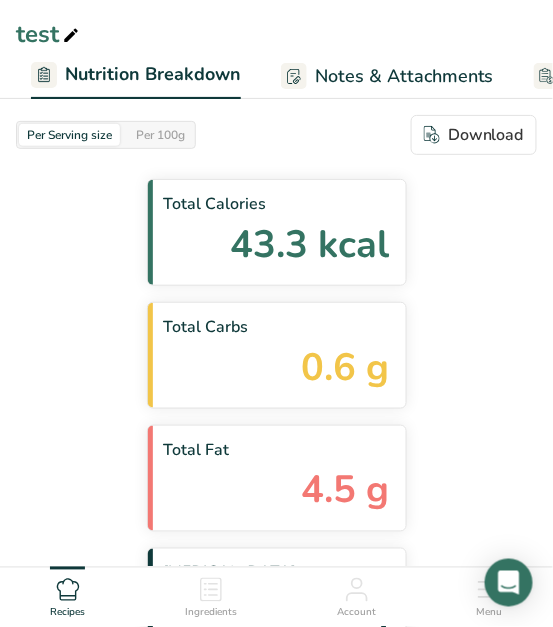 scroll, scrollTop: 55, scrollLeft: 0, axis: vertical 